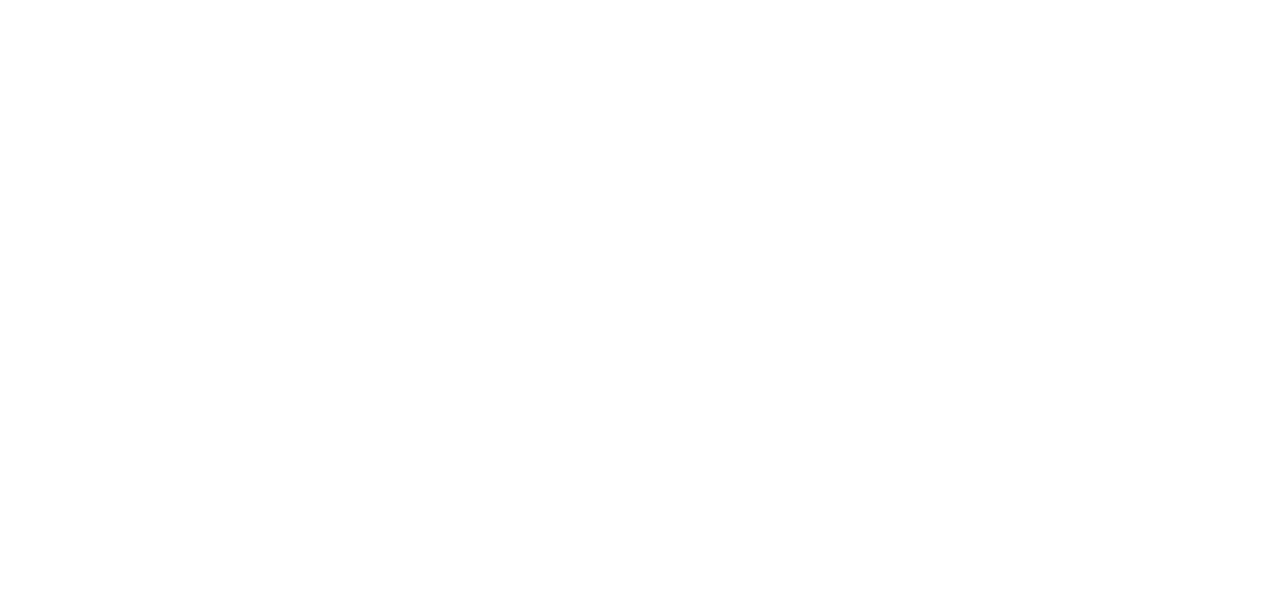 scroll, scrollTop: 0, scrollLeft: 0, axis: both 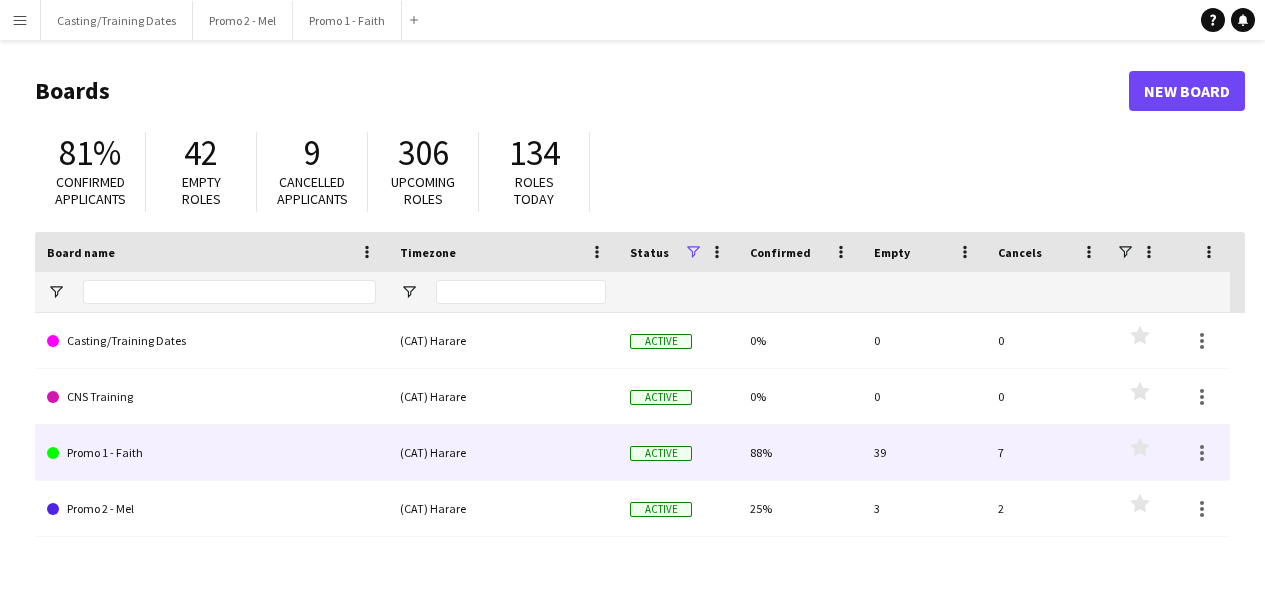 click on "Promo 1 - Faith" 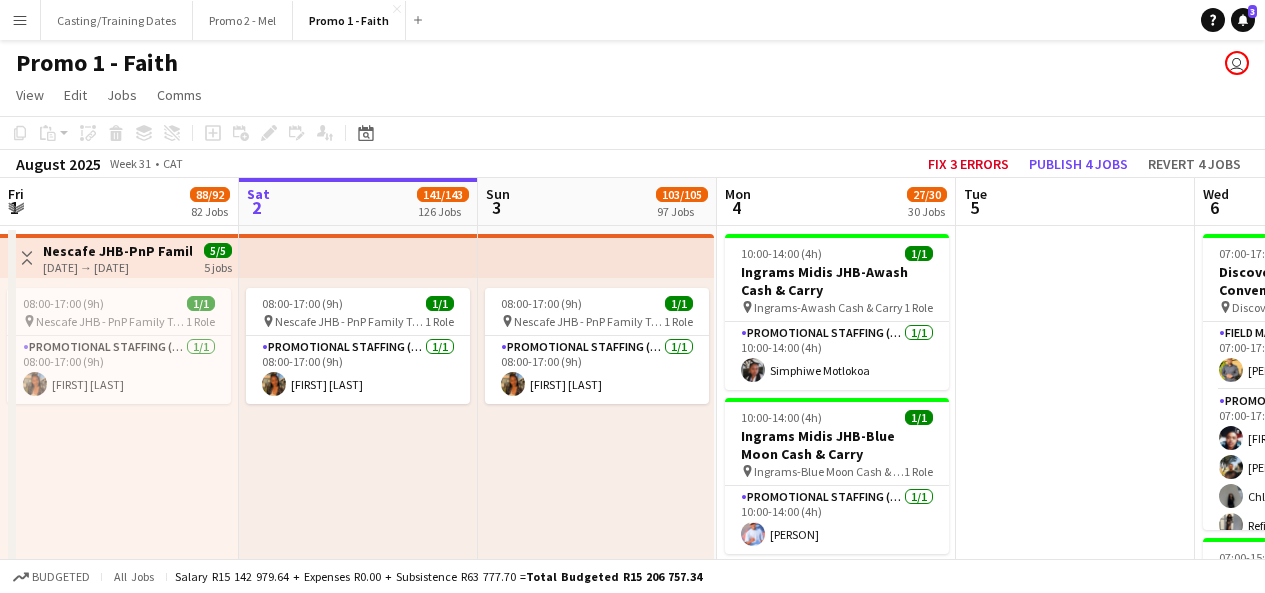 scroll, scrollTop: 0, scrollLeft: 535, axis: horizontal 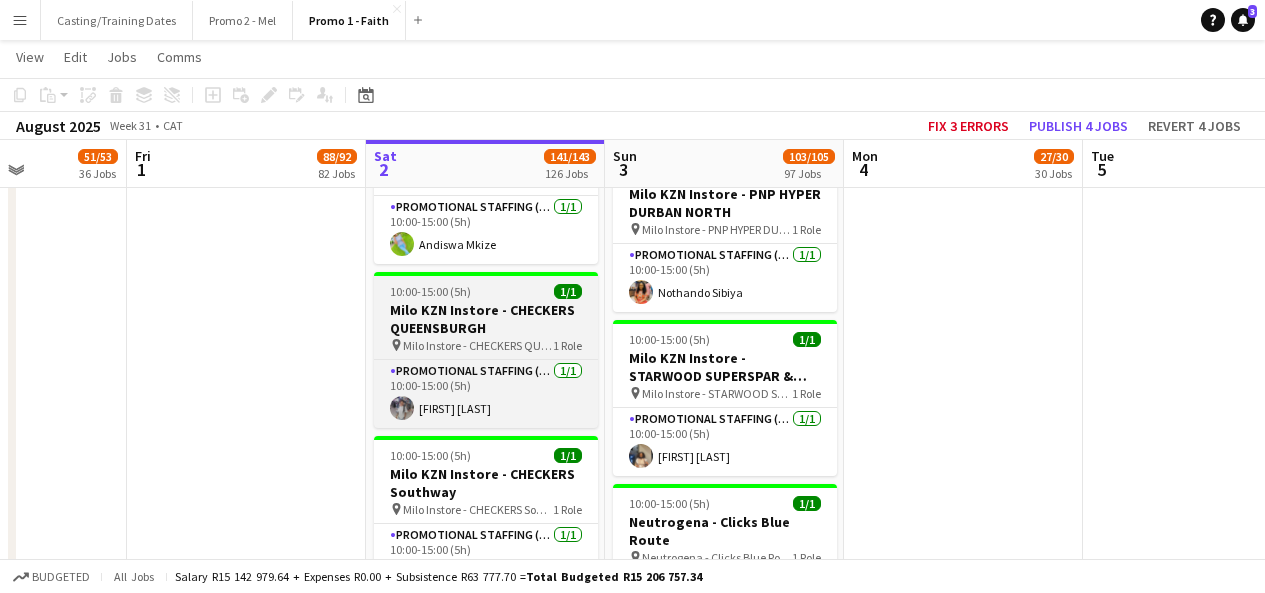 click on "Milo KZN Instore - CHECKERS QUEENSBURGH" at bounding box center (486, 319) 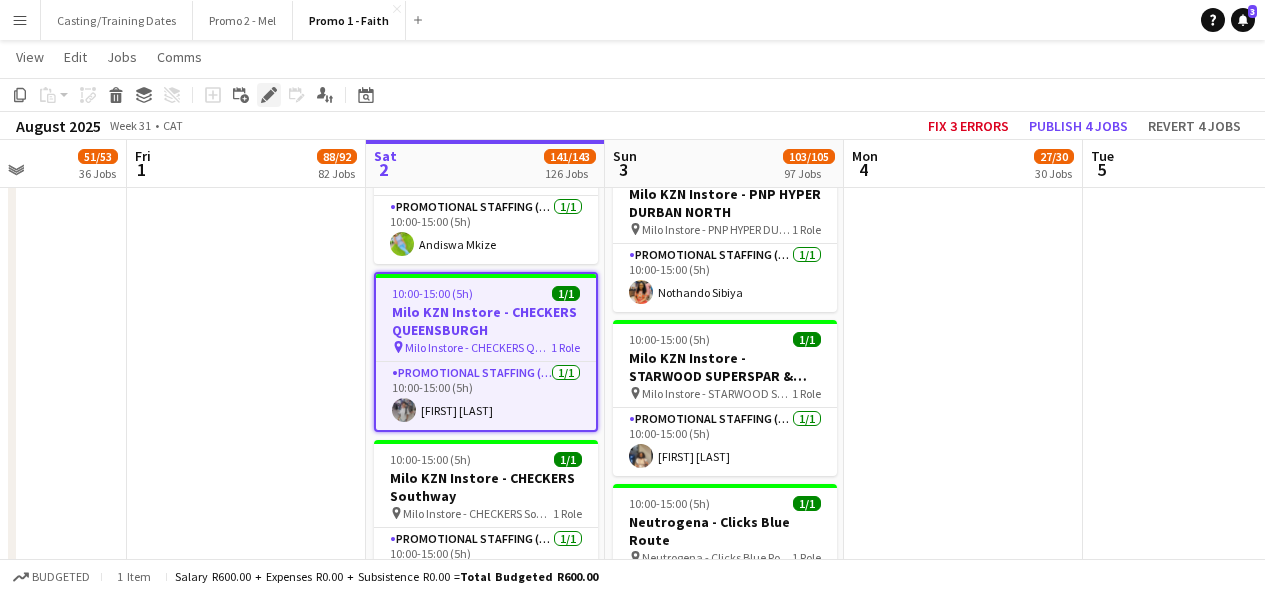 click on "Edit" 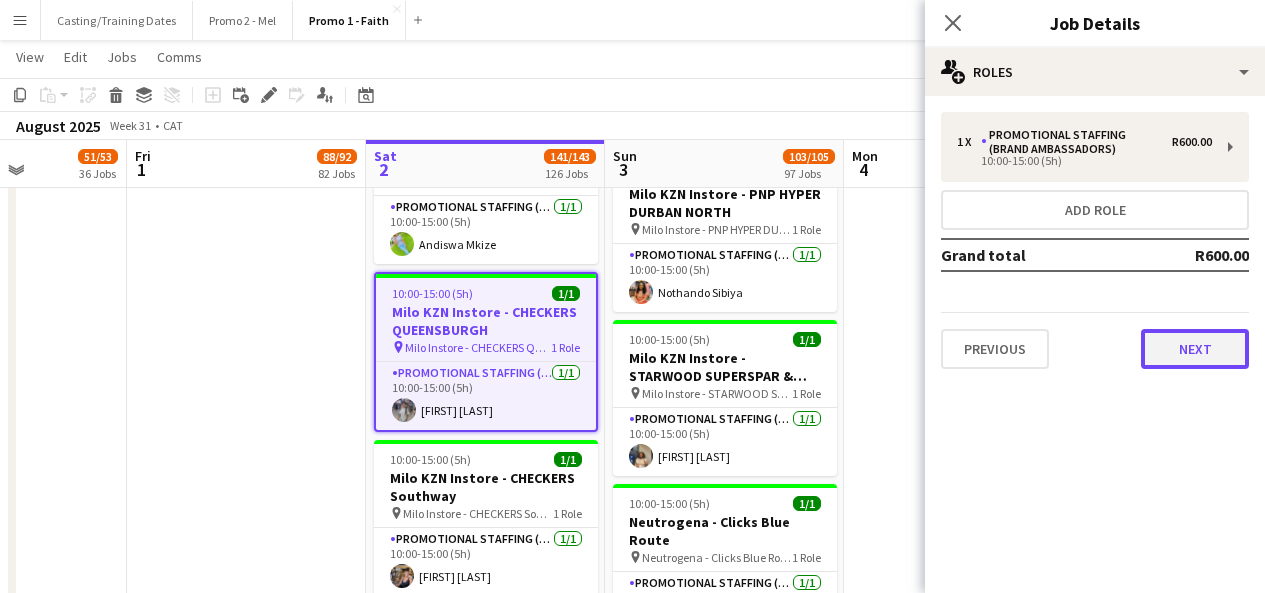 click on "Next" at bounding box center [1195, 349] 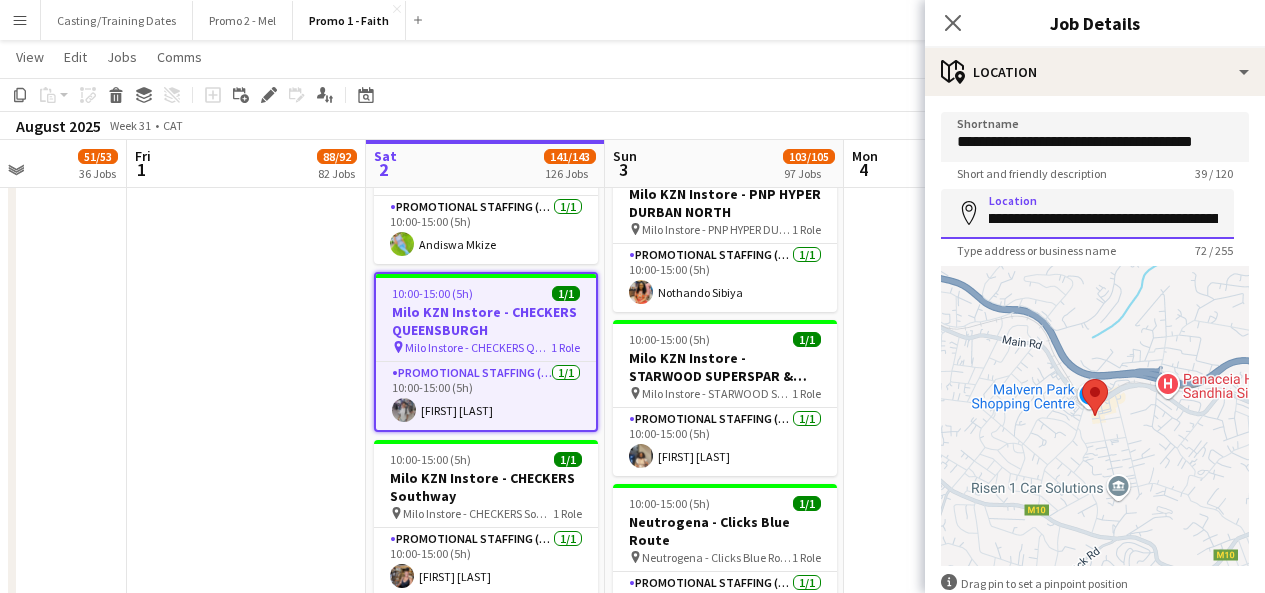scroll, scrollTop: 0, scrollLeft: 284, axis: horizontal 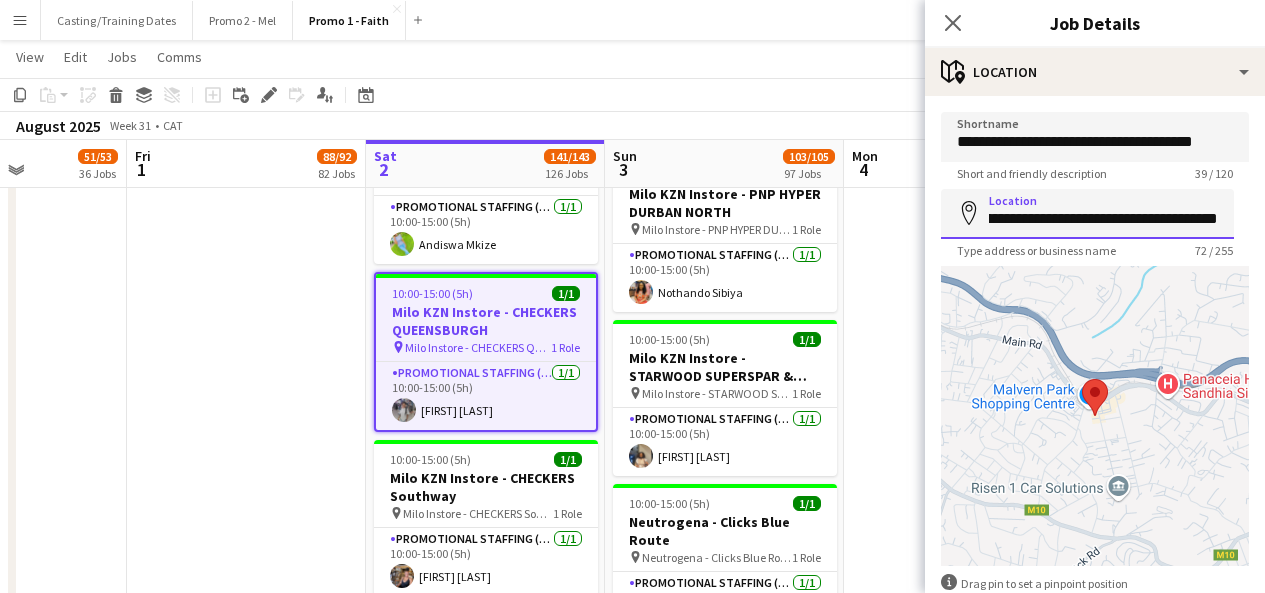 drag, startPoint x: 1112, startPoint y: 216, endPoint x: 1279, endPoint y: 196, distance: 168.19334 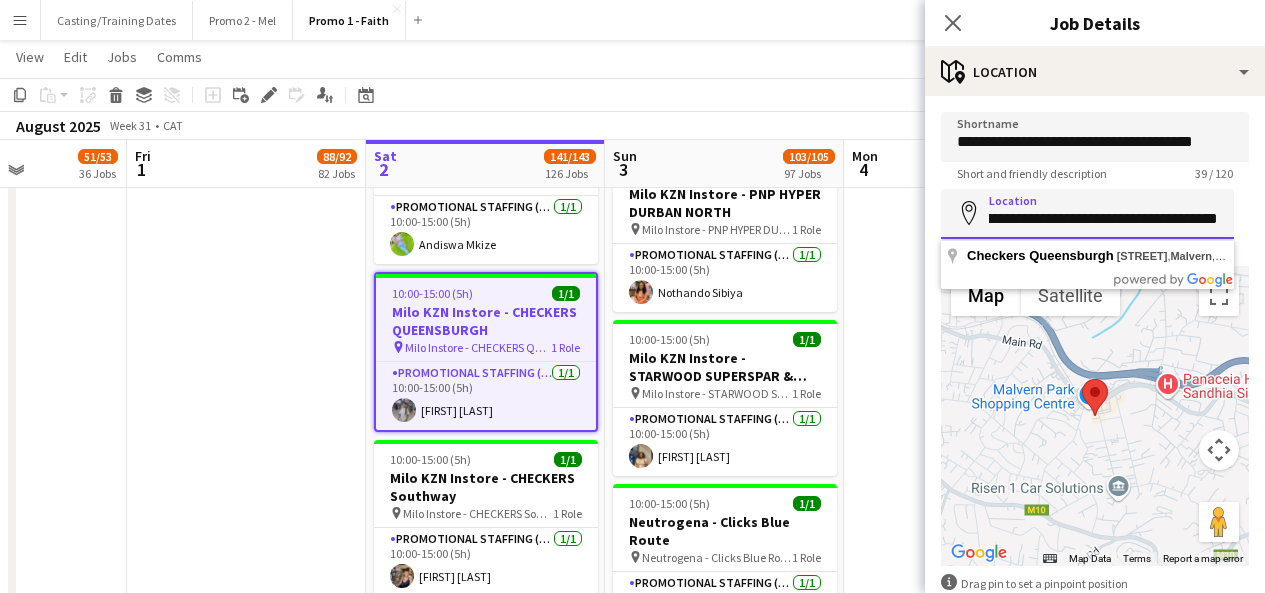 scroll, scrollTop: 0, scrollLeft: 0, axis: both 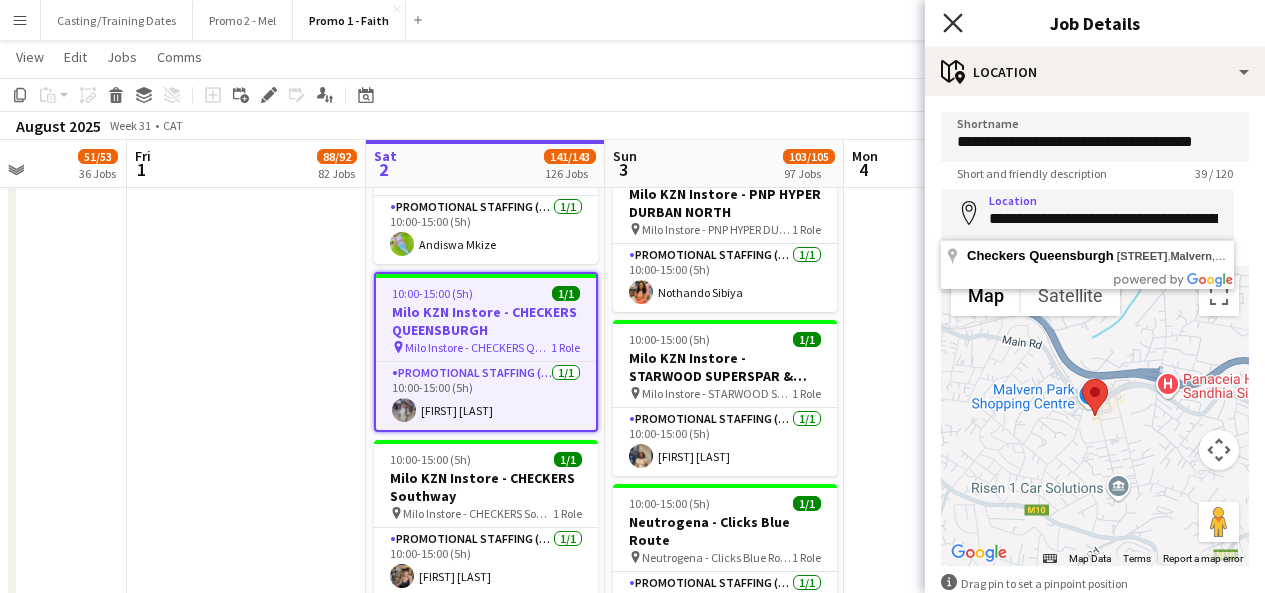 click on "Close pop-in" 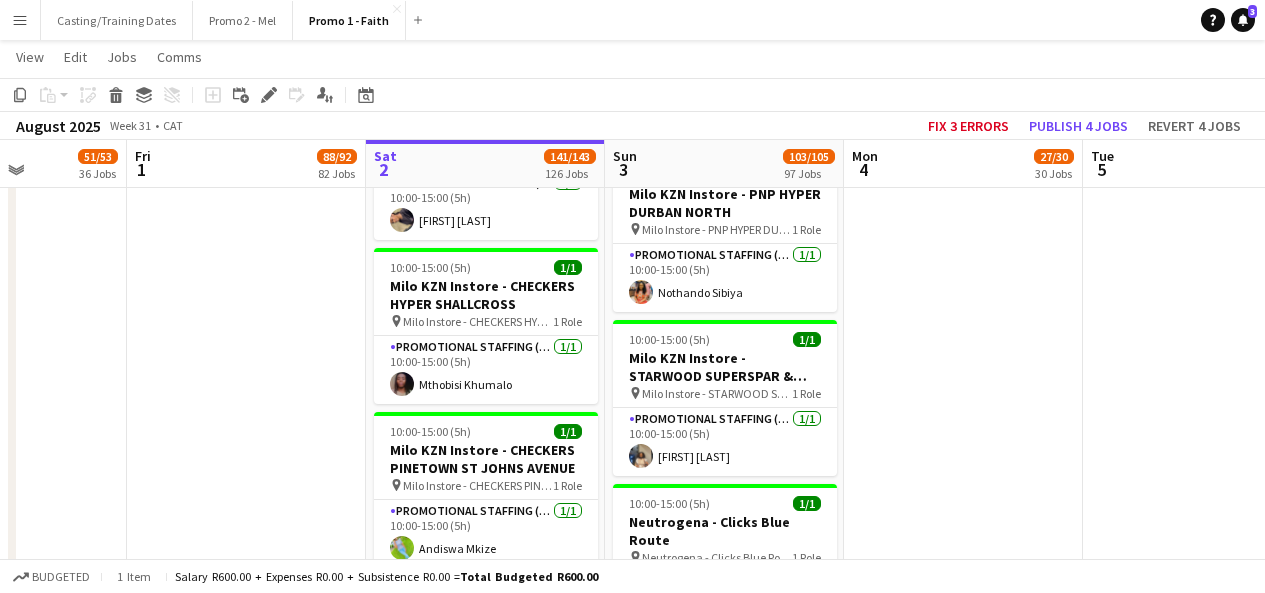 click on "Menu" at bounding box center [20, 20] 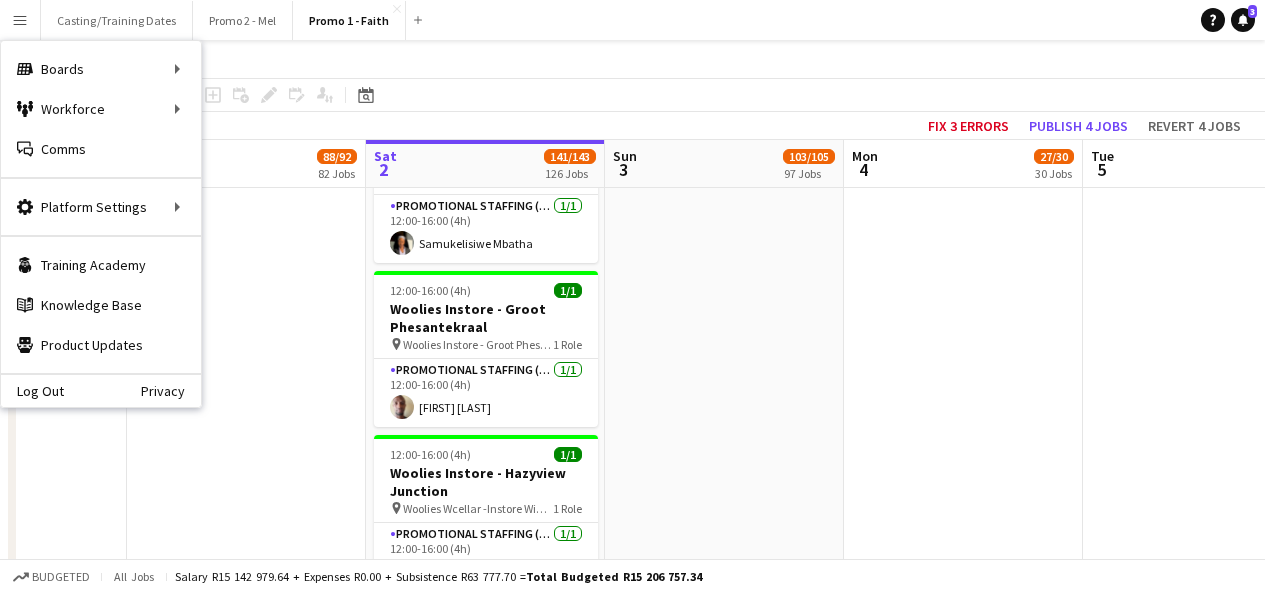 scroll, scrollTop: 23328, scrollLeft: 0, axis: vertical 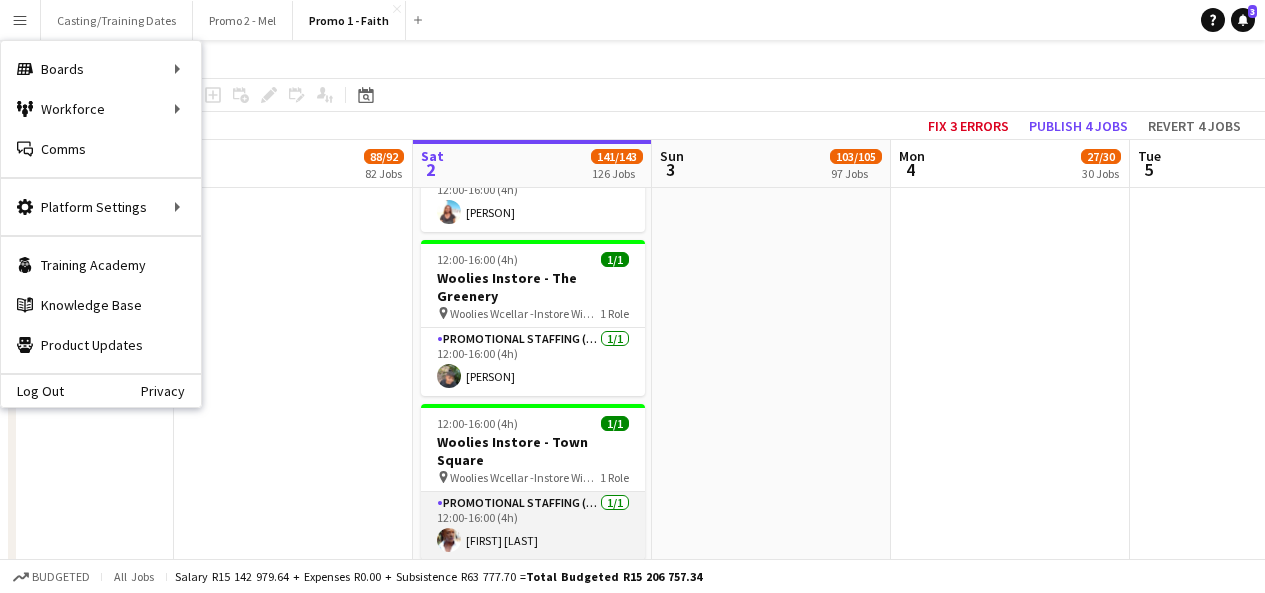 click on "Promotional Staffing (Brand Ambassadors)   1/1   12:00-16:00 (4h)
Charmaine Mashele" at bounding box center [533, 526] 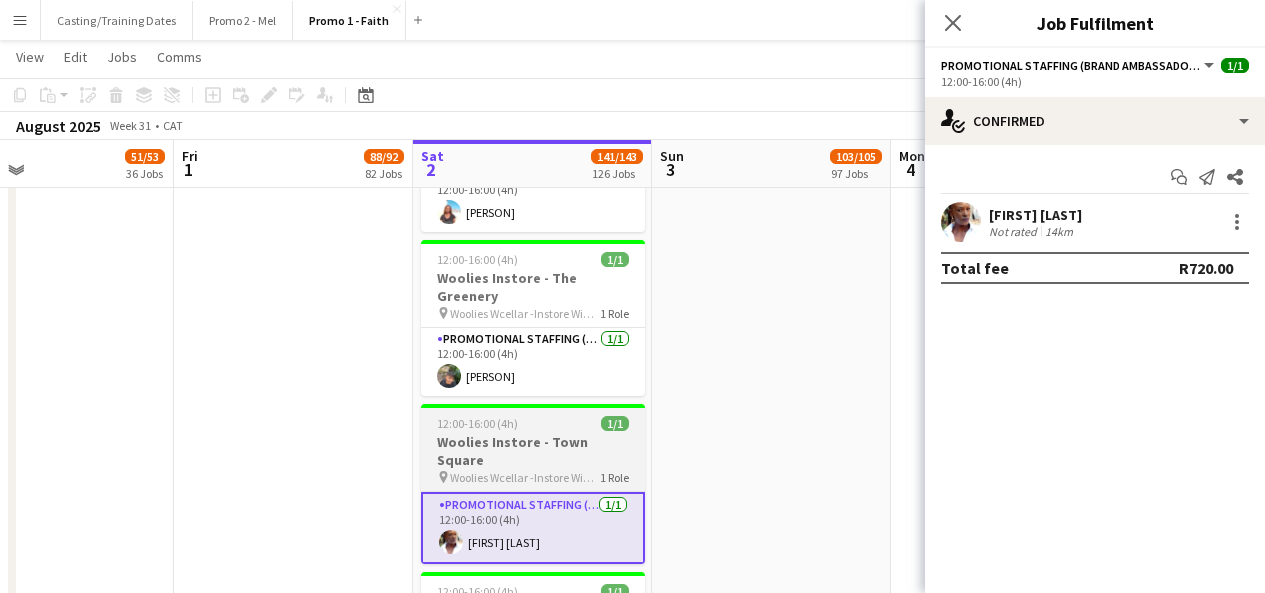 click on "12:00-16:00 (4h)    1/1" at bounding box center (533, 423) 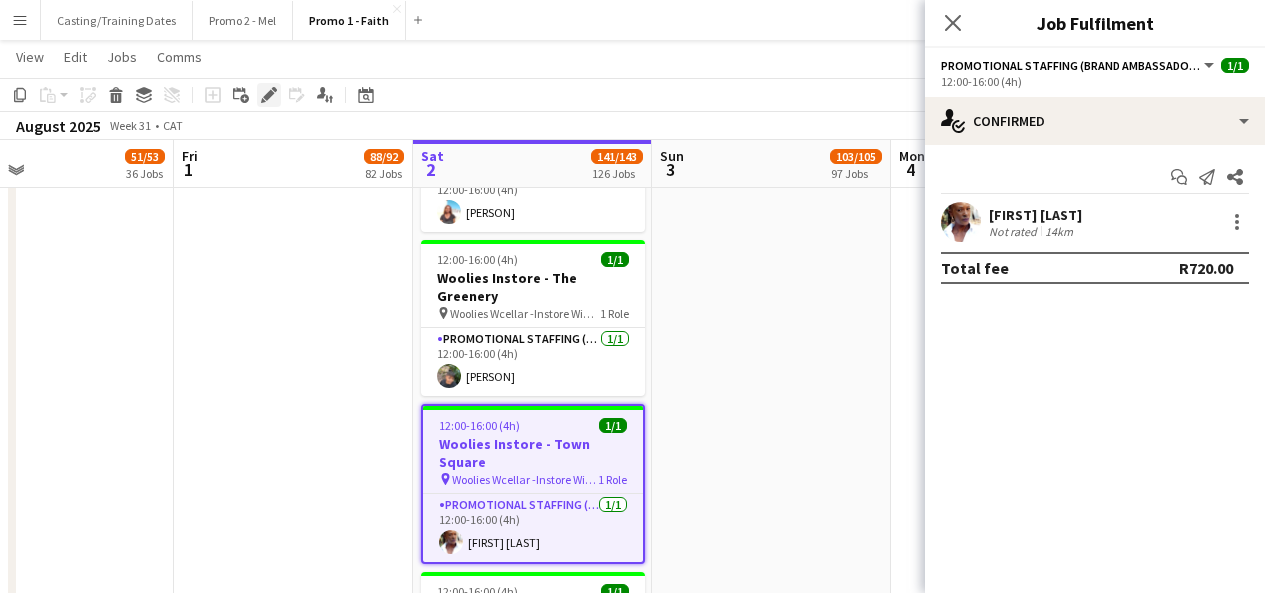 click on "Edit" 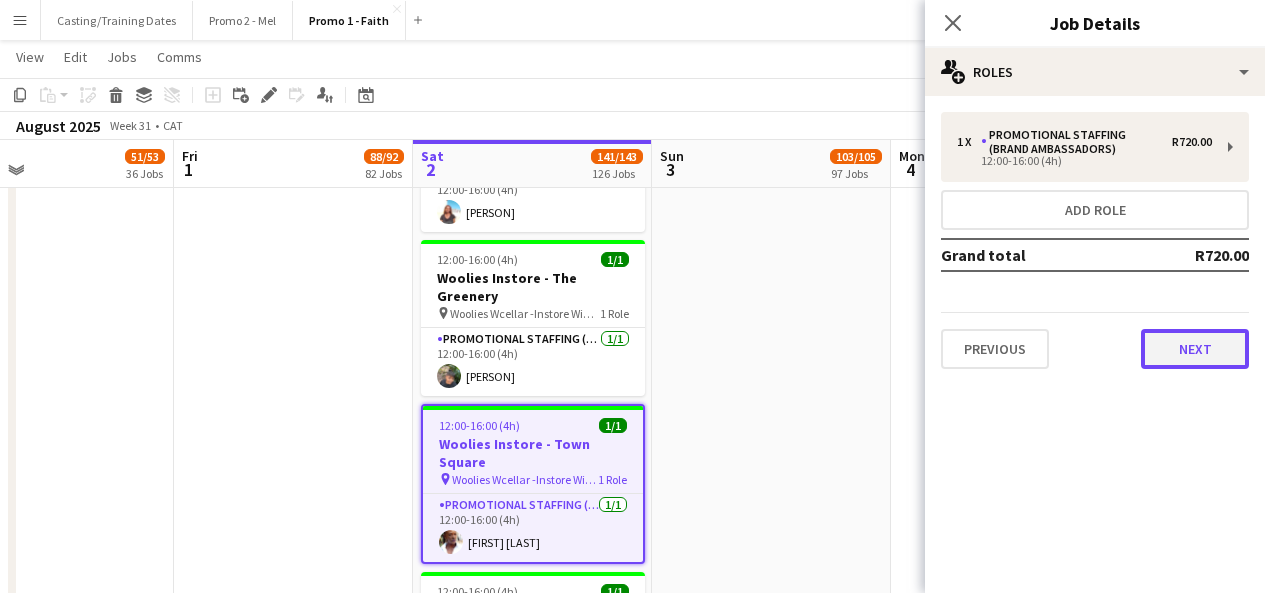 click on "Next" at bounding box center [1195, 349] 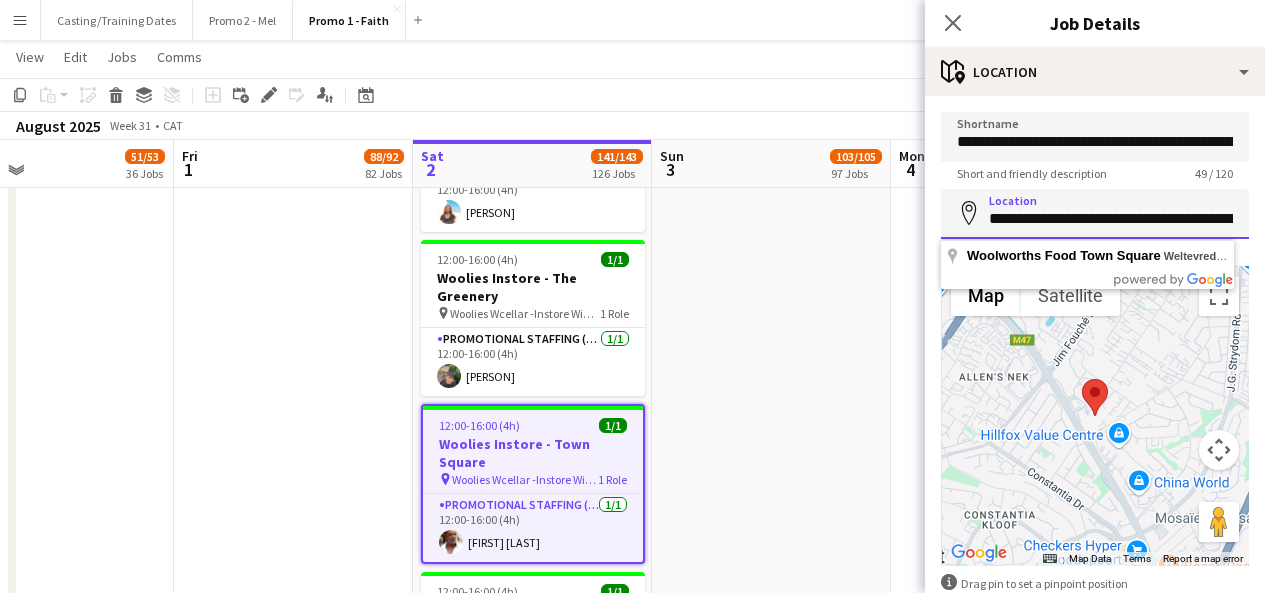 scroll, scrollTop: 0, scrollLeft: 276, axis: horizontal 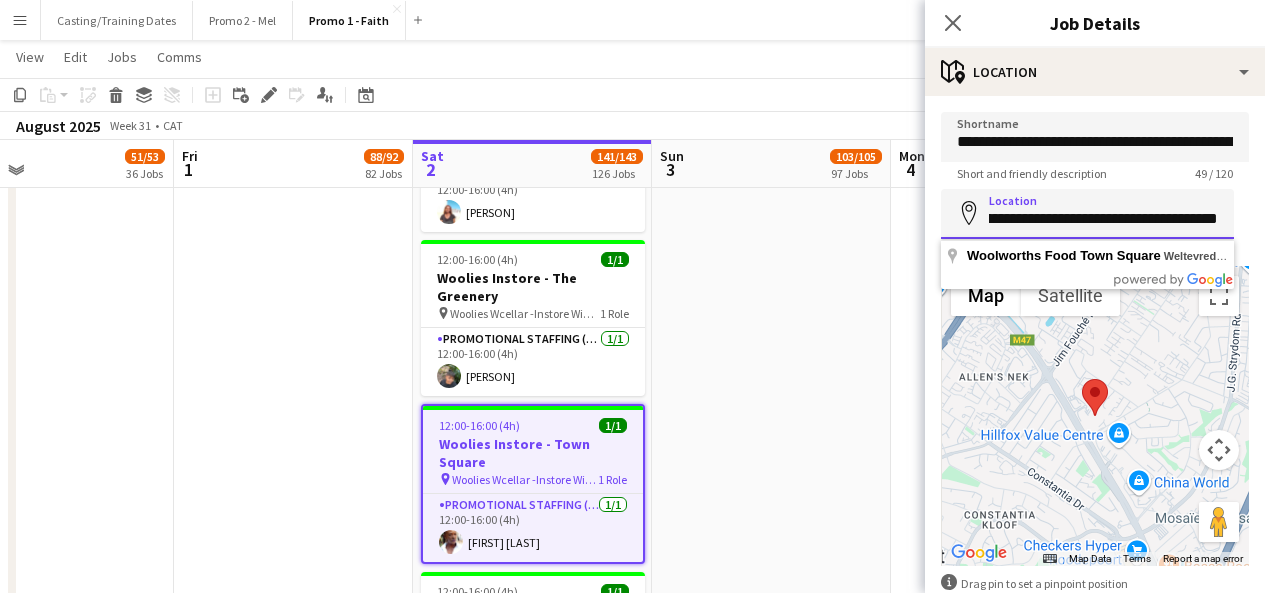 drag, startPoint x: 993, startPoint y: 213, endPoint x: 1279, endPoint y: 205, distance: 286.11188 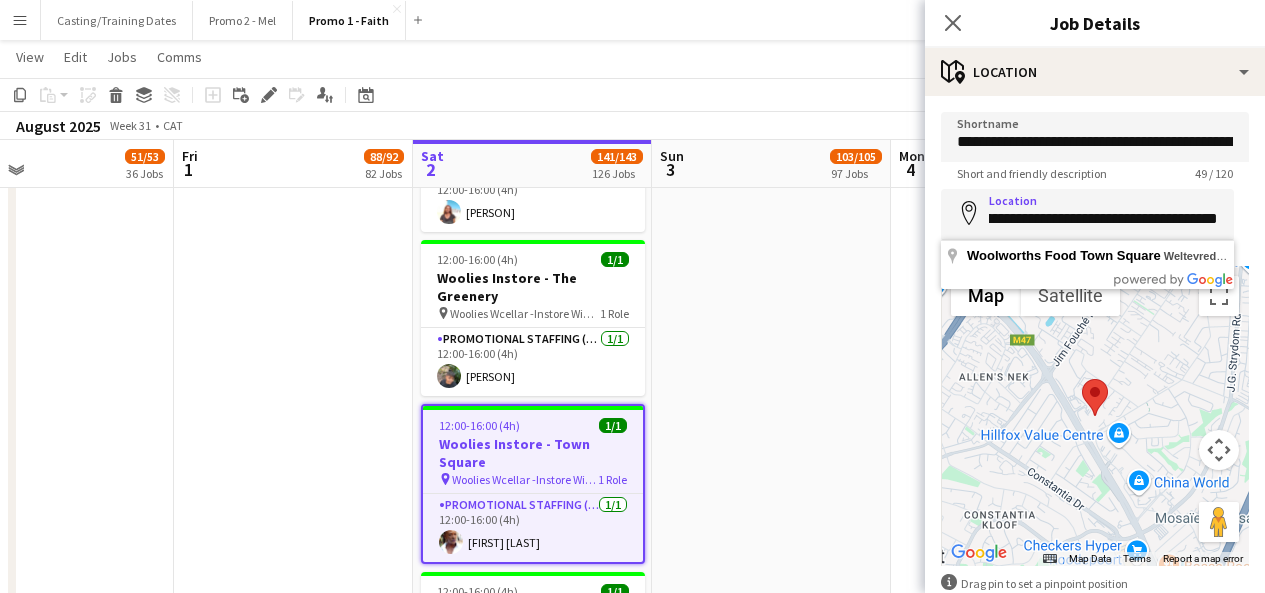 scroll, scrollTop: 0, scrollLeft: 0, axis: both 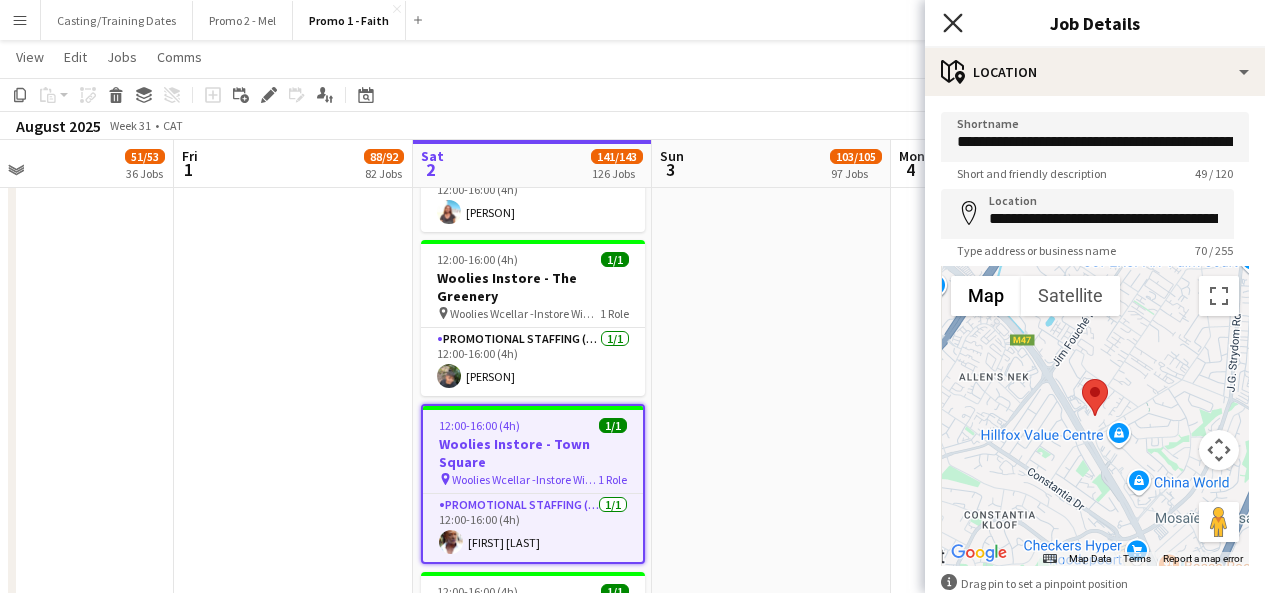 click on "Close pop-in" 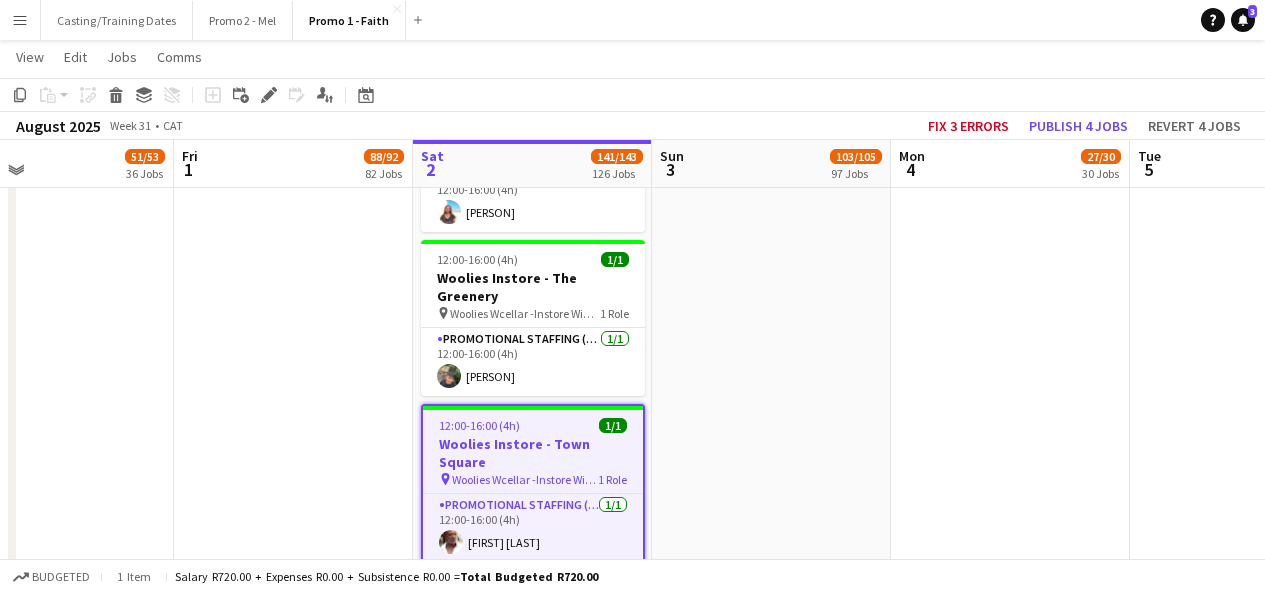 click on "Woolies Wcellar -Instore Wine Tasting Town Square" at bounding box center (525, 479) 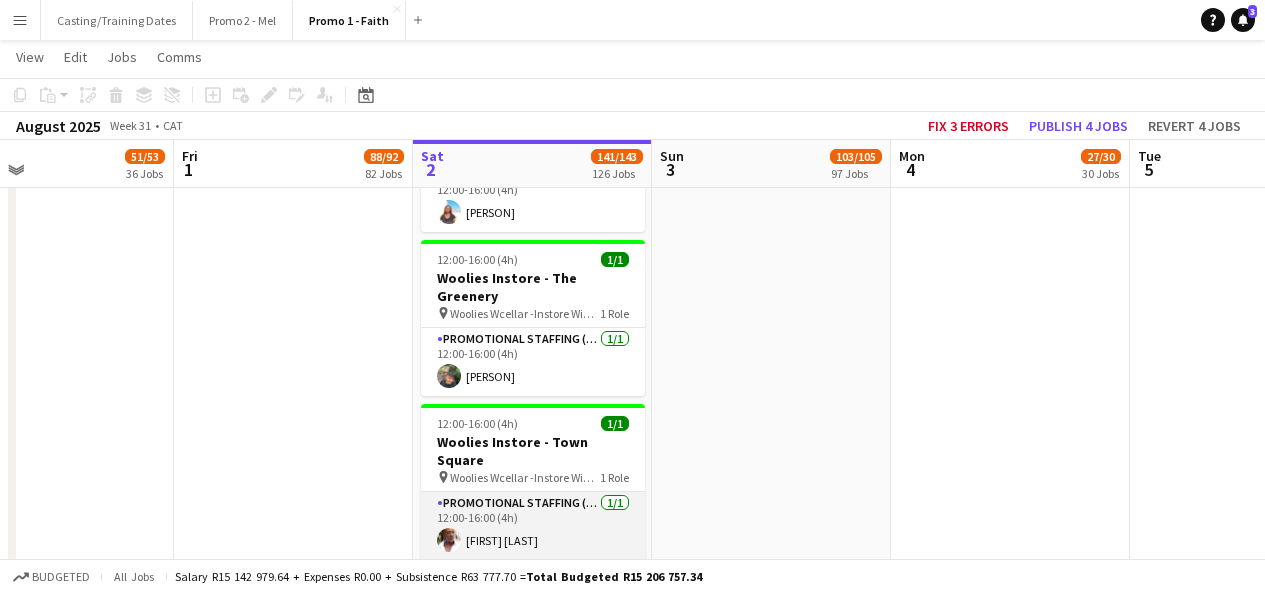 click on "Promotional Staffing (Brand Ambassadors)   1/1   12:00-16:00 (4h)
Charmaine Mashele" at bounding box center (533, 526) 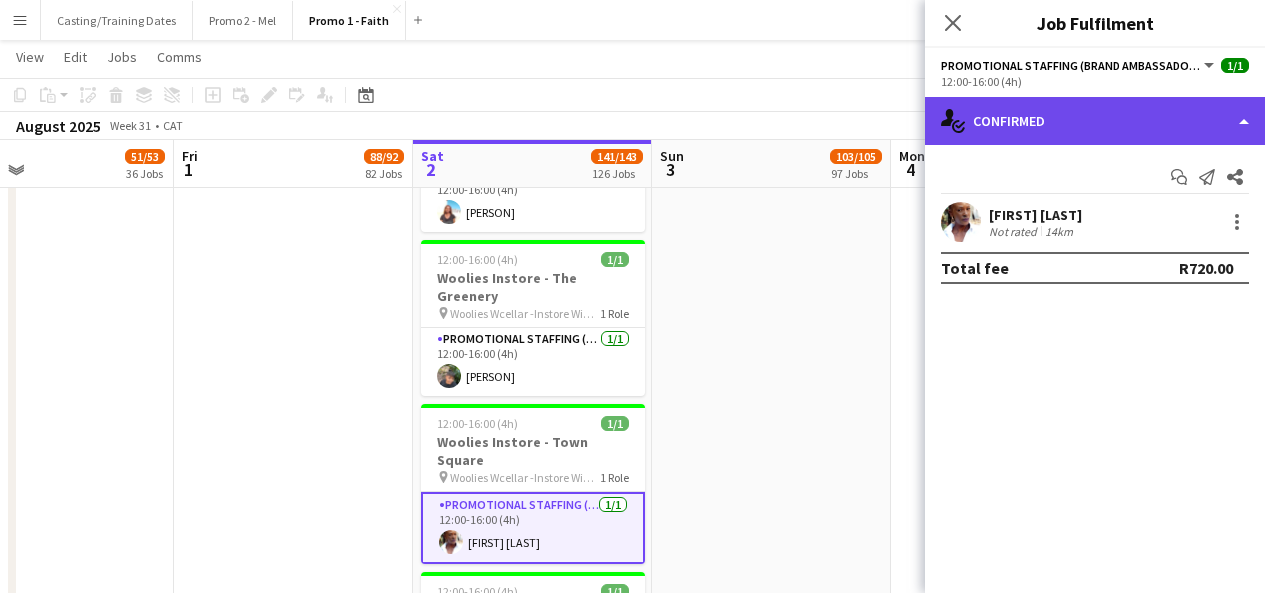 click on "single-neutral-actions-check-2
Confirmed" 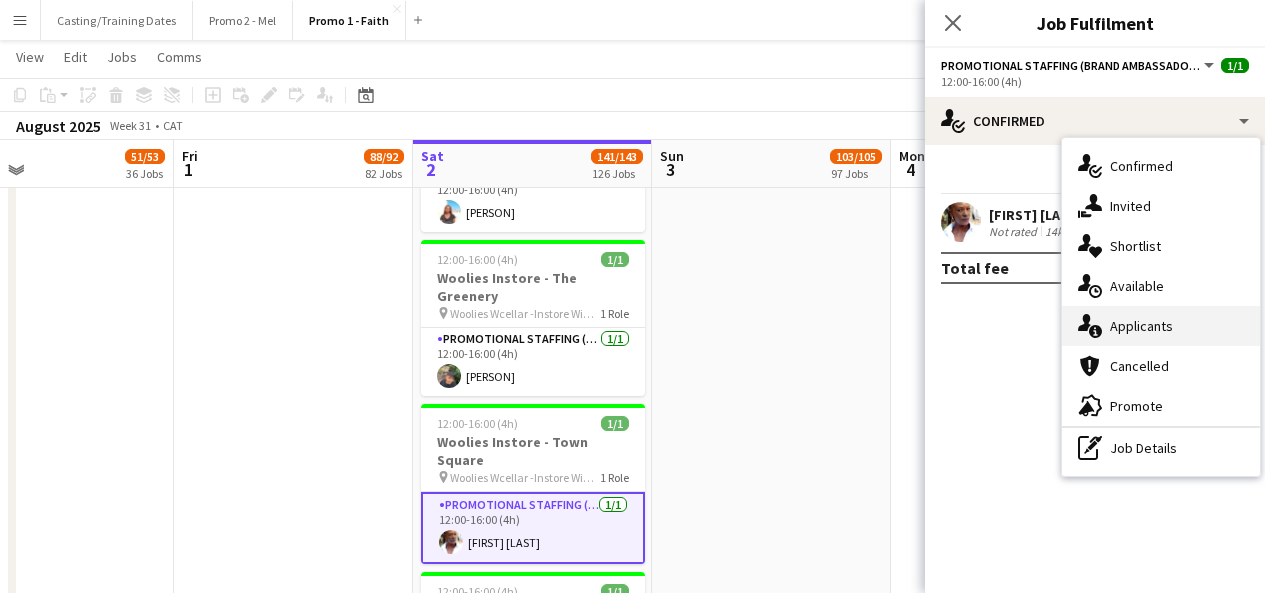 click on "single-neutral-actions-information
Applicants" at bounding box center [1161, 326] 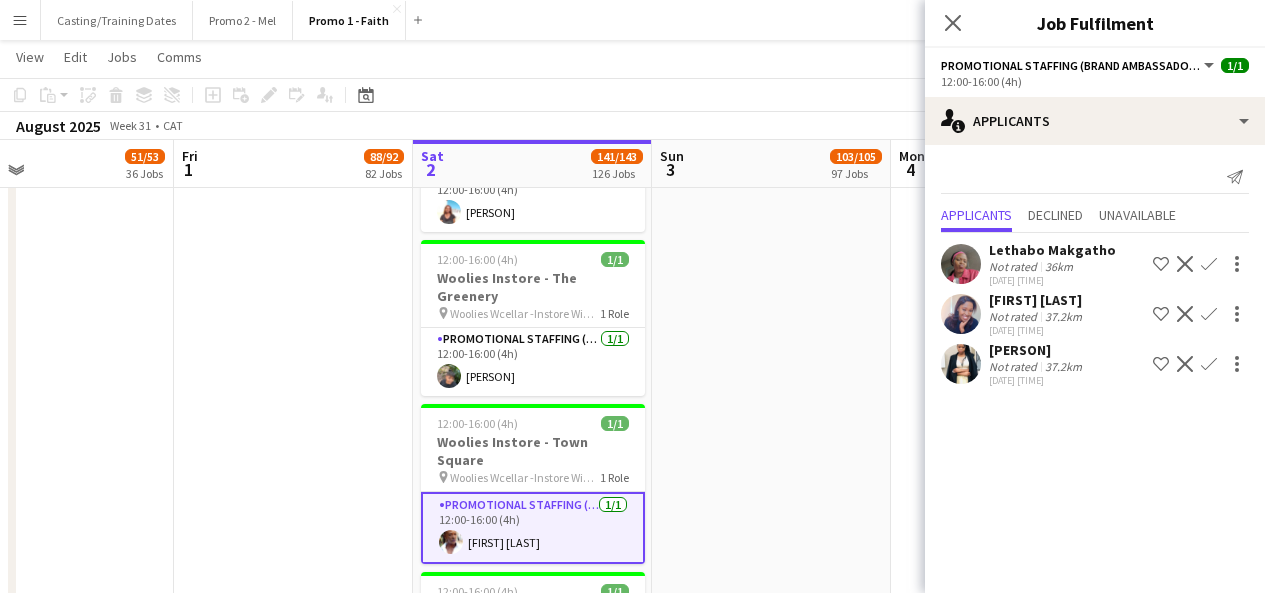 click at bounding box center [961, 364] 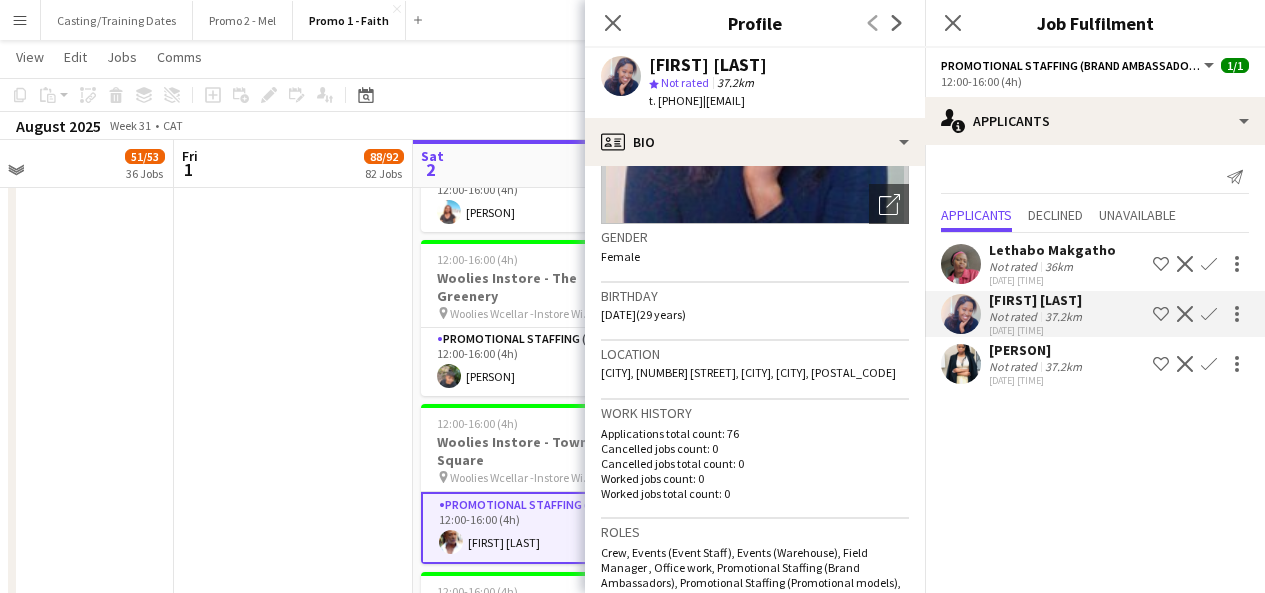 scroll, scrollTop: 266, scrollLeft: 0, axis: vertical 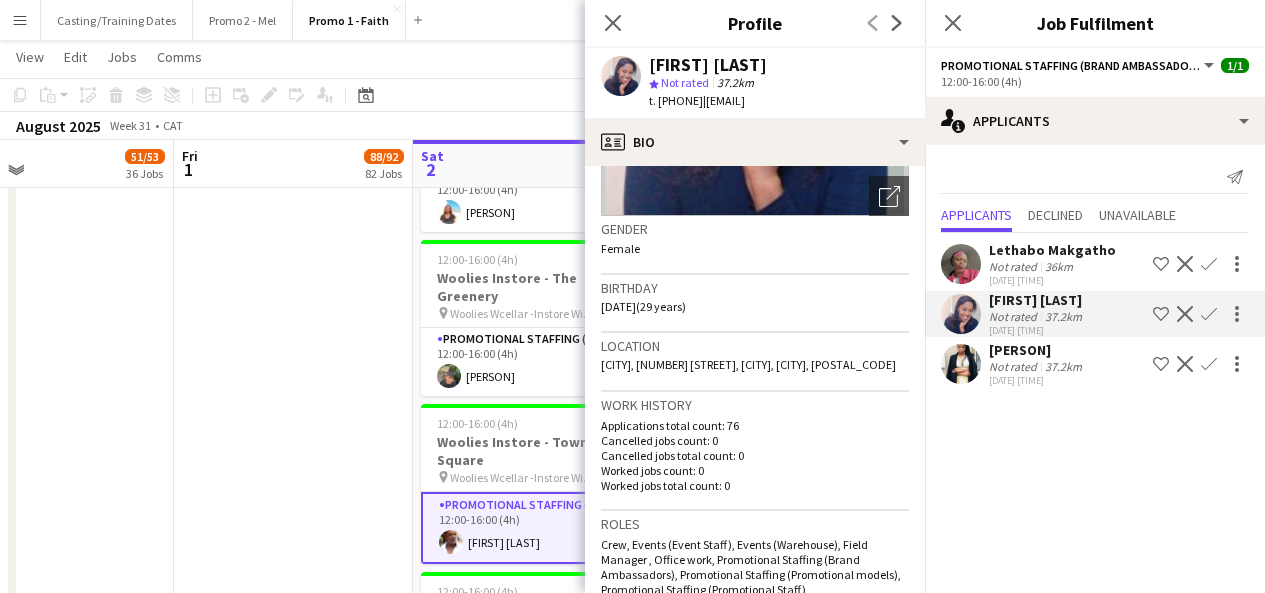 click 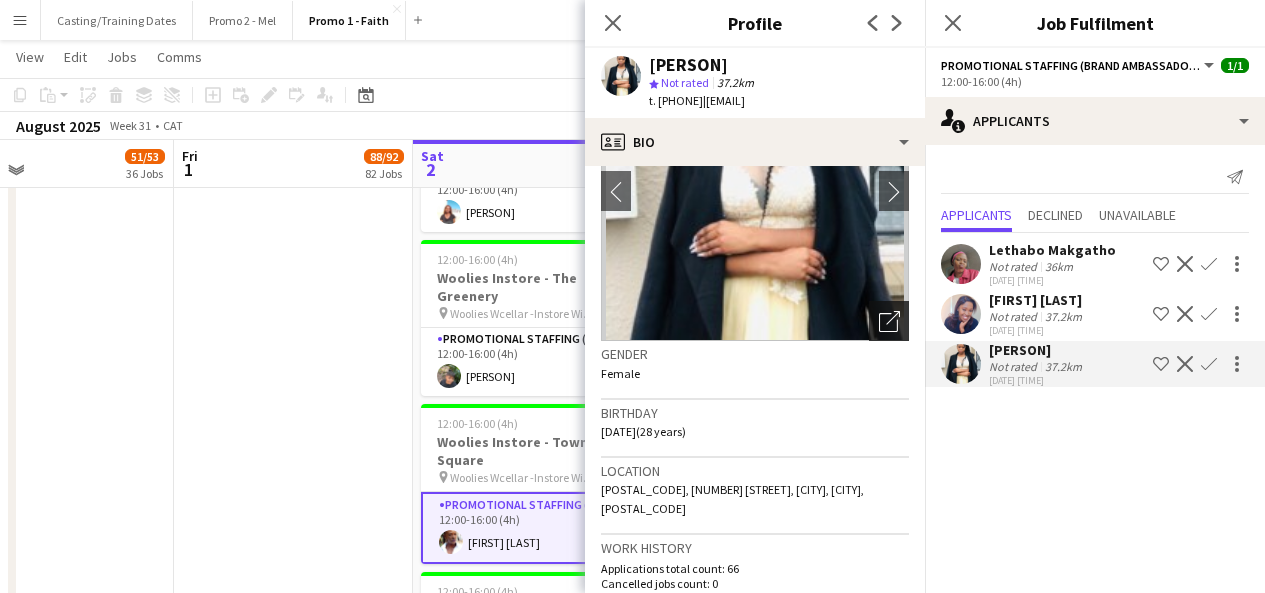 scroll, scrollTop: 142, scrollLeft: 0, axis: vertical 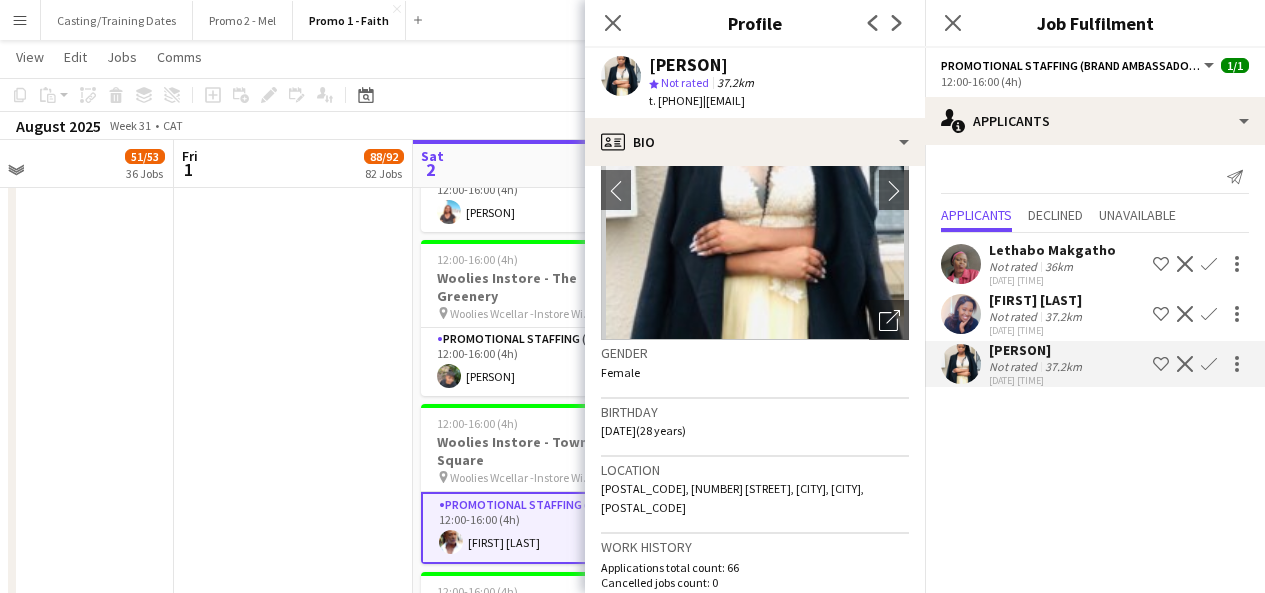 click at bounding box center [961, 314] 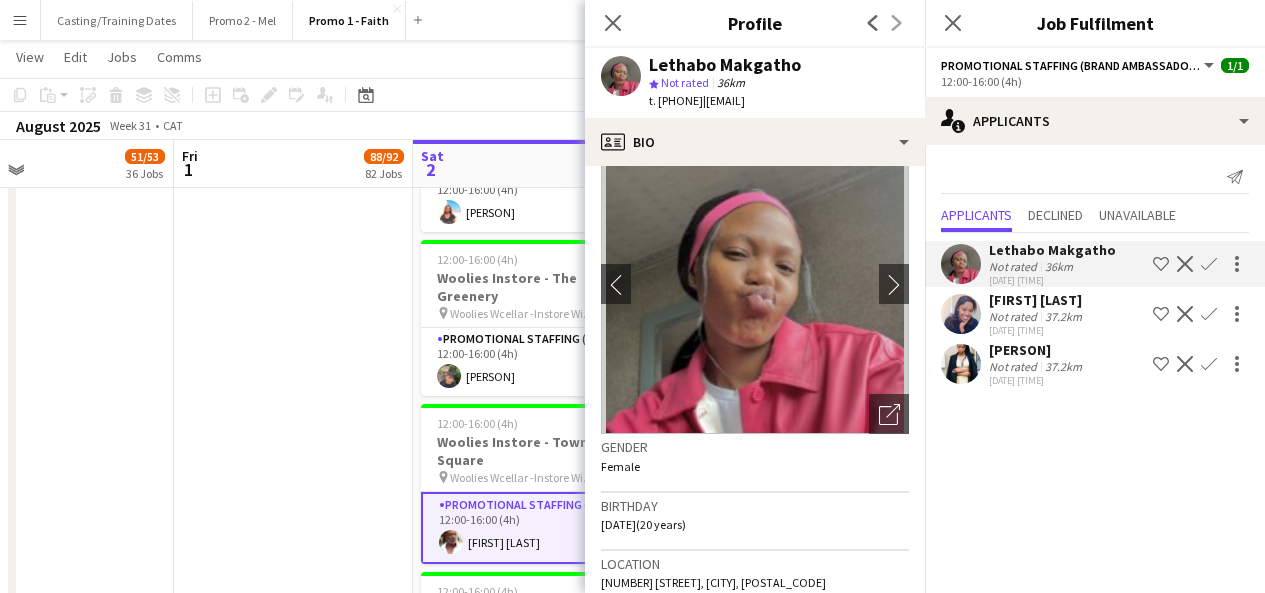 scroll, scrollTop: 24, scrollLeft: 0, axis: vertical 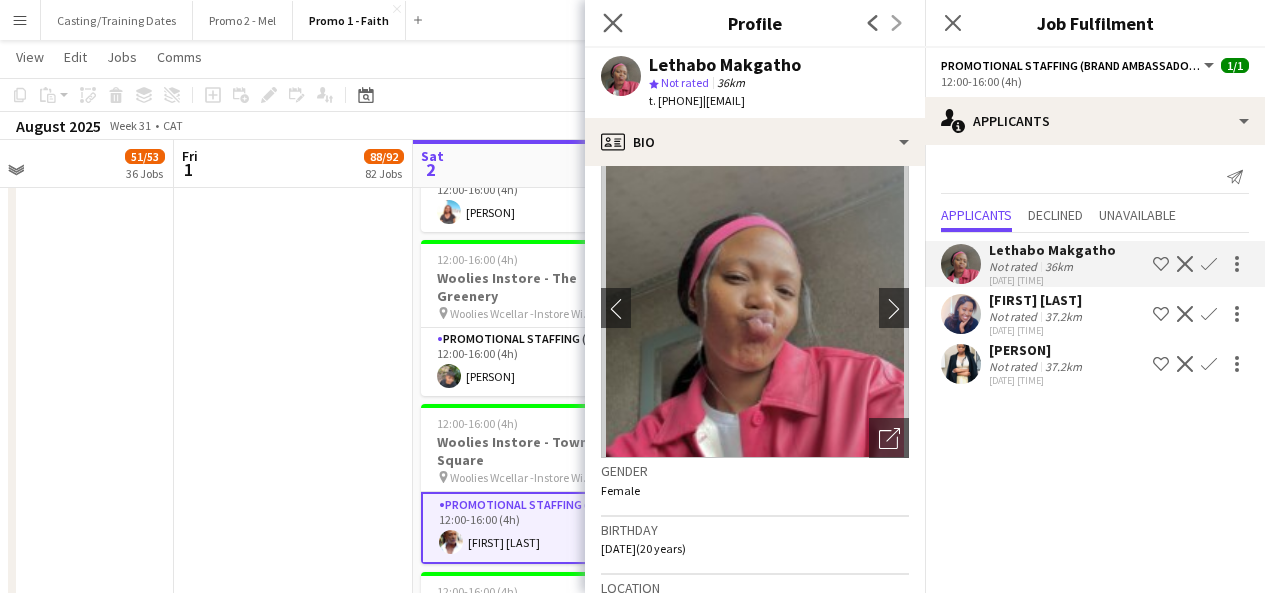 click on "Close pop-in" 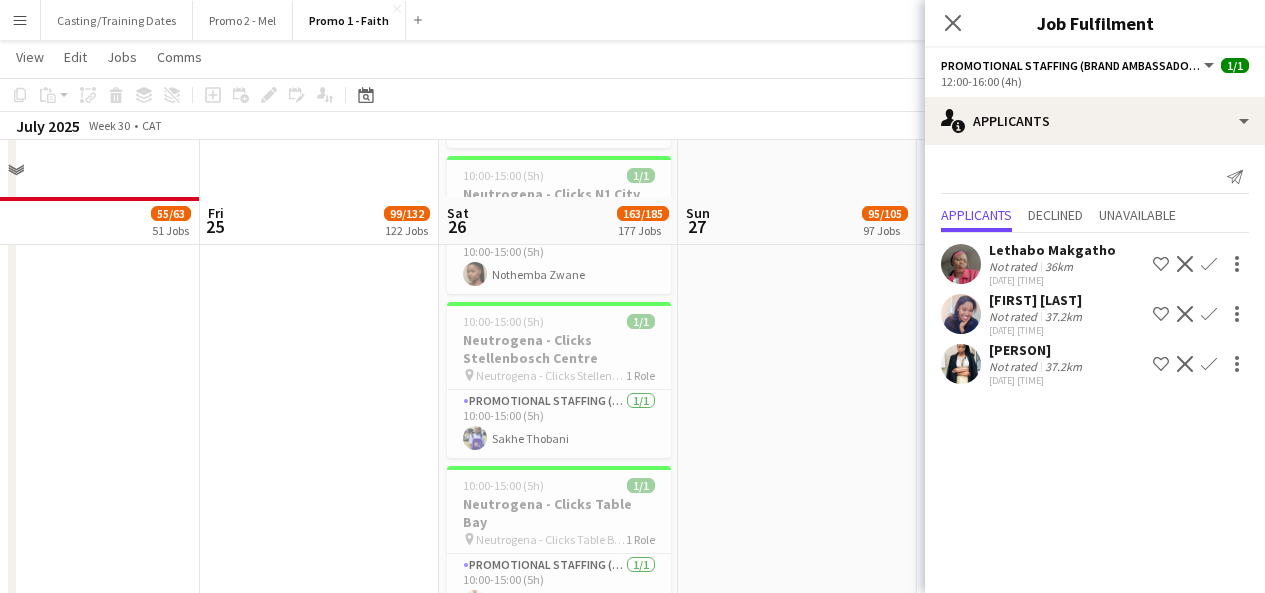 scroll, scrollTop: 0, scrollLeft: 614, axis: horizontal 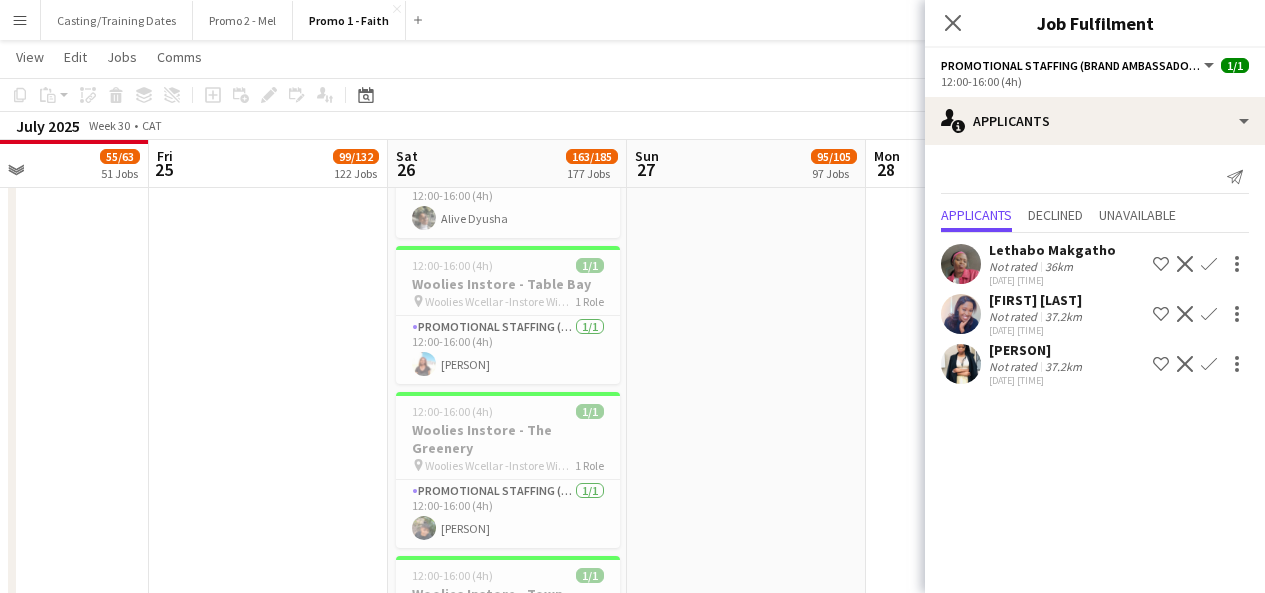 click on "Promotional Staffing (Brand Ambassadors)   1/1   12:00-16:00 (4h)
Charmaine Mashele" at bounding box center (508, 678) 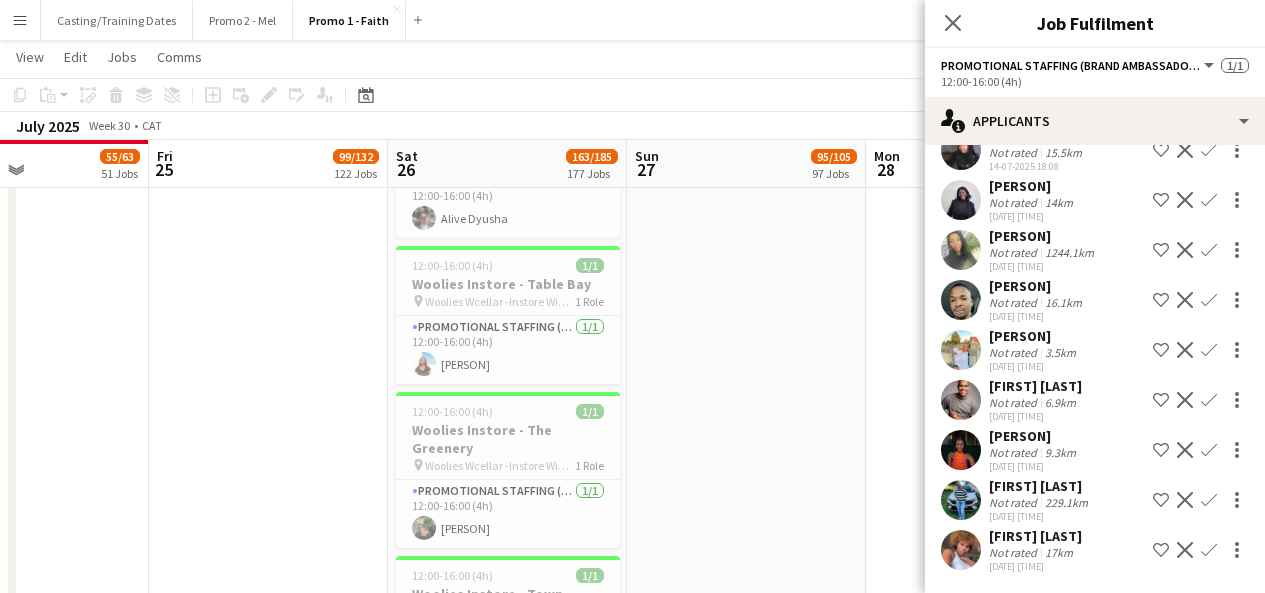 scroll, scrollTop: 582, scrollLeft: 0, axis: vertical 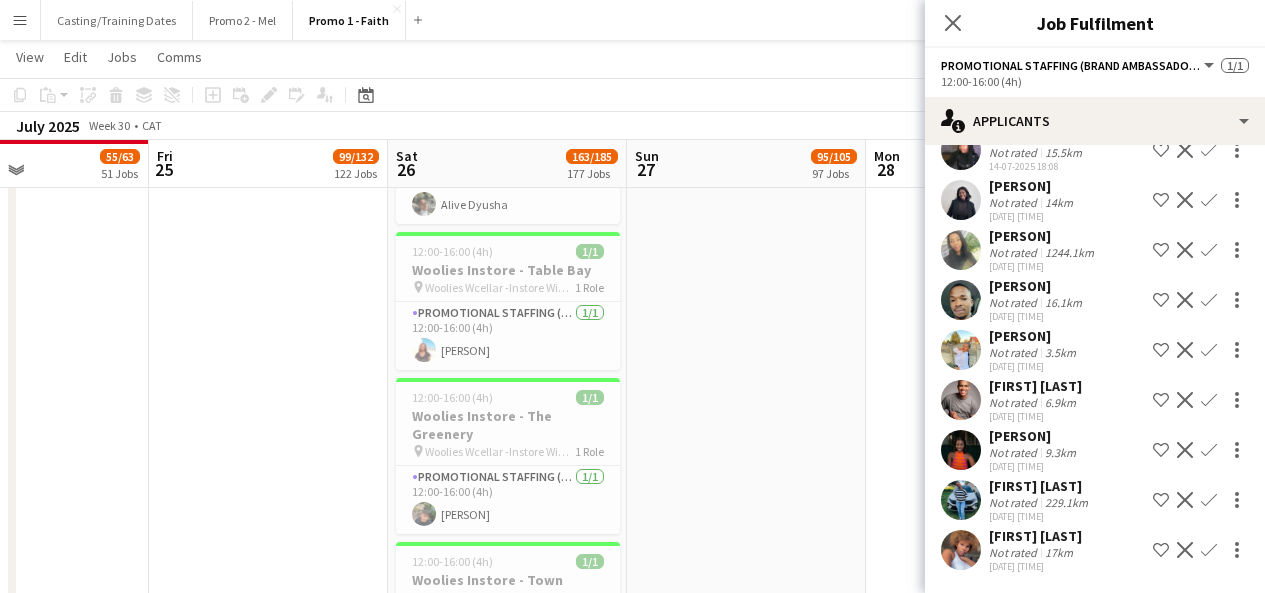click at bounding box center [961, 400] 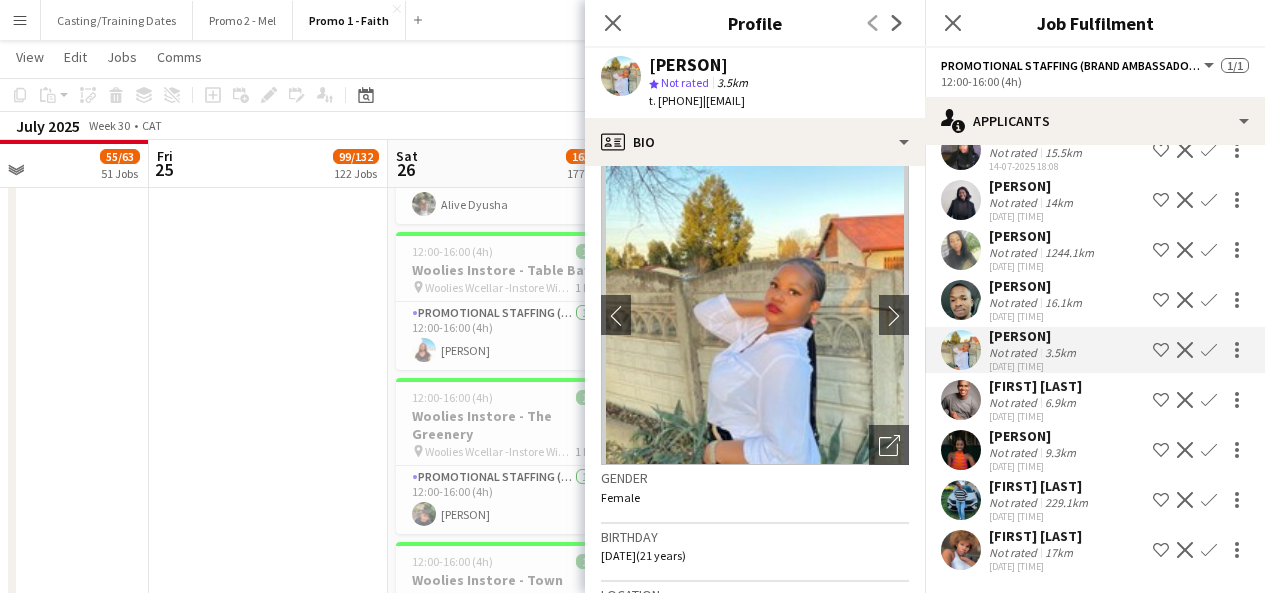 scroll, scrollTop: 16, scrollLeft: 0, axis: vertical 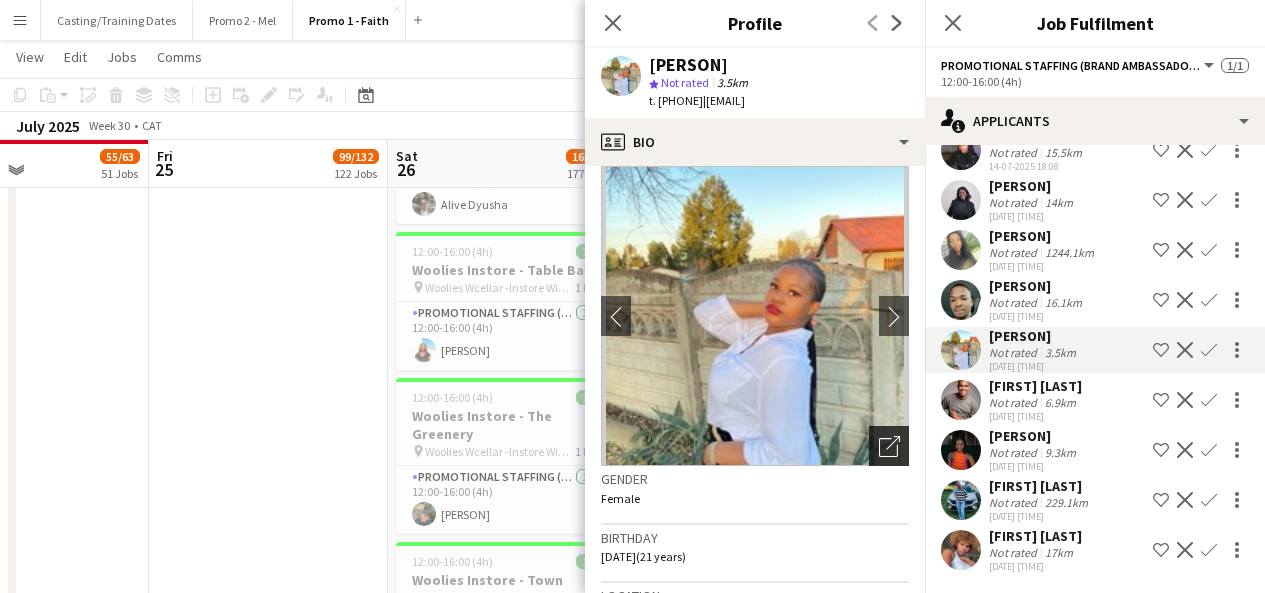 click on "Open photos pop-in" 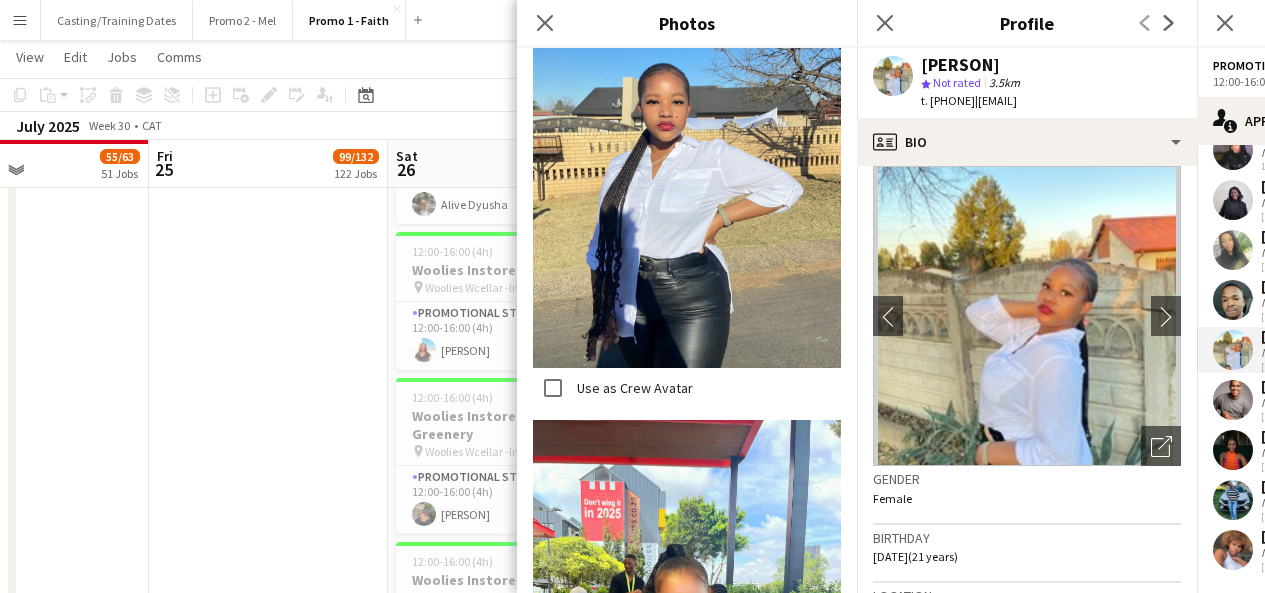 scroll, scrollTop: 2074, scrollLeft: 0, axis: vertical 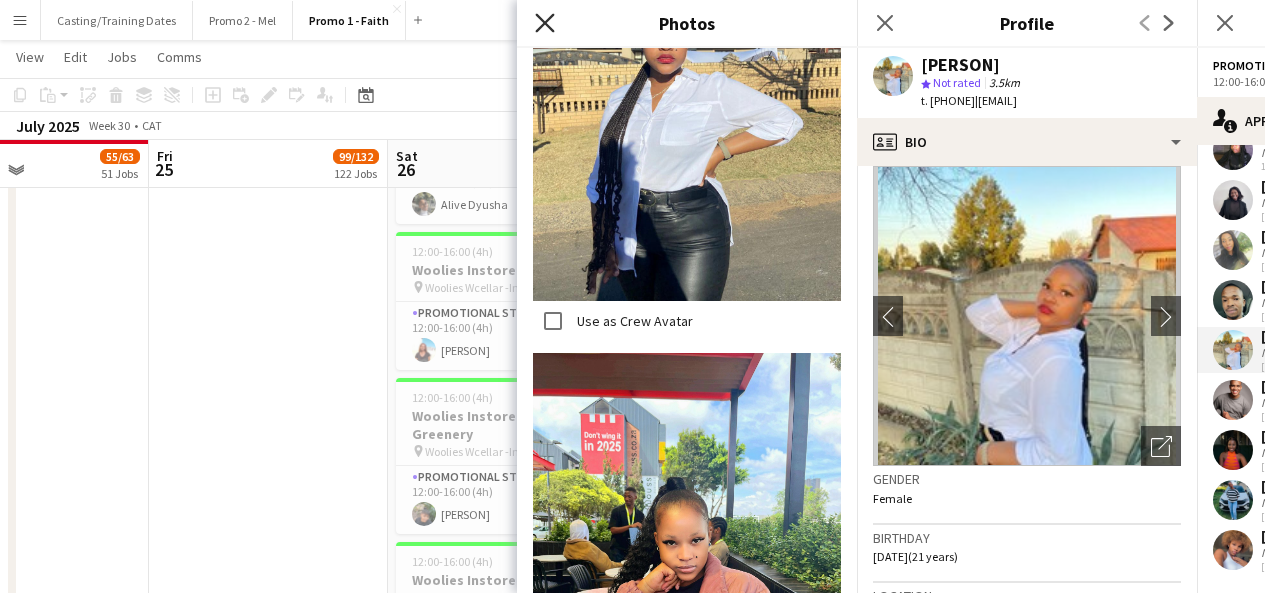 click 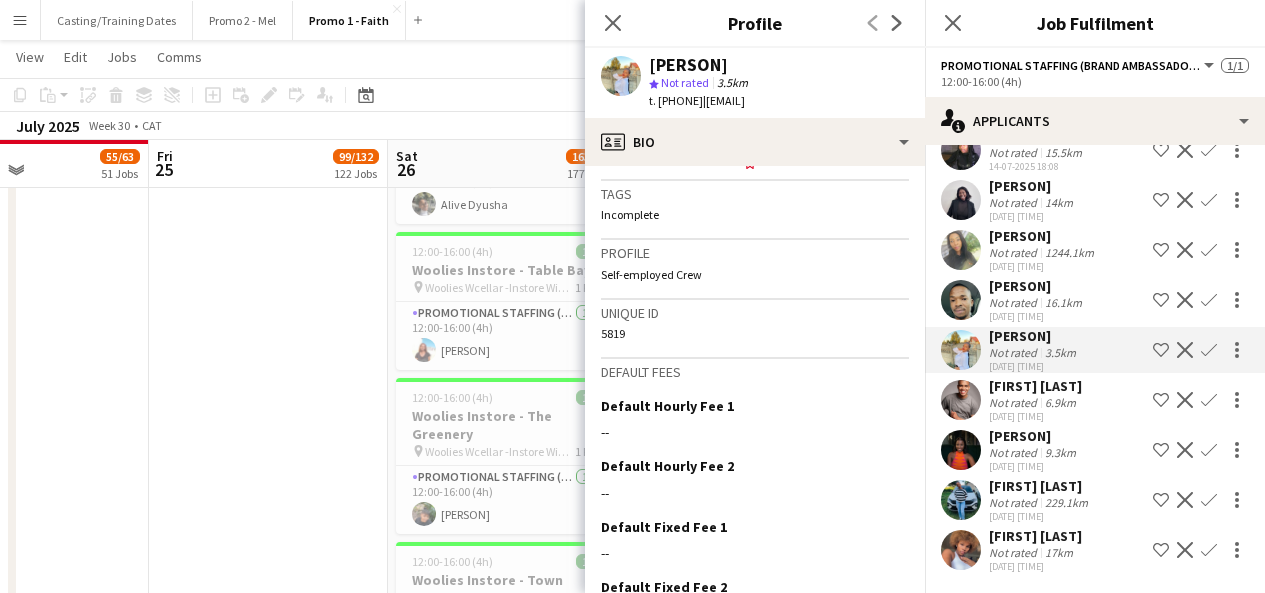 scroll, scrollTop: 880, scrollLeft: 0, axis: vertical 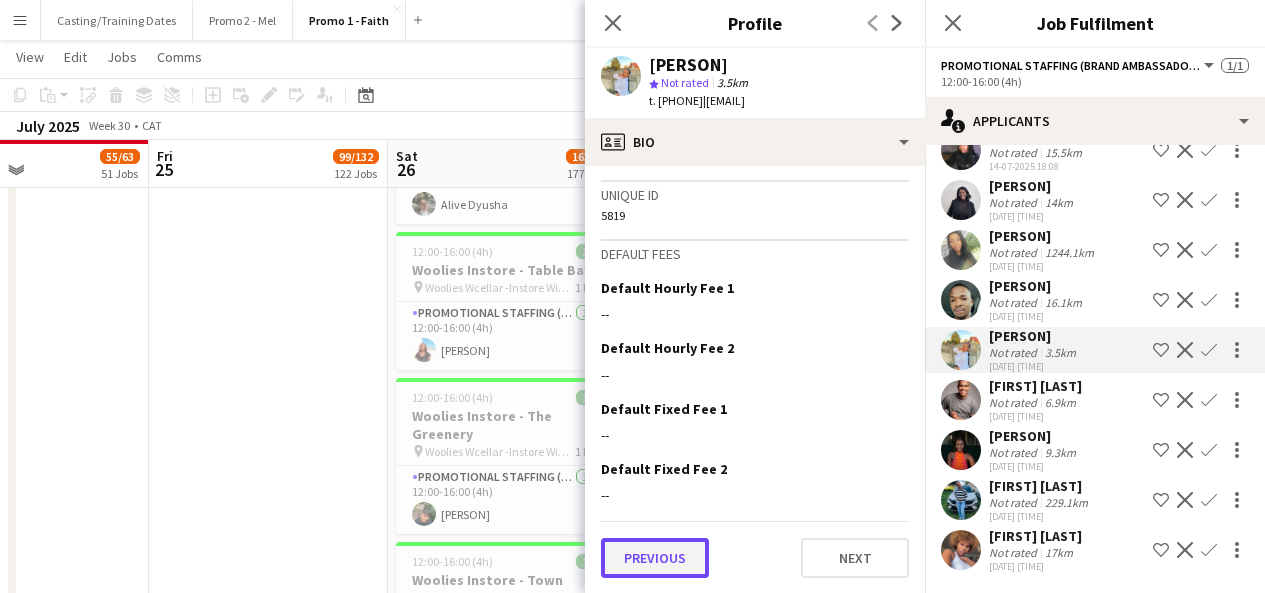 click on "Previous" 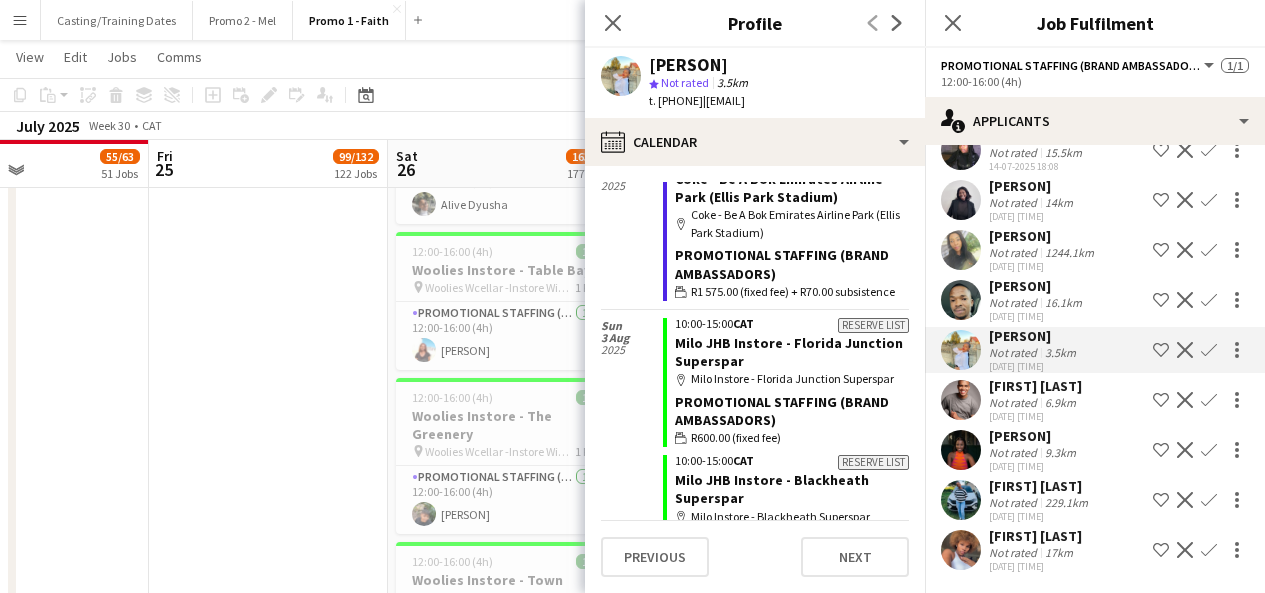 scroll, scrollTop: 0, scrollLeft: 0, axis: both 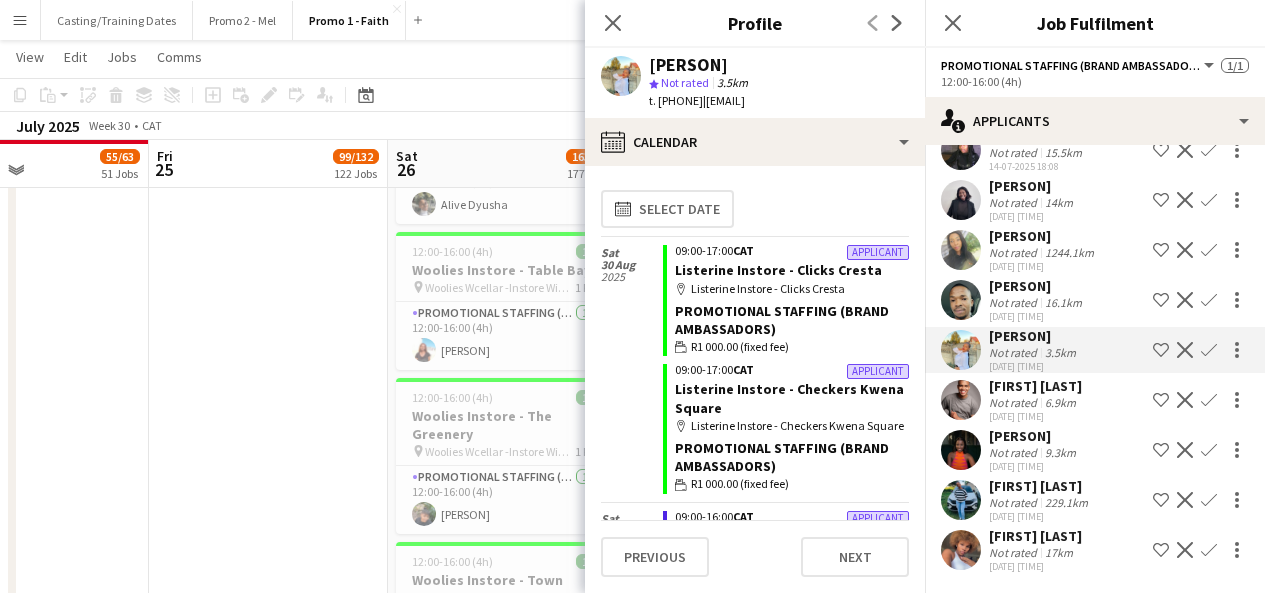 click on "calendar-full
Select date" 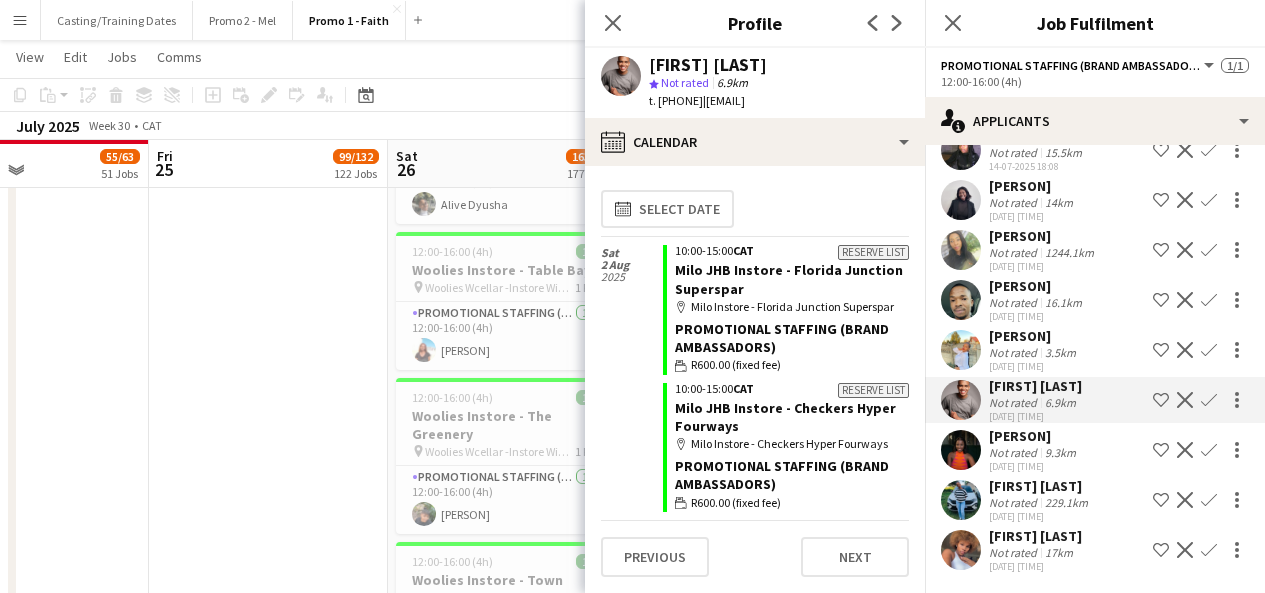 click at bounding box center (961, 500) 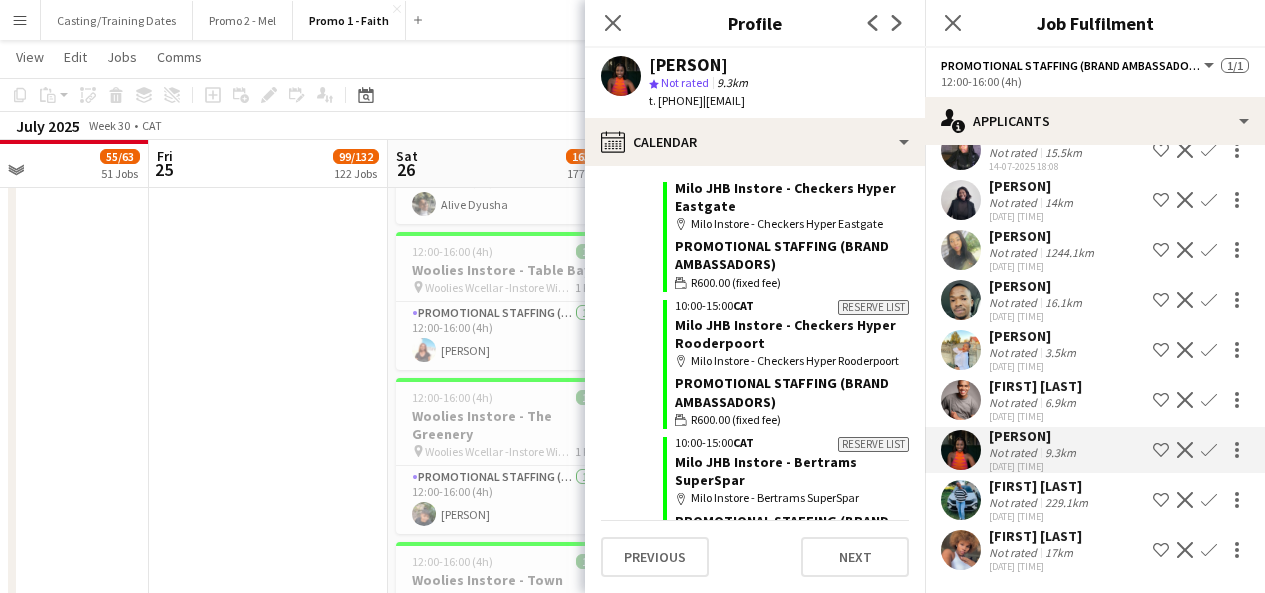 scroll, scrollTop: 224, scrollLeft: 0, axis: vertical 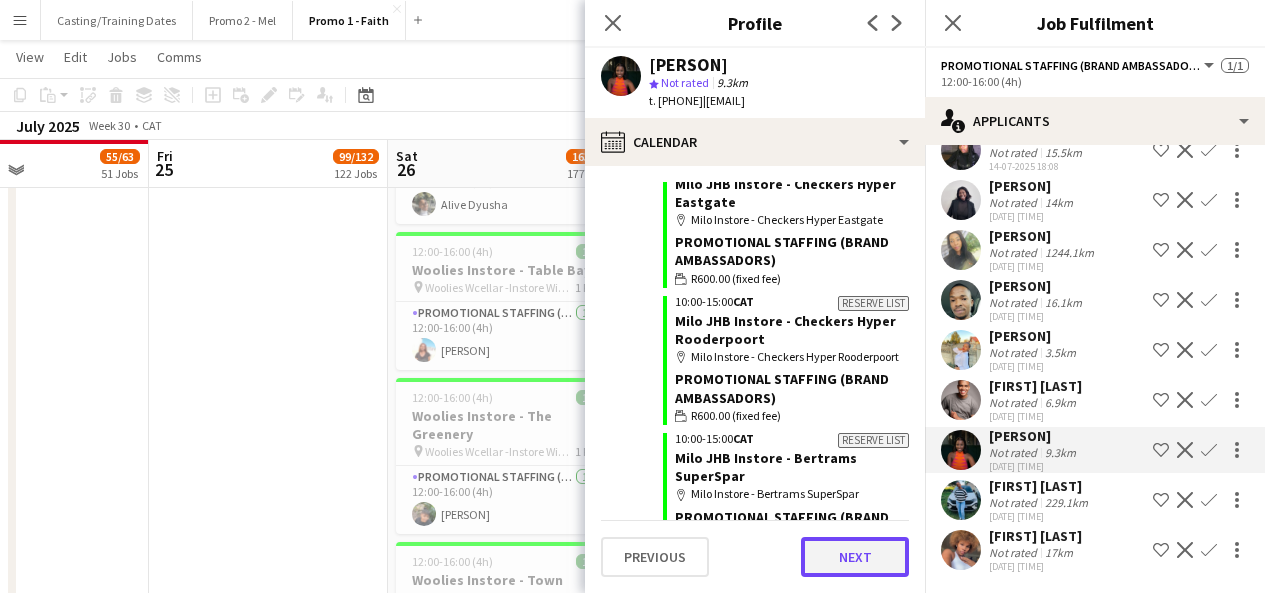 click on "Next" 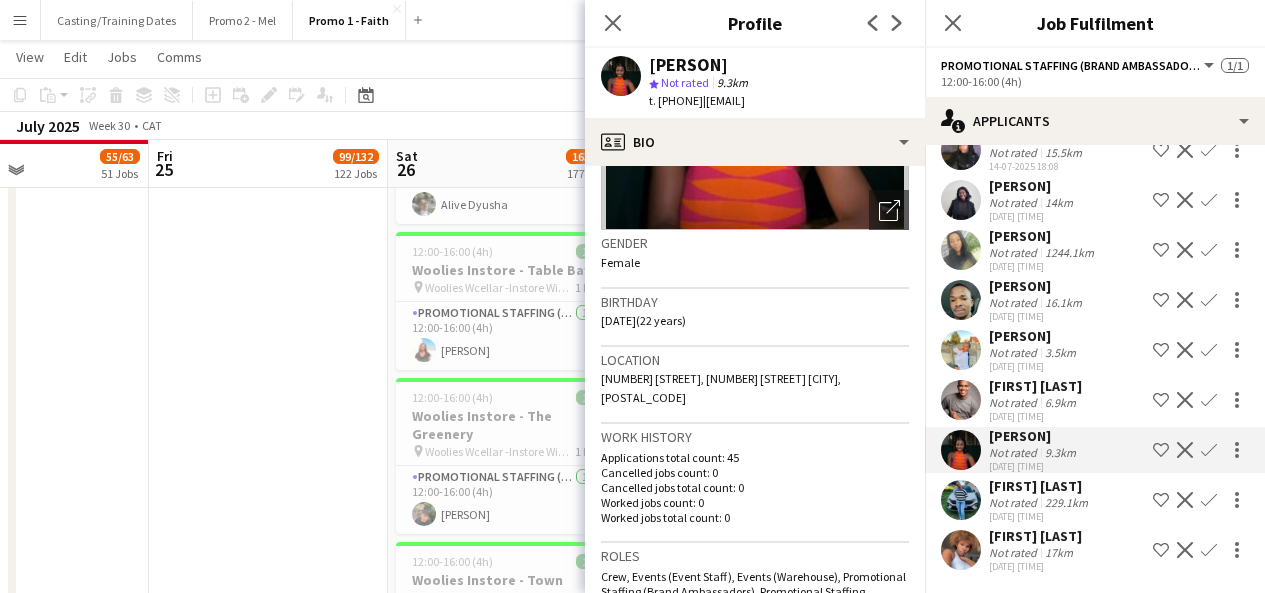 scroll, scrollTop: 251, scrollLeft: 0, axis: vertical 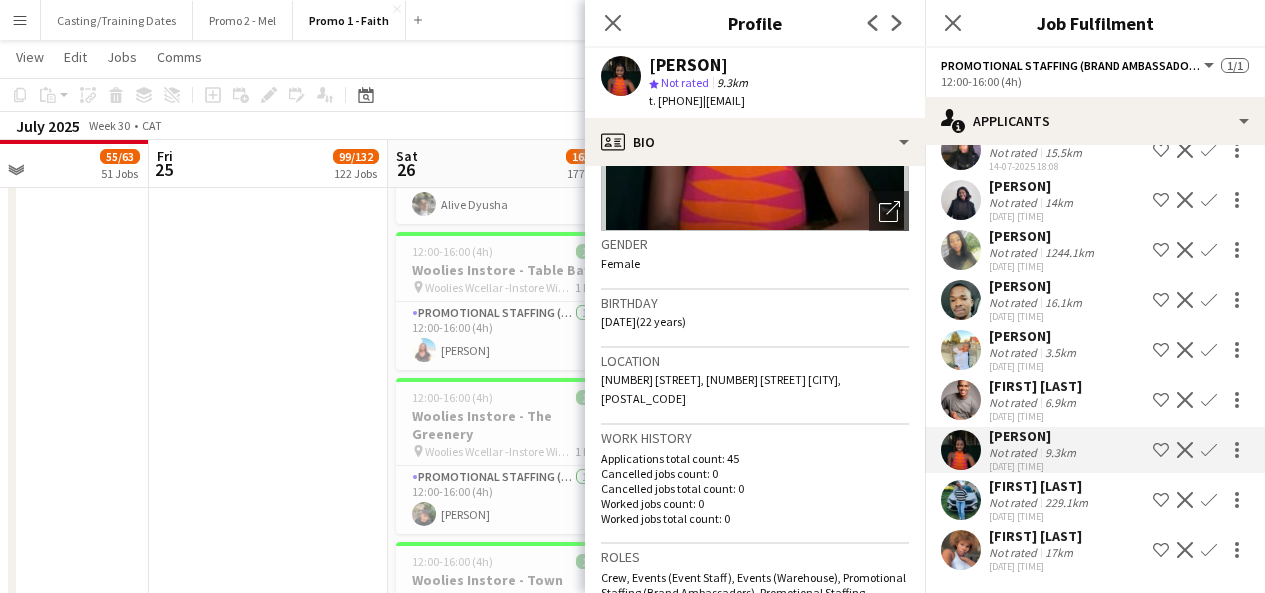drag, startPoint x: 602, startPoint y: 379, endPoint x: 901, endPoint y: 384, distance: 299.0418 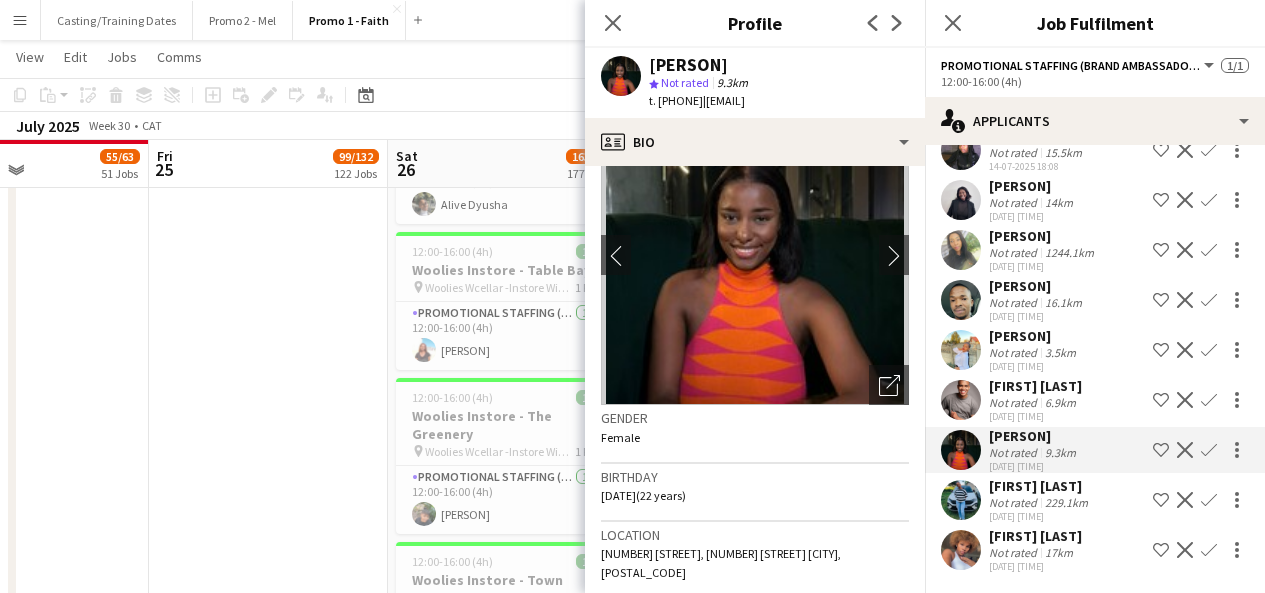 scroll, scrollTop: 76, scrollLeft: 0, axis: vertical 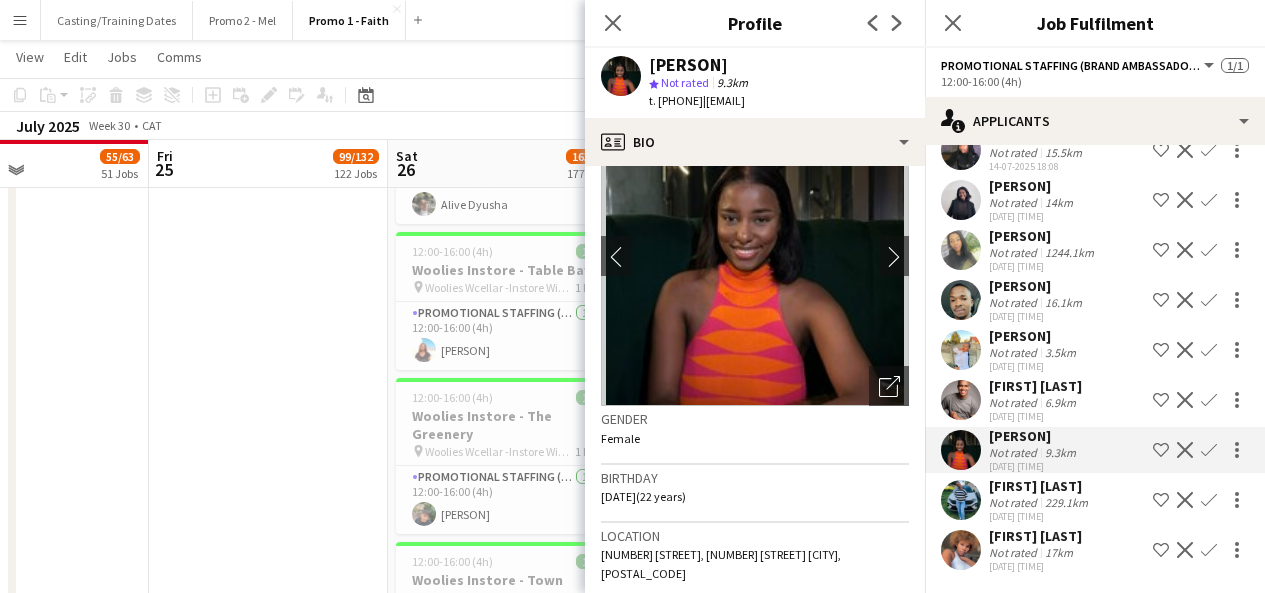 click on "Gender" 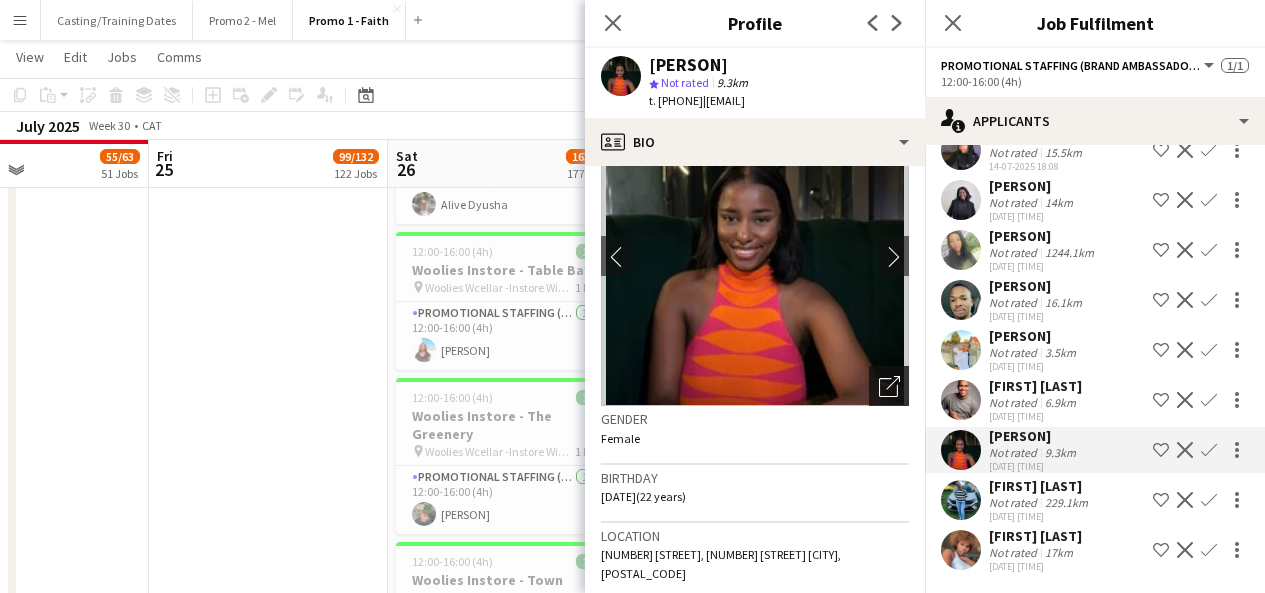 click on "Open photos pop-in" 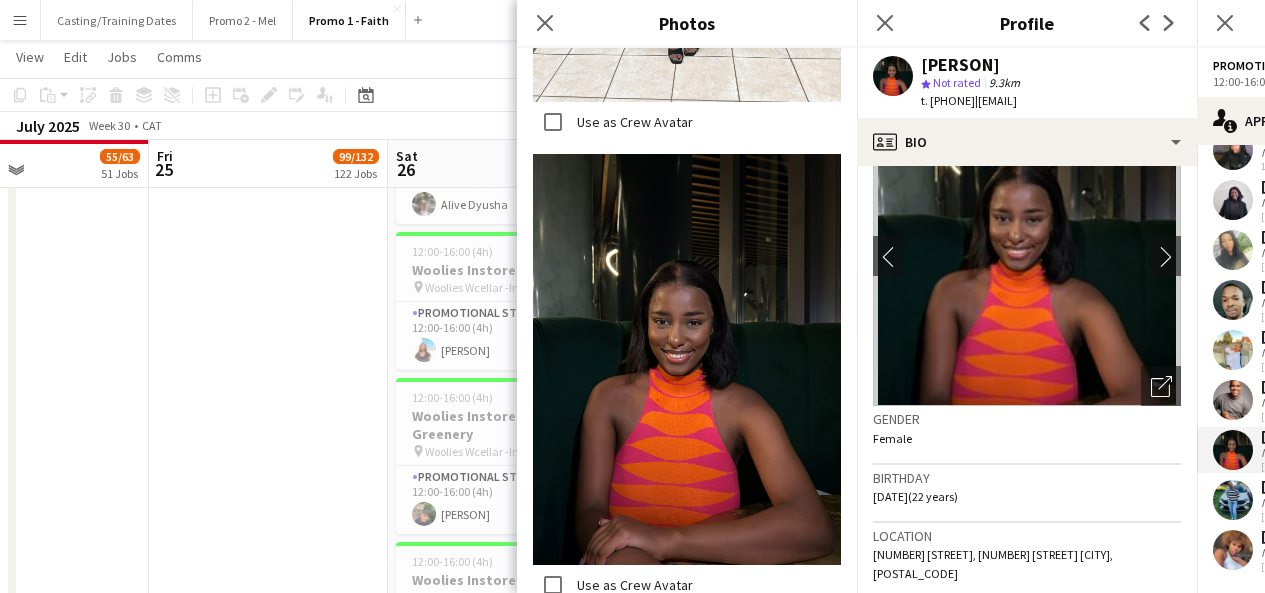 scroll, scrollTop: 2190, scrollLeft: 0, axis: vertical 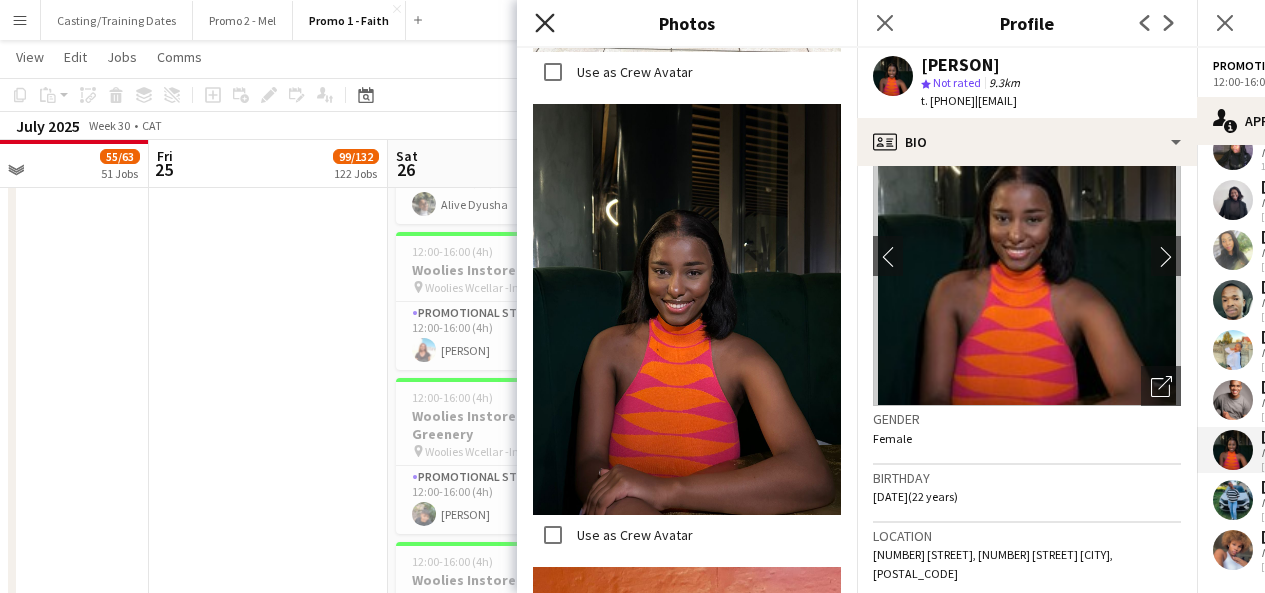 click on "Close pop-in" 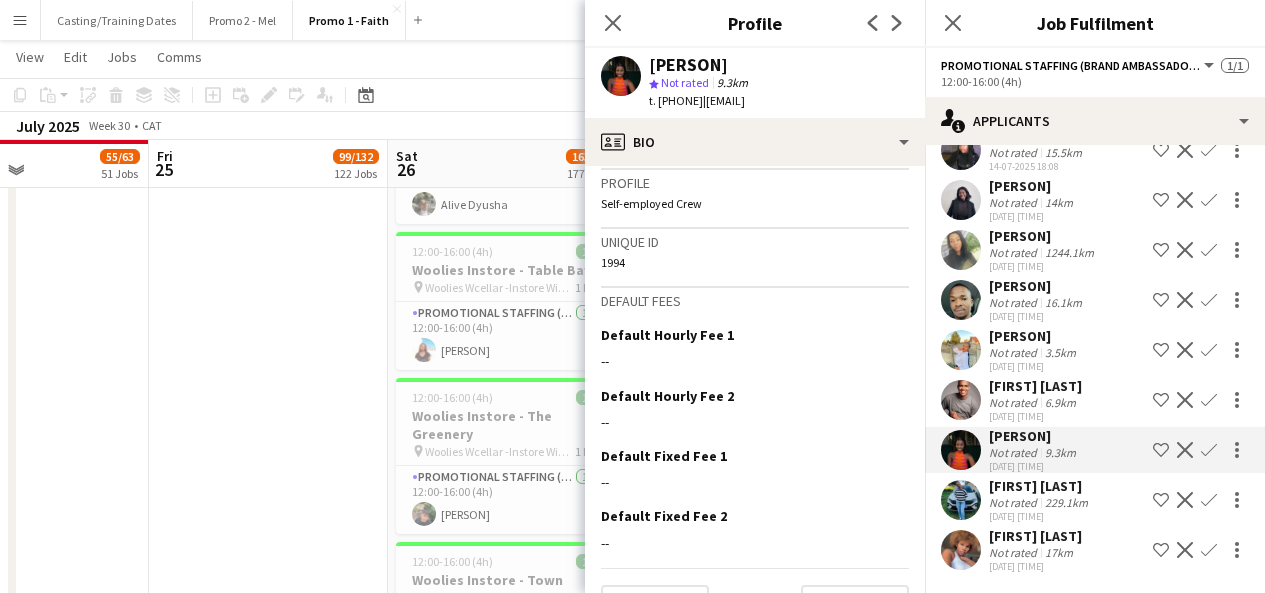 scroll, scrollTop: 877, scrollLeft: 0, axis: vertical 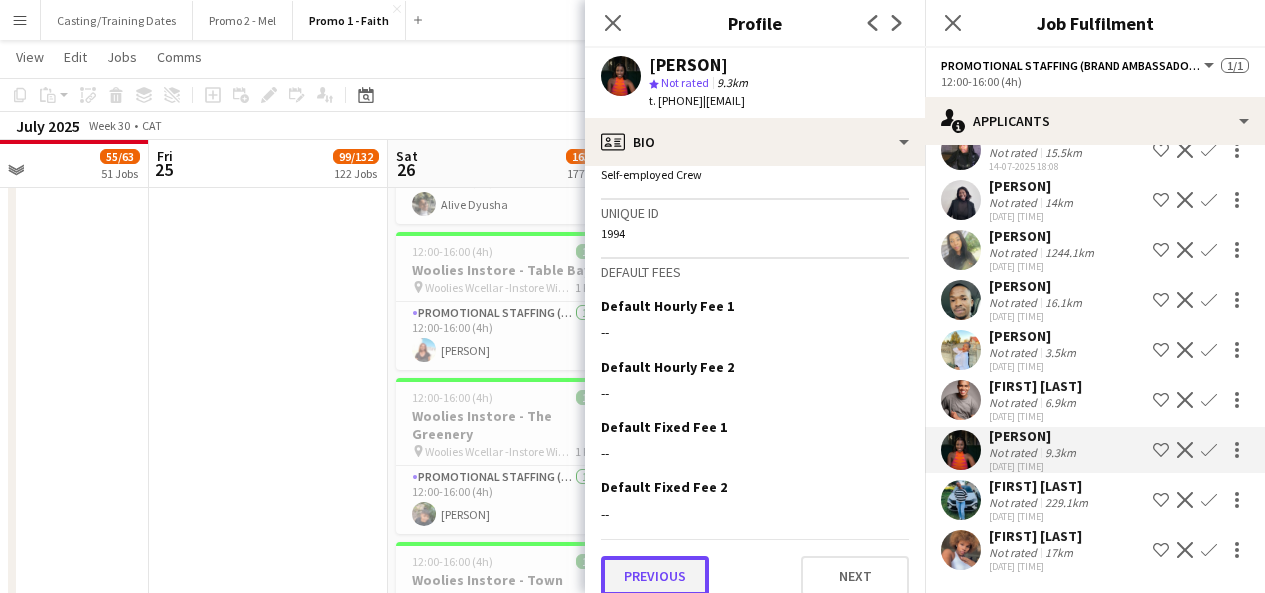 click on "Previous" 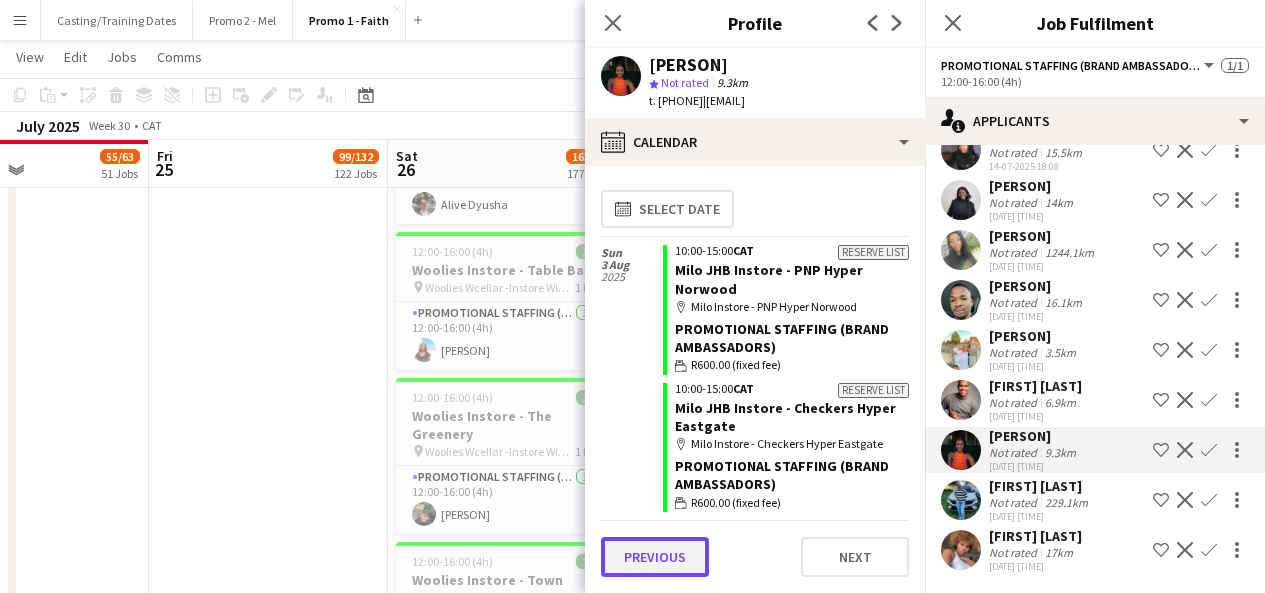 click on "Previous" 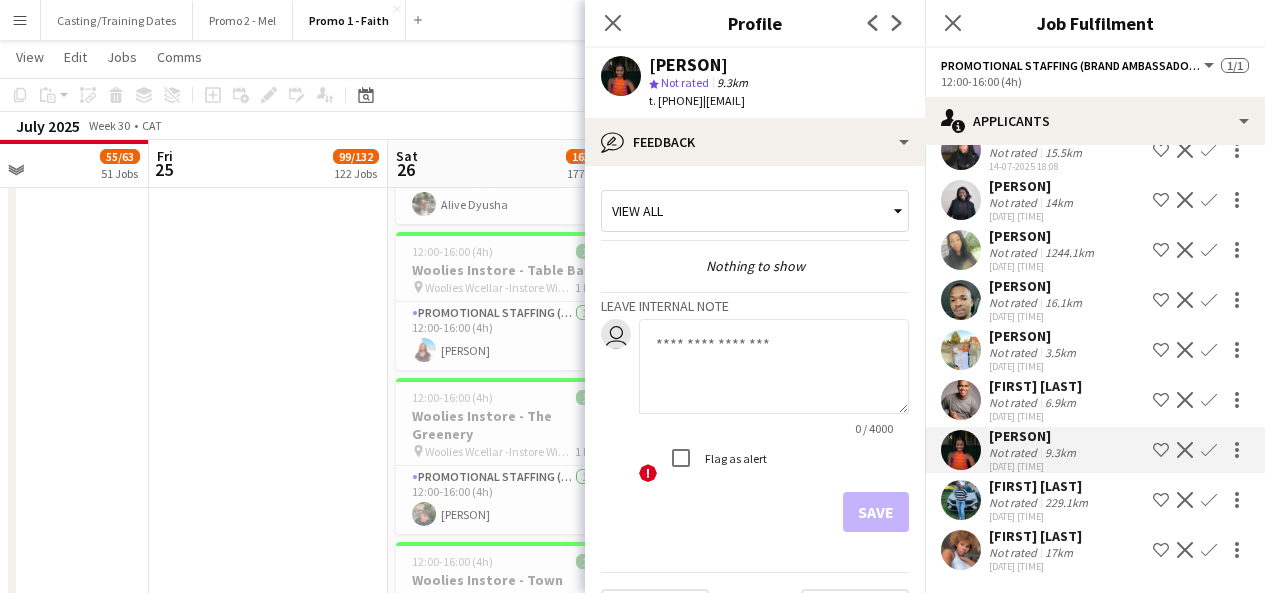 scroll, scrollTop: 53, scrollLeft: 0, axis: vertical 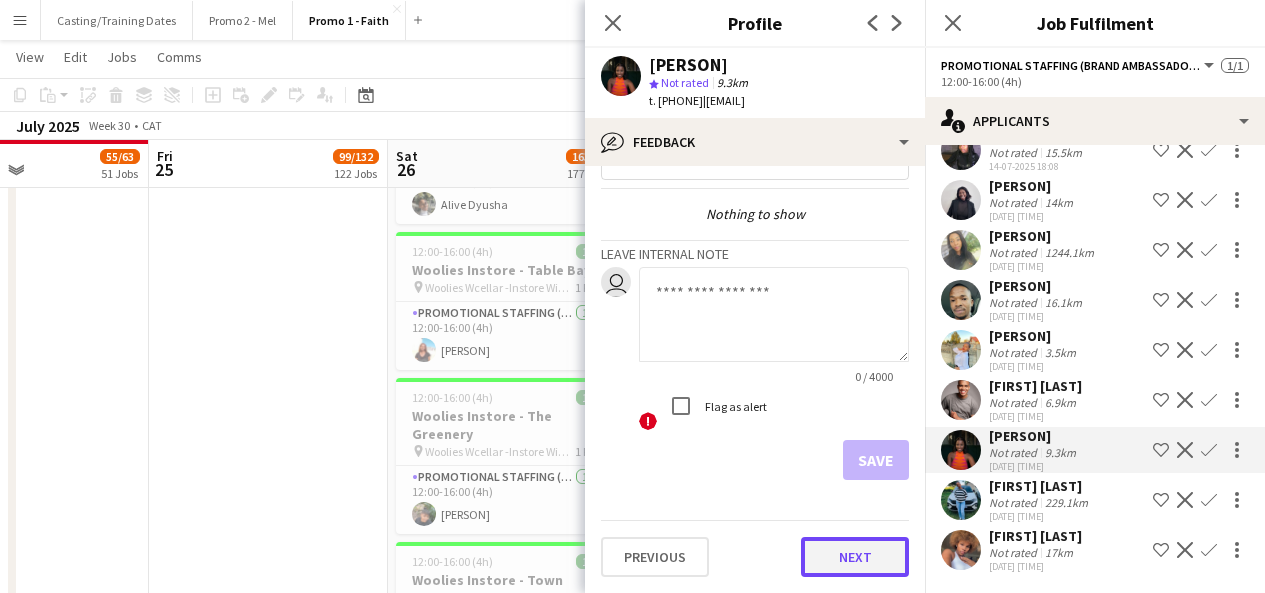 click on "Next" 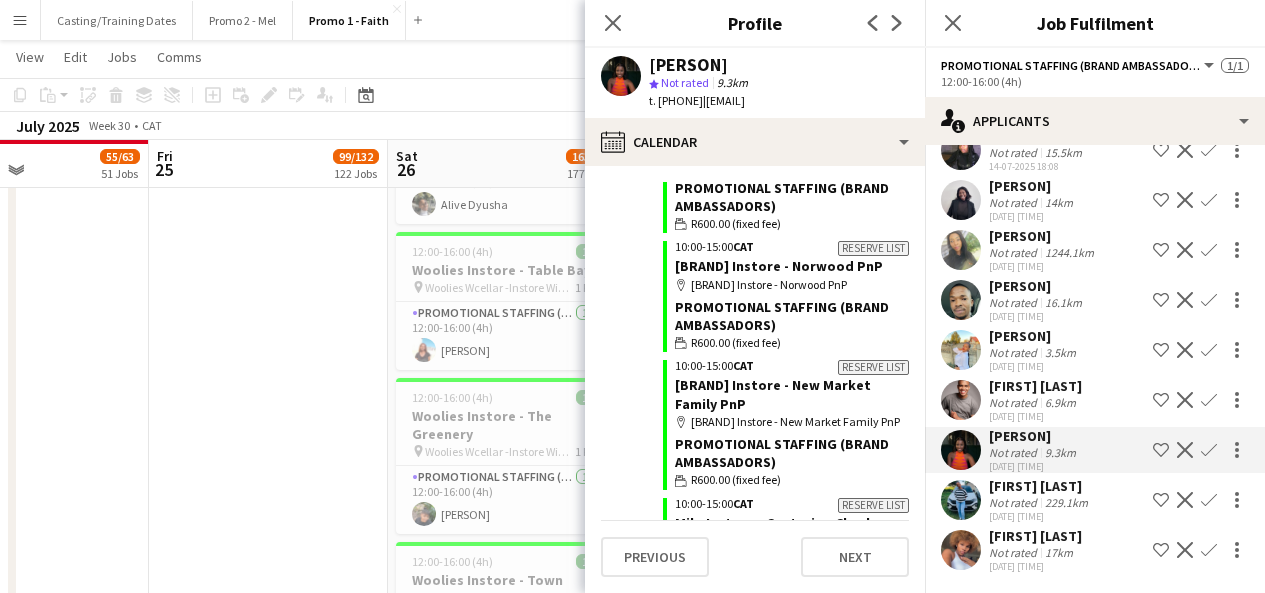 scroll, scrollTop: 5872, scrollLeft: 0, axis: vertical 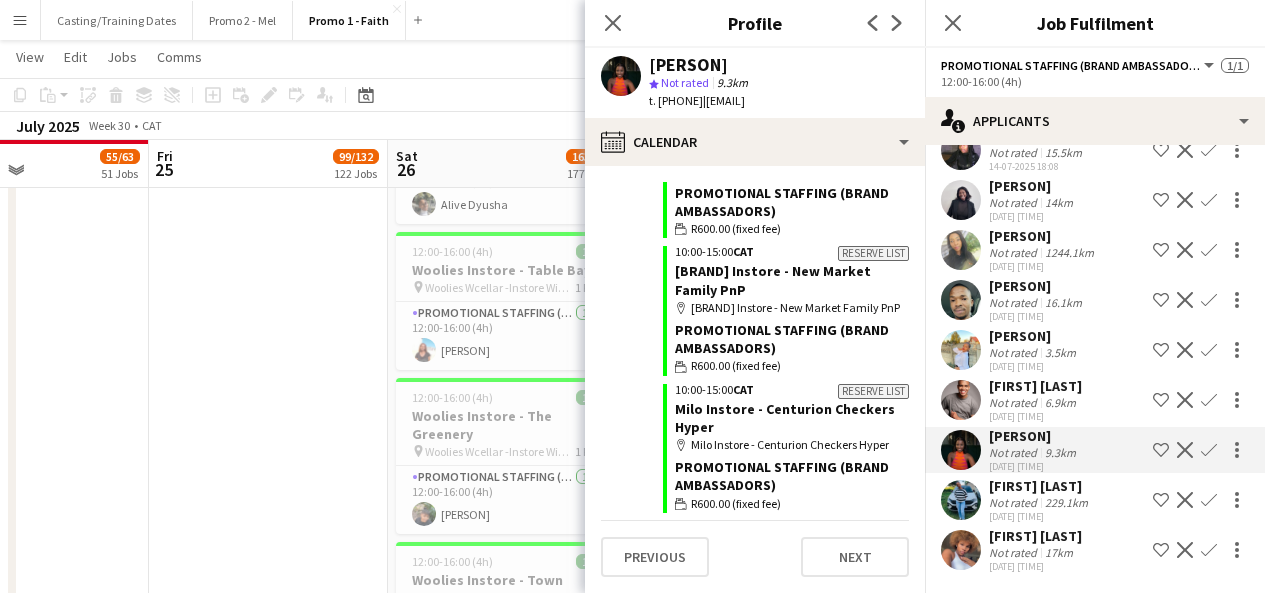 drag, startPoint x: 652, startPoint y: 62, endPoint x: 850, endPoint y: 53, distance: 198.20444 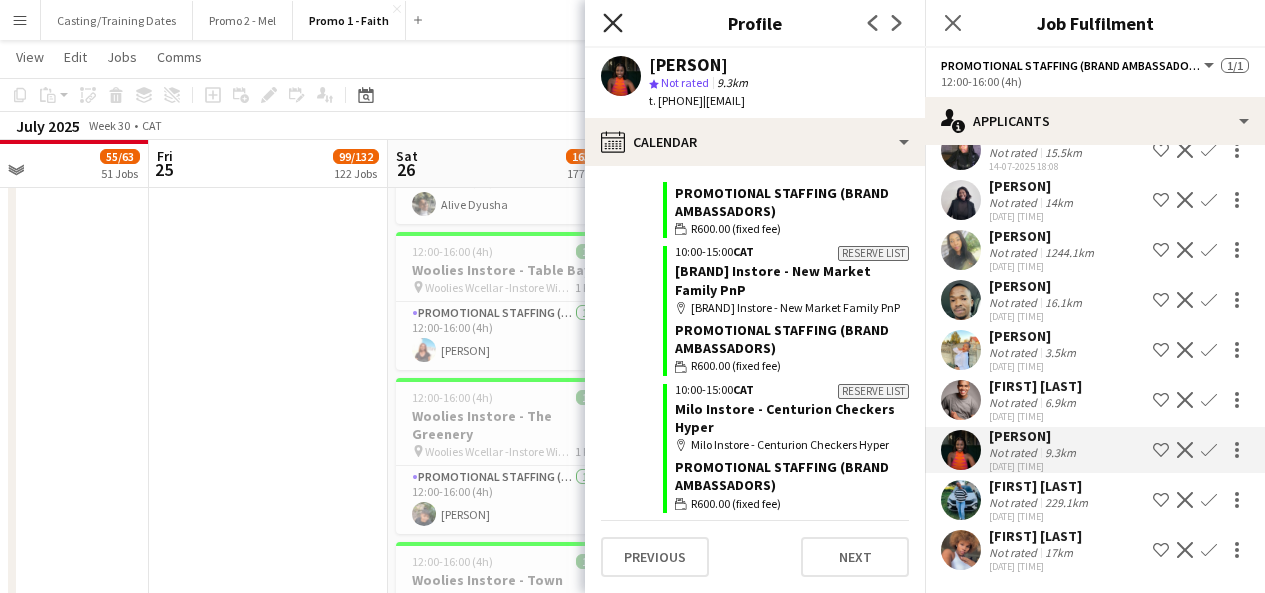 click 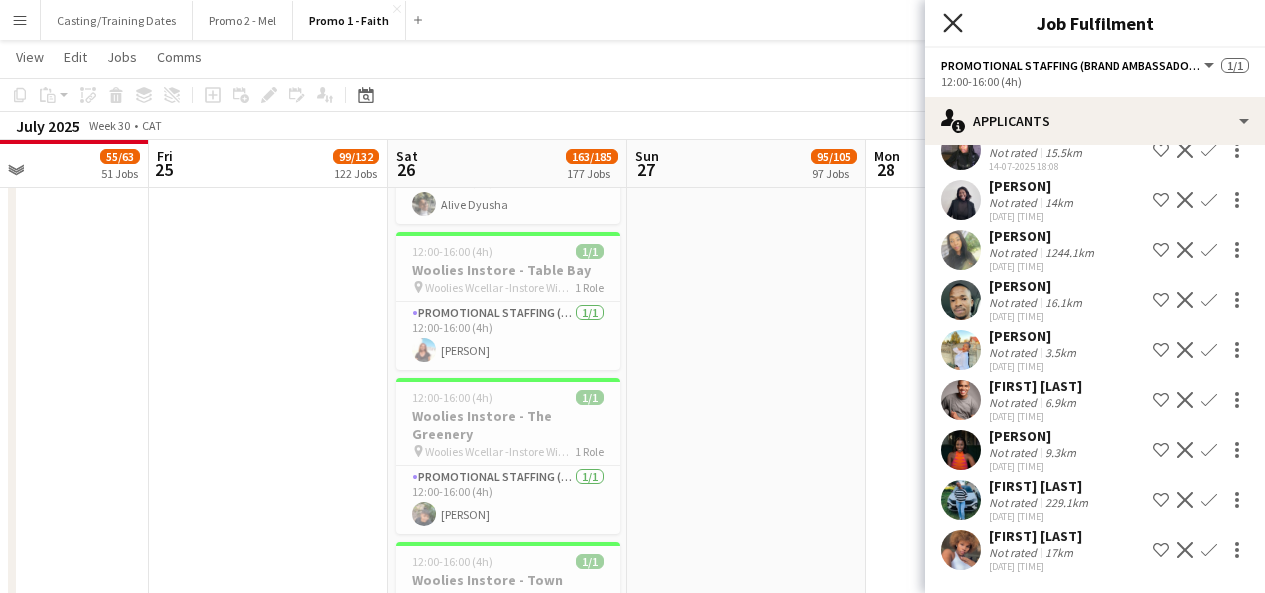 click on "Close pop-in" 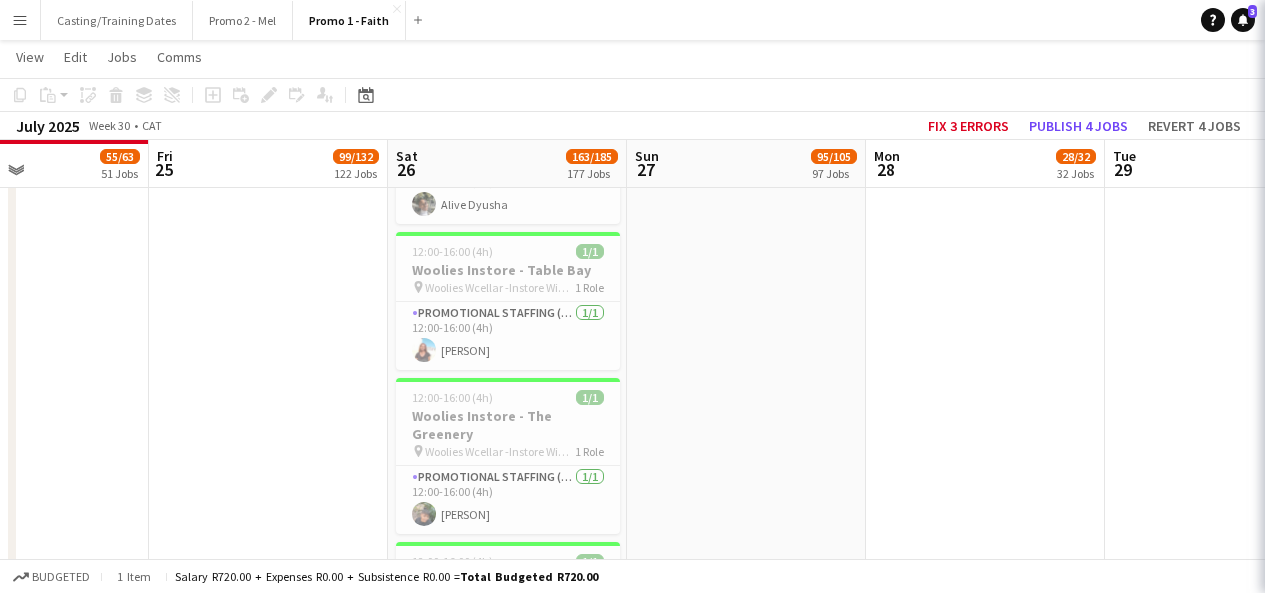 scroll, scrollTop: 0, scrollLeft: 0, axis: both 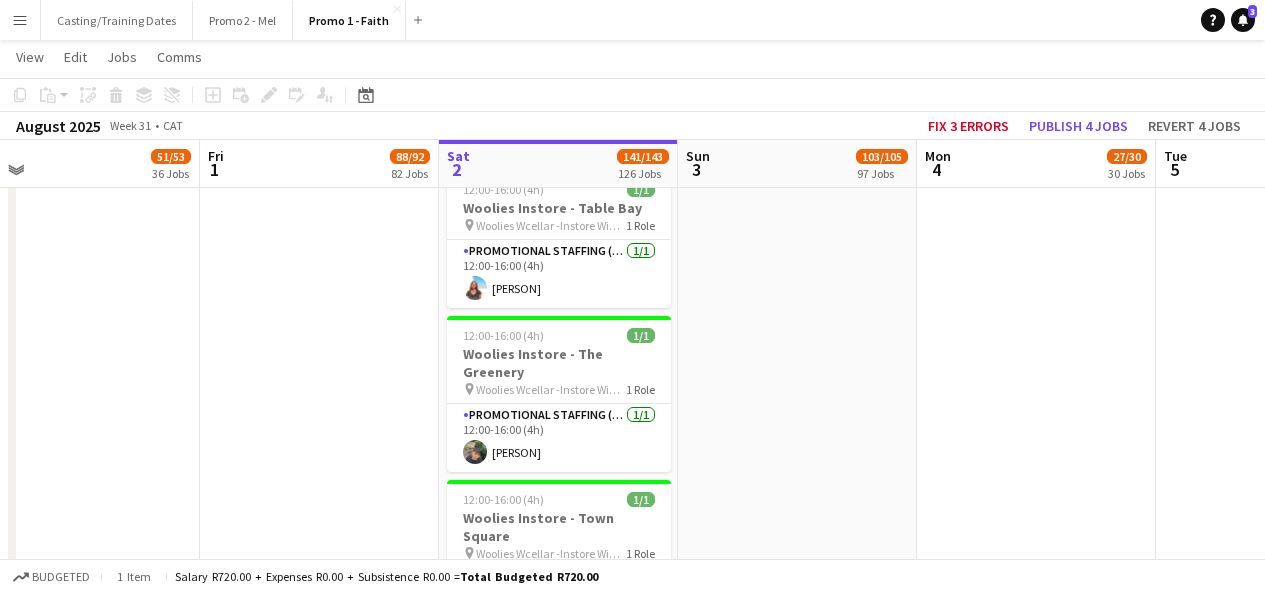 click on "Promotional Staffing (Brand Ambassadors)   1/1   12:00-16:00 (4h)
Charmaine Mashele" at bounding box center [559, 602] 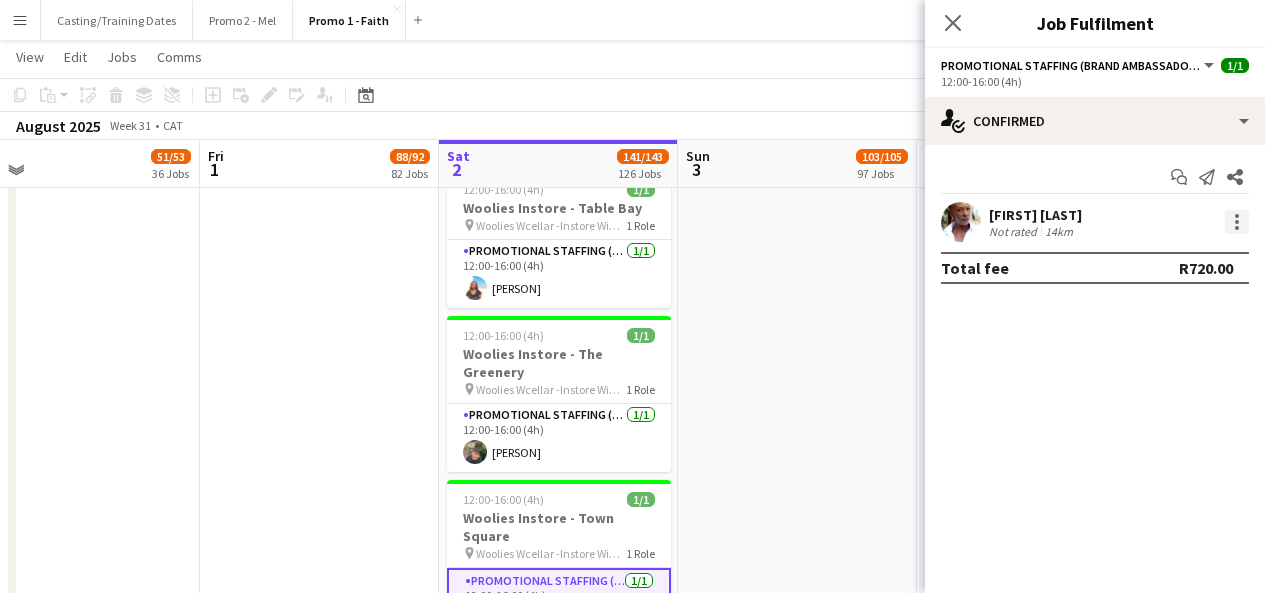 click at bounding box center (1237, 222) 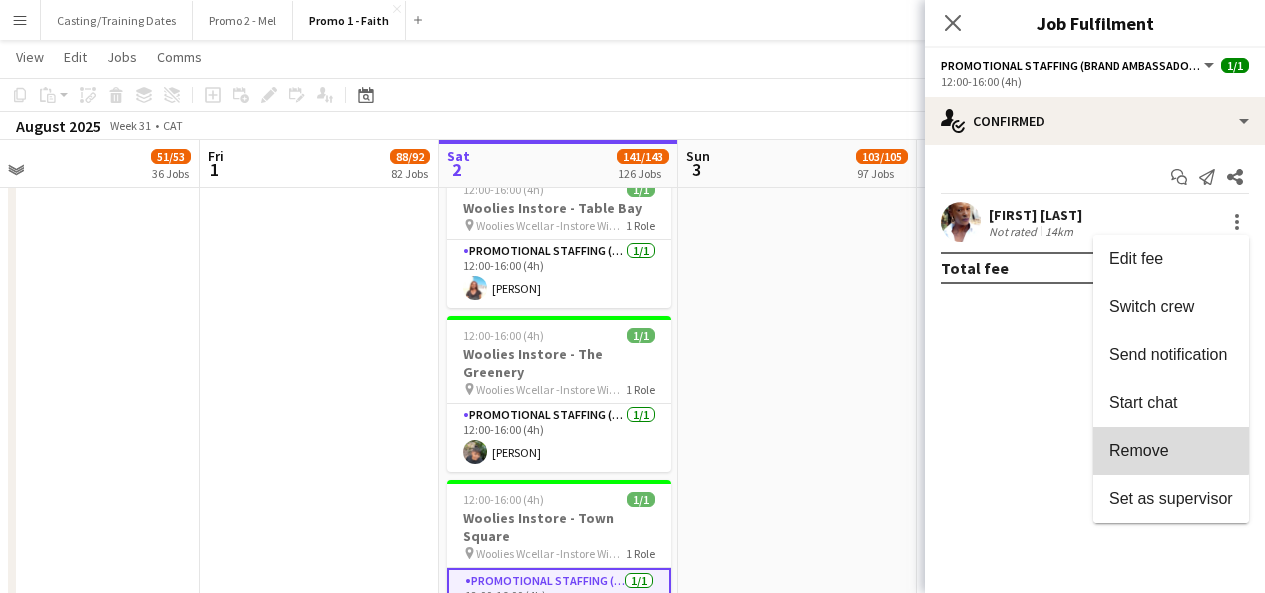click on "Remove" at bounding box center [1171, 451] 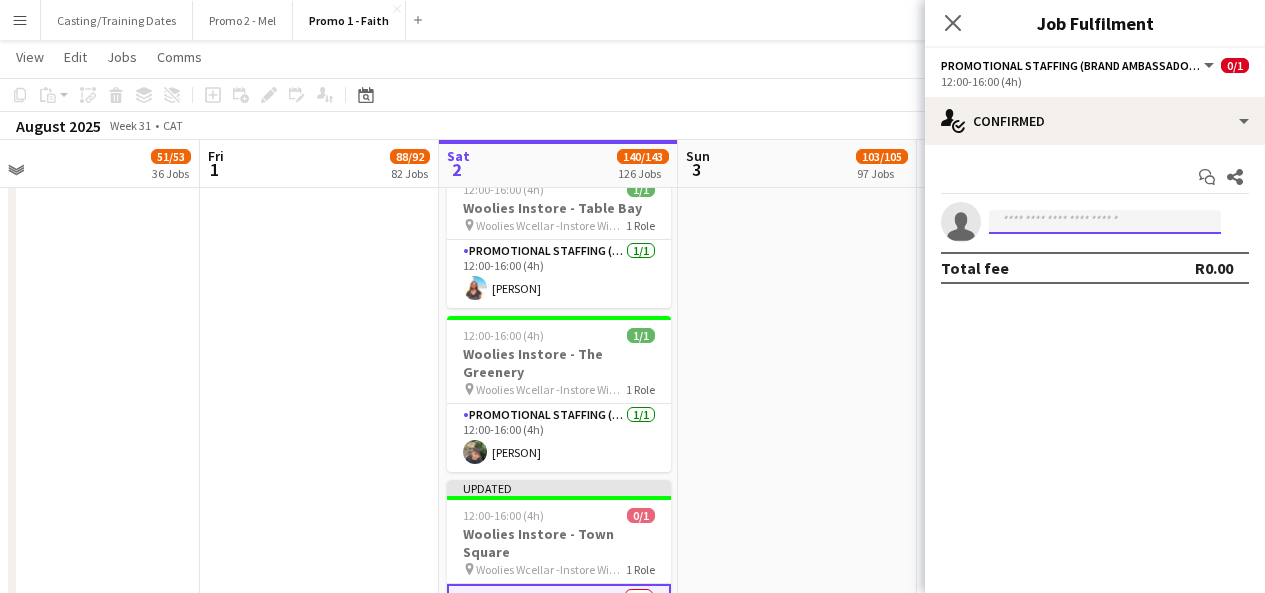 click at bounding box center [1105, 222] 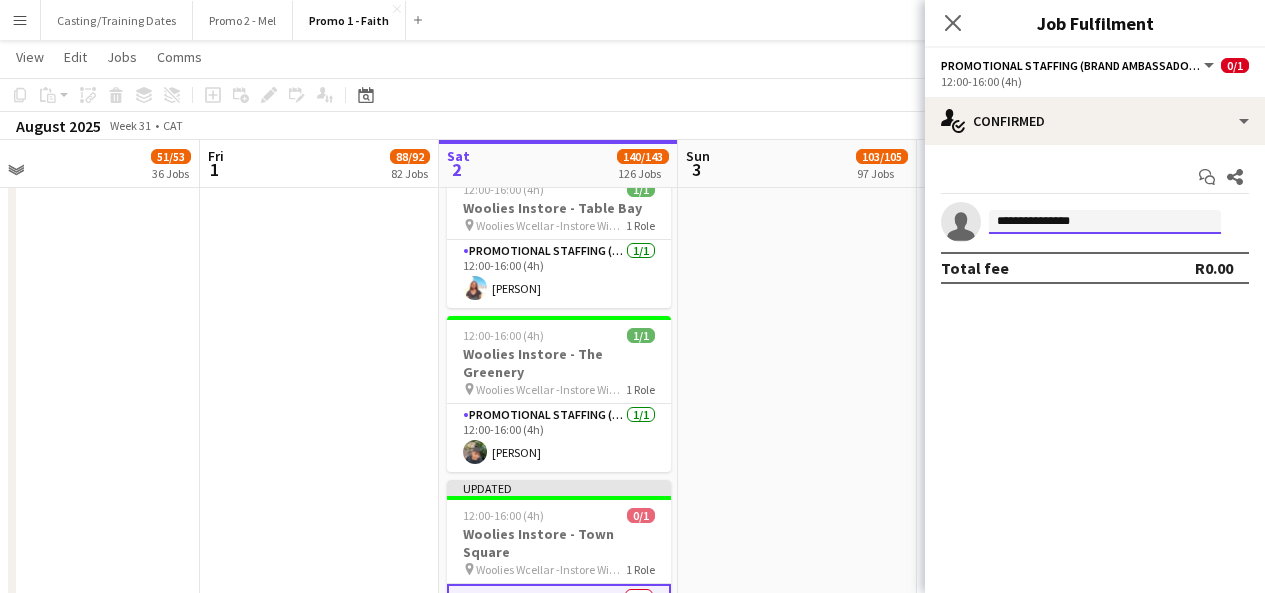 click on "**********" at bounding box center (1105, 222) 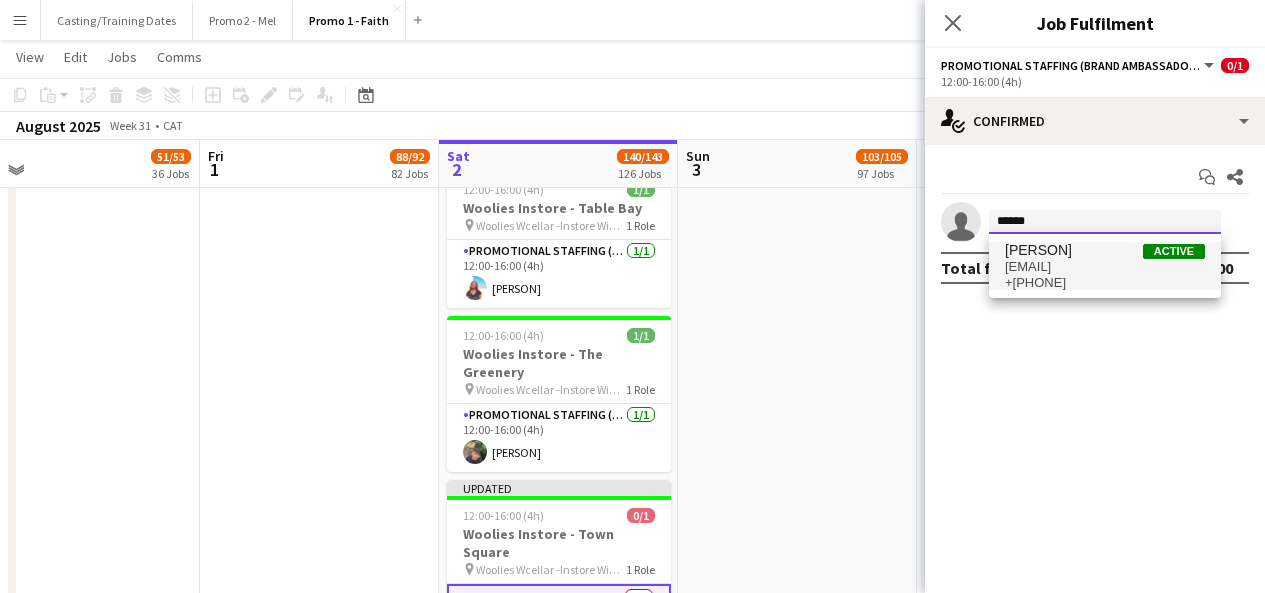 type on "******" 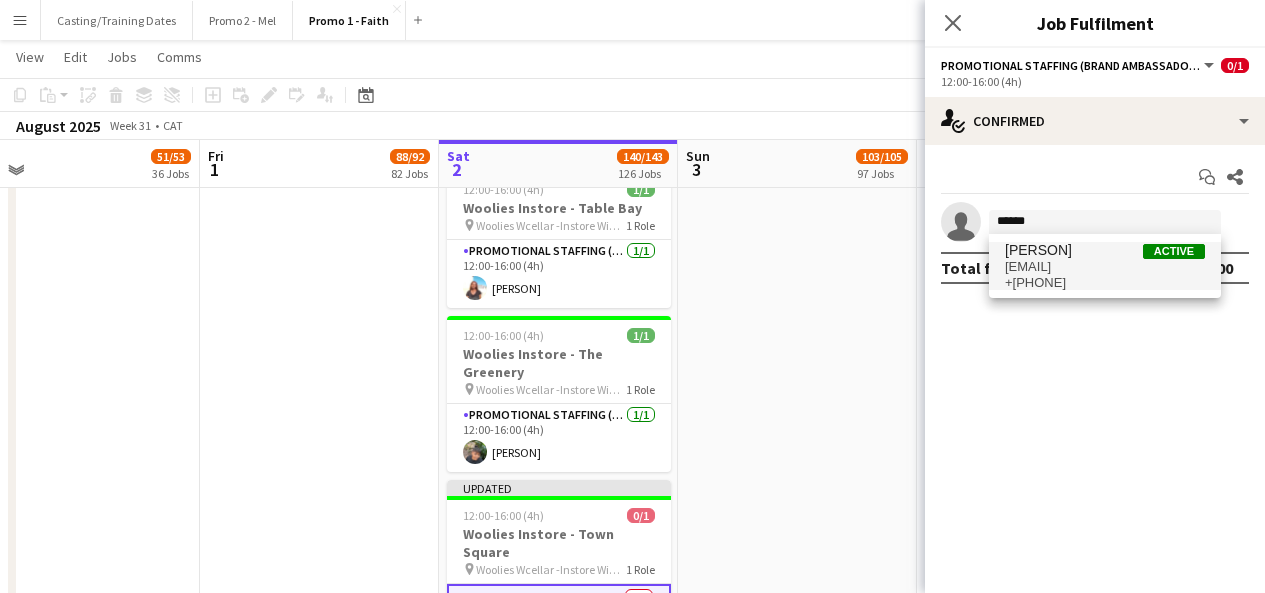 click on "nokwandachunga2@gmail.com" at bounding box center (1105, 267) 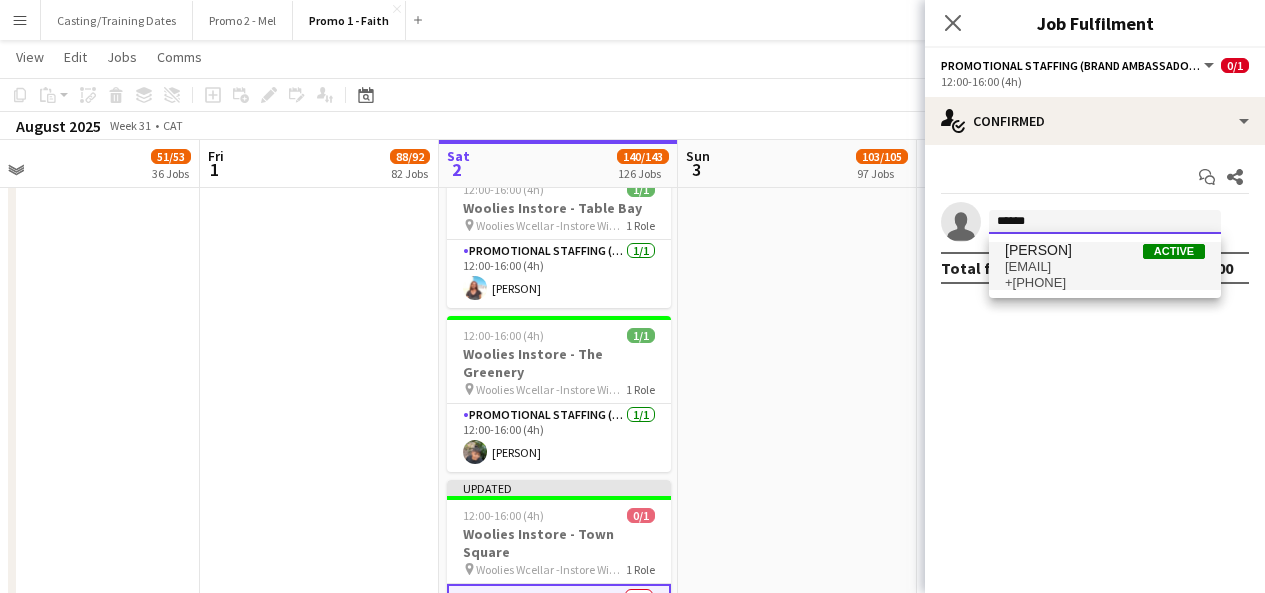 type 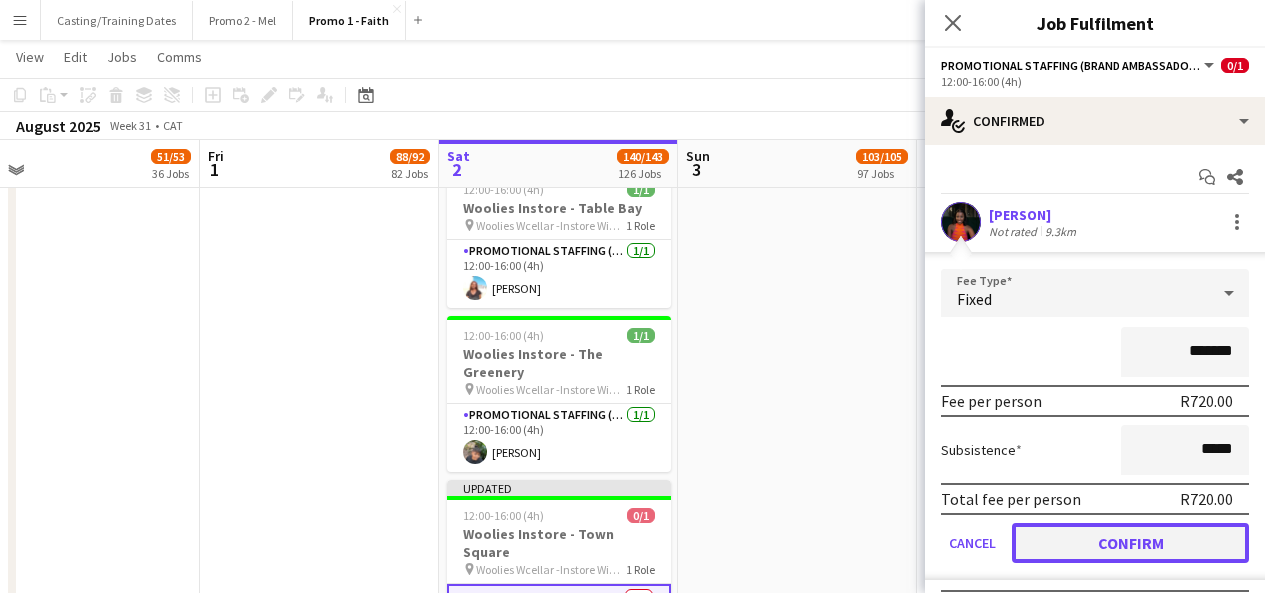 click on "Confirm" at bounding box center [1130, 543] 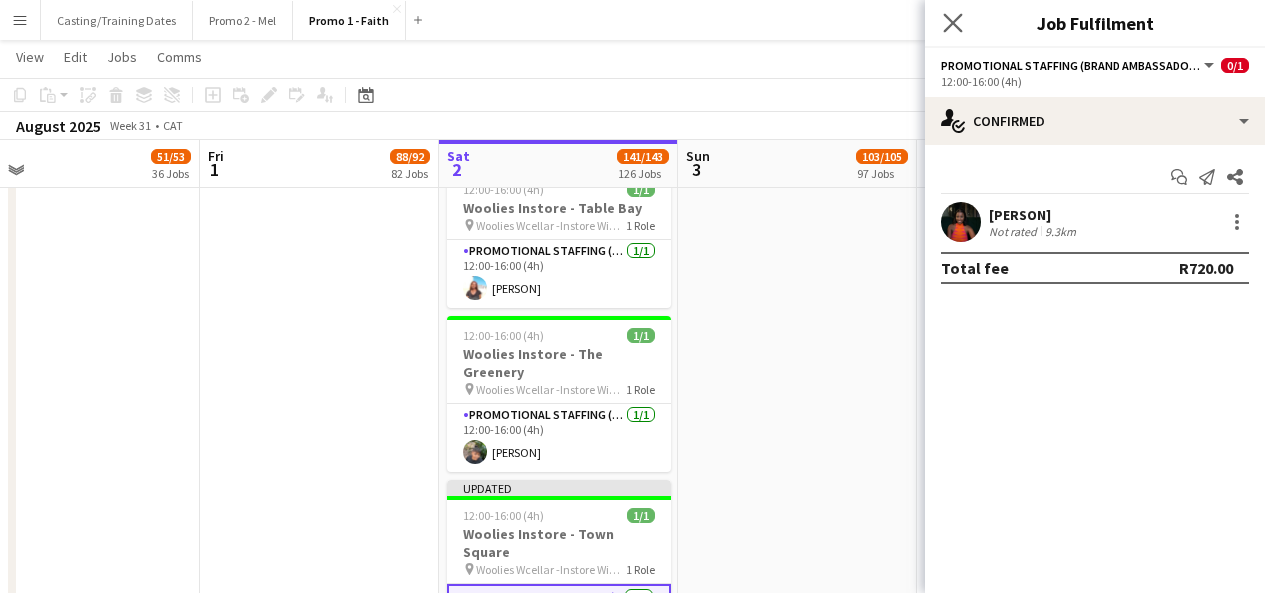 click on "Close pop-in" 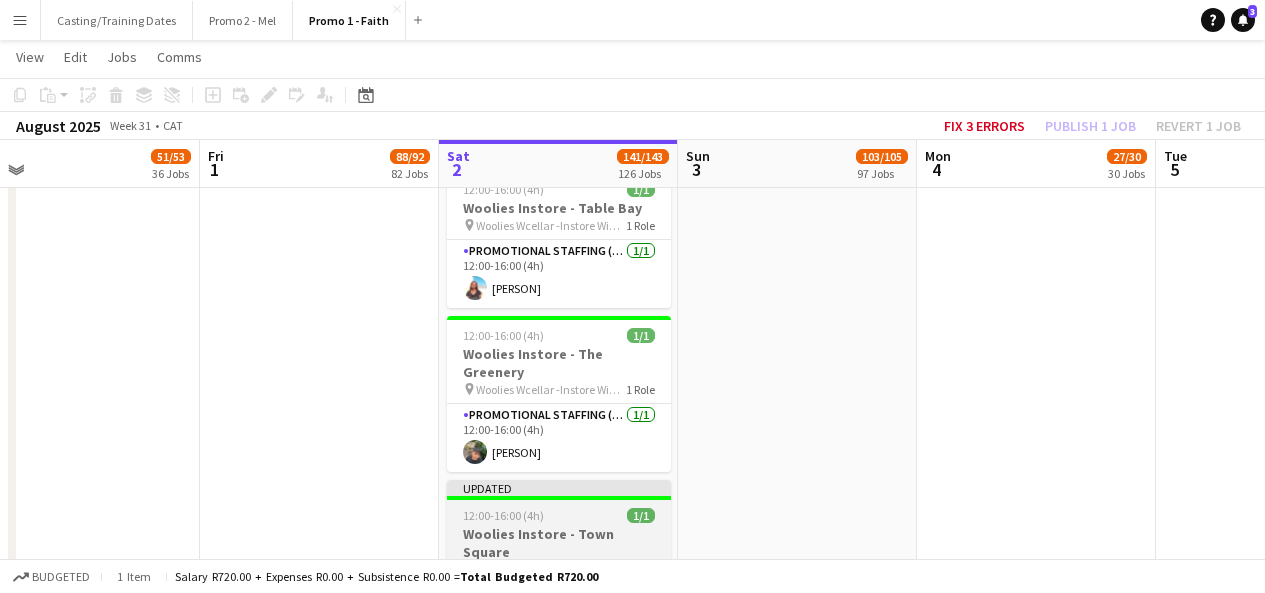 click on "Updated" at bounding box center [559, 488] 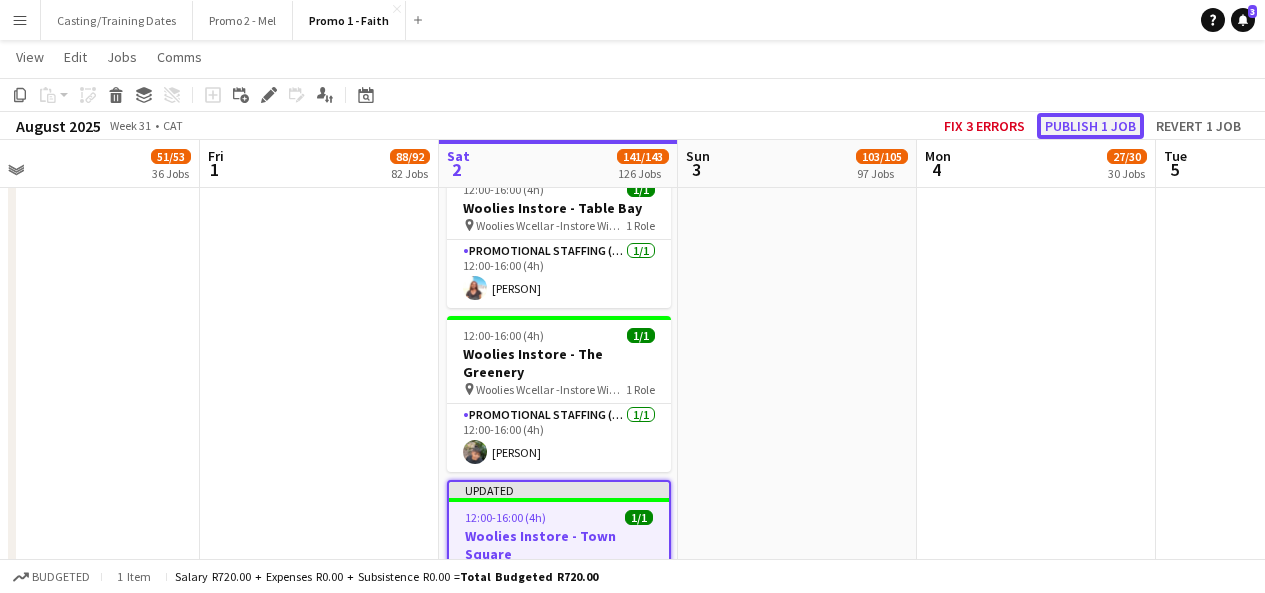 click on "Publish 1 job" 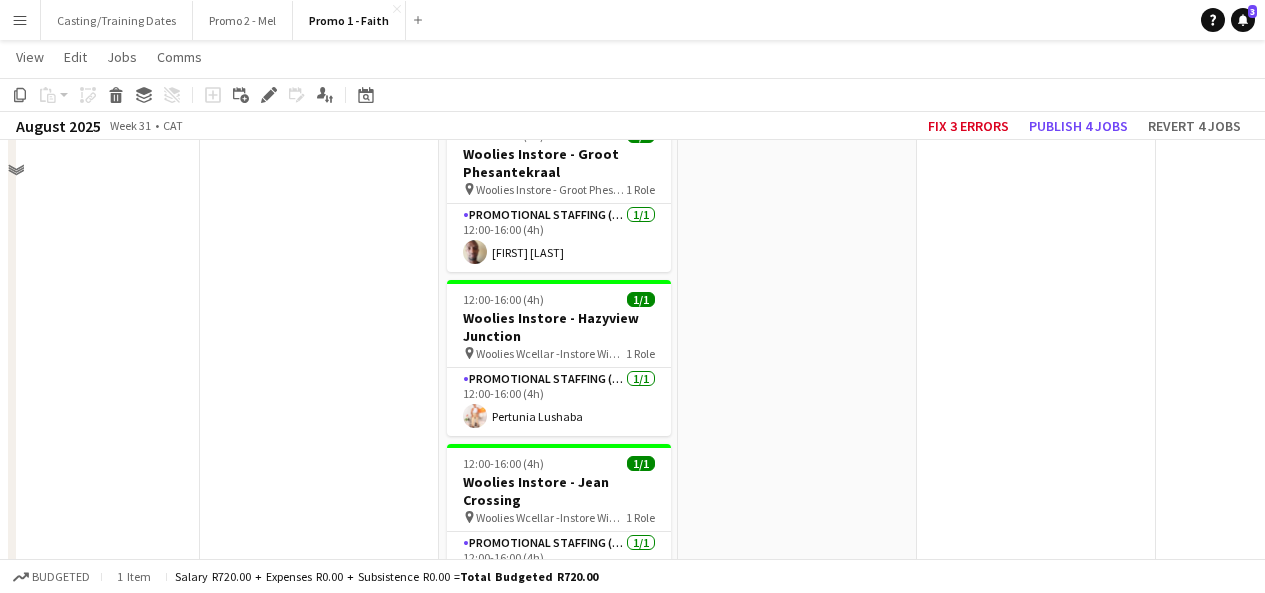 scroll, scrollTop: 23050, scrollLeft: 0, axis: vertical 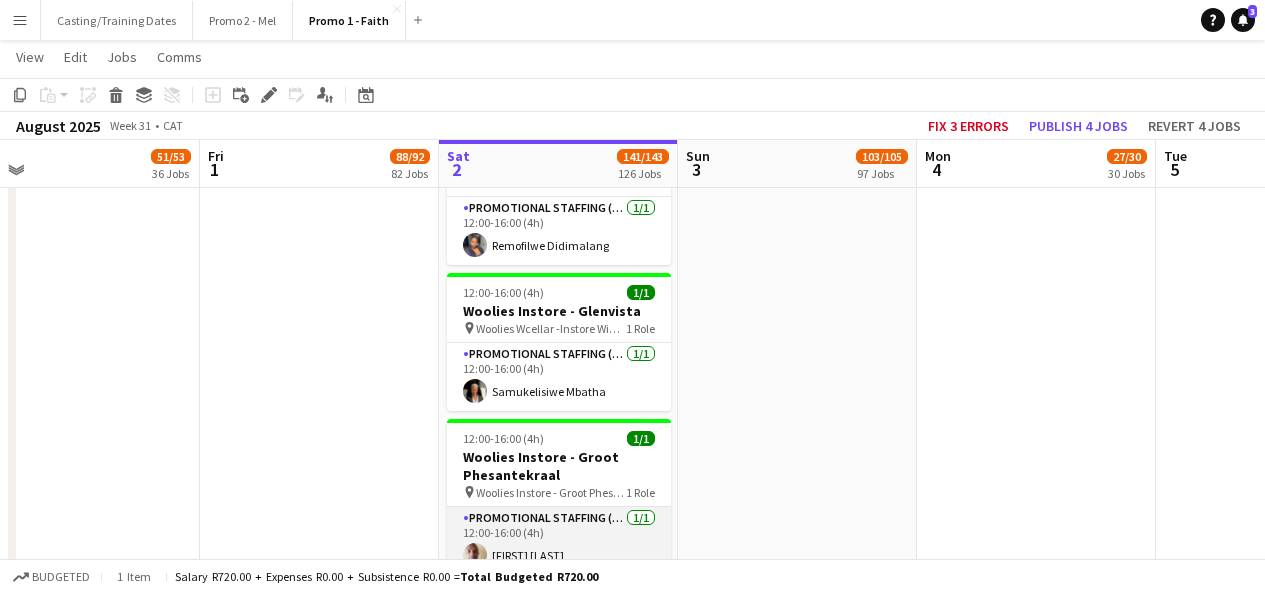 click on "Promotional Staffing (Brand Ambassadors)   1/1   12:00-16:00 (4h)
Lucas Gebu" at bounding box center [559, 541] 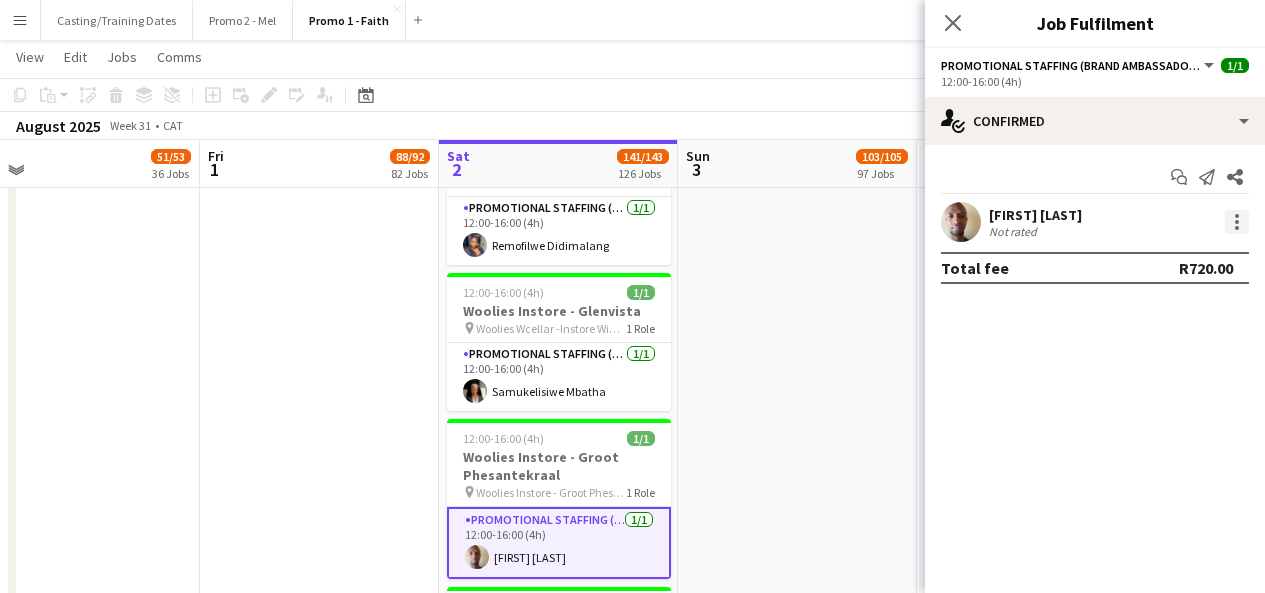 click at bounding box center [1237, 222] 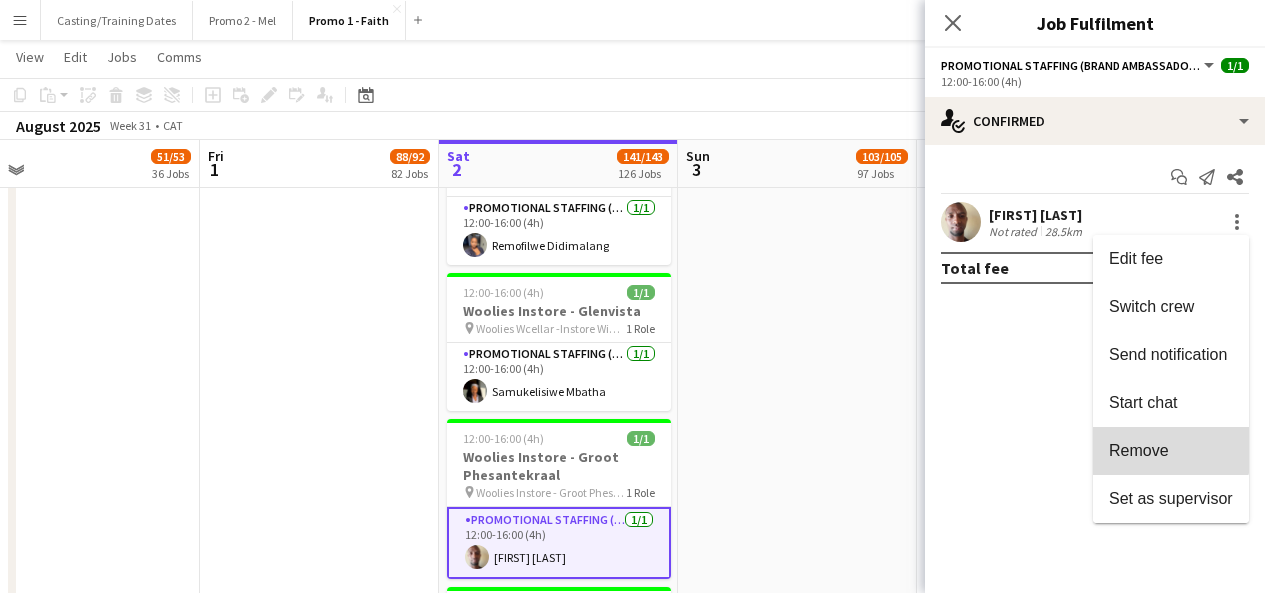click on "Remove" at bounding box center (1171, 451) 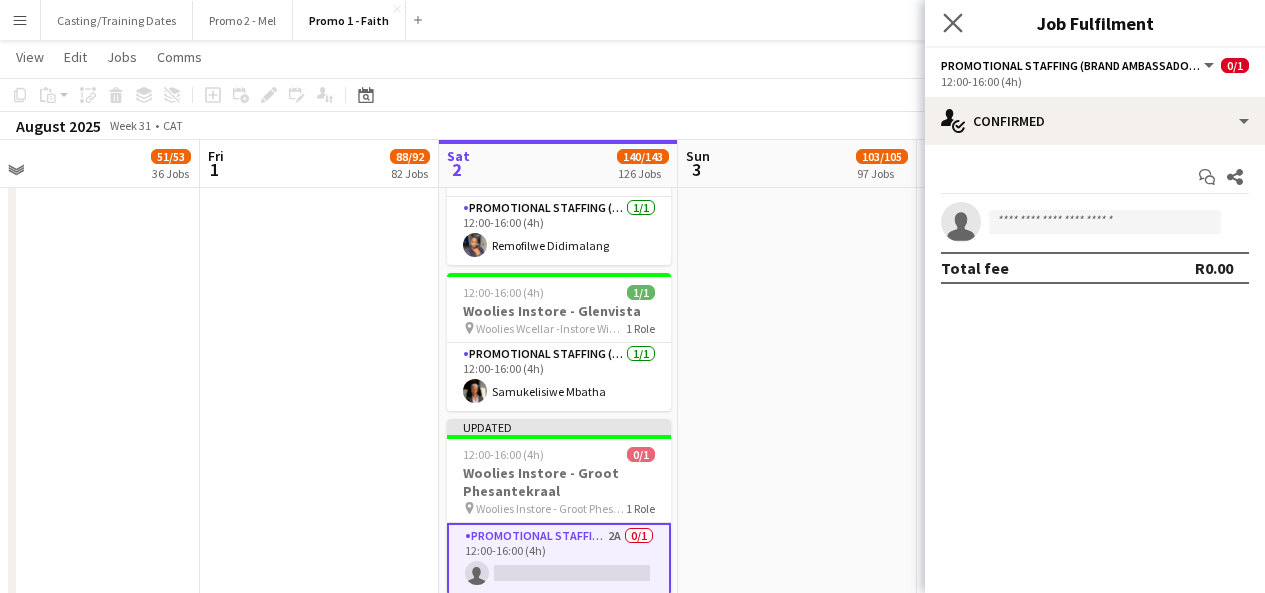 click on "Close pop-in" 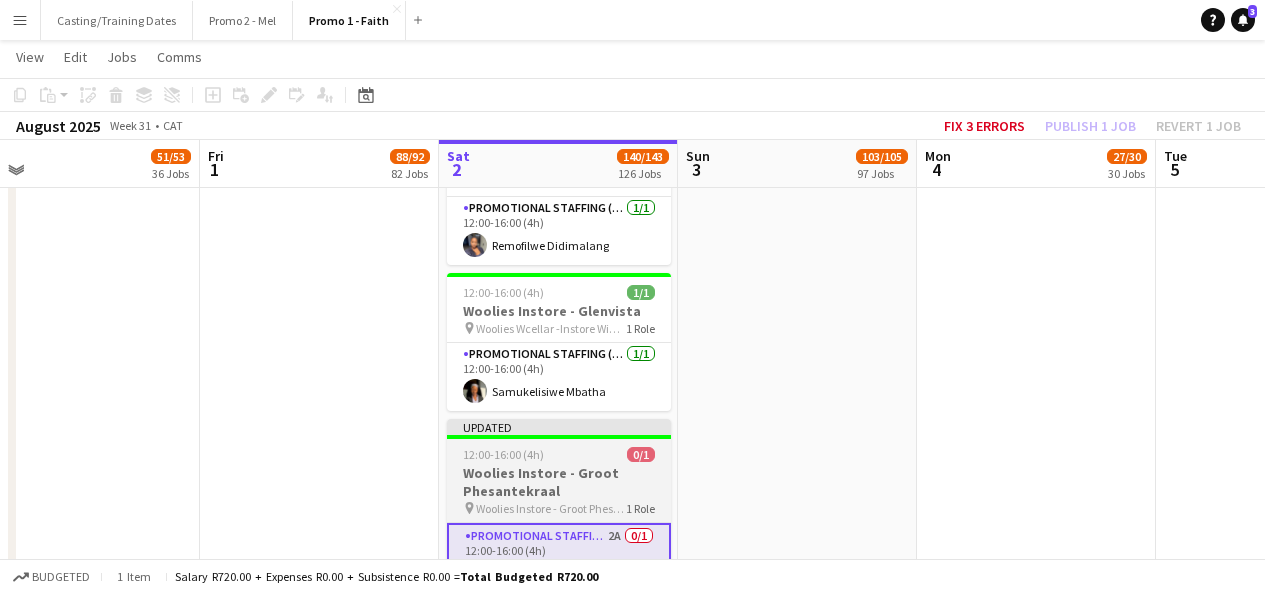 click on "Updated" at bounding box center [559, 427] 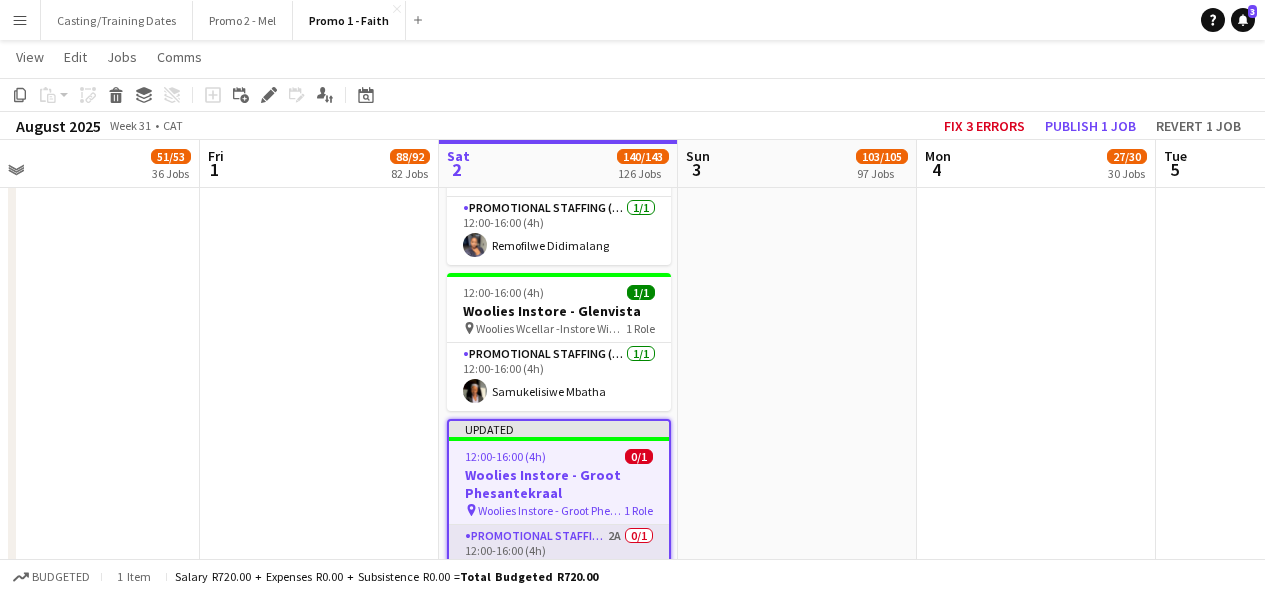 click on "Promotional Staffing (Brand Ambassadors)   2A   0/1   12:00-16:00 (4h)
single-neutral-actions" at bounding box center [559, 559] 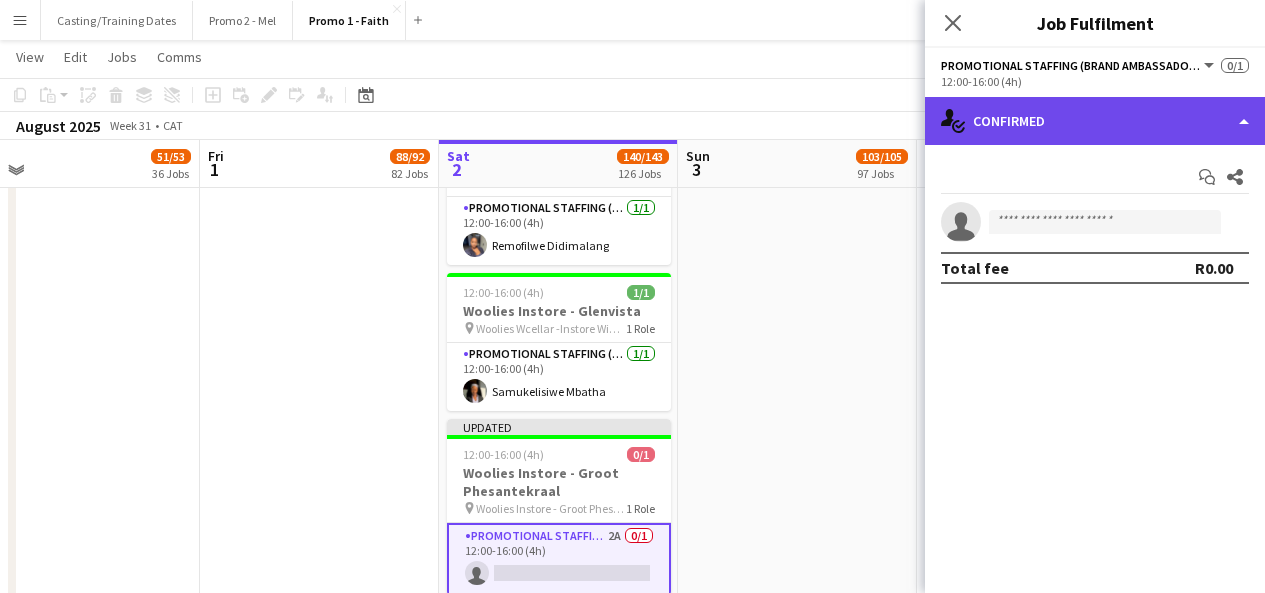 click on "single-neutral-actions-check-2
Confirmed" 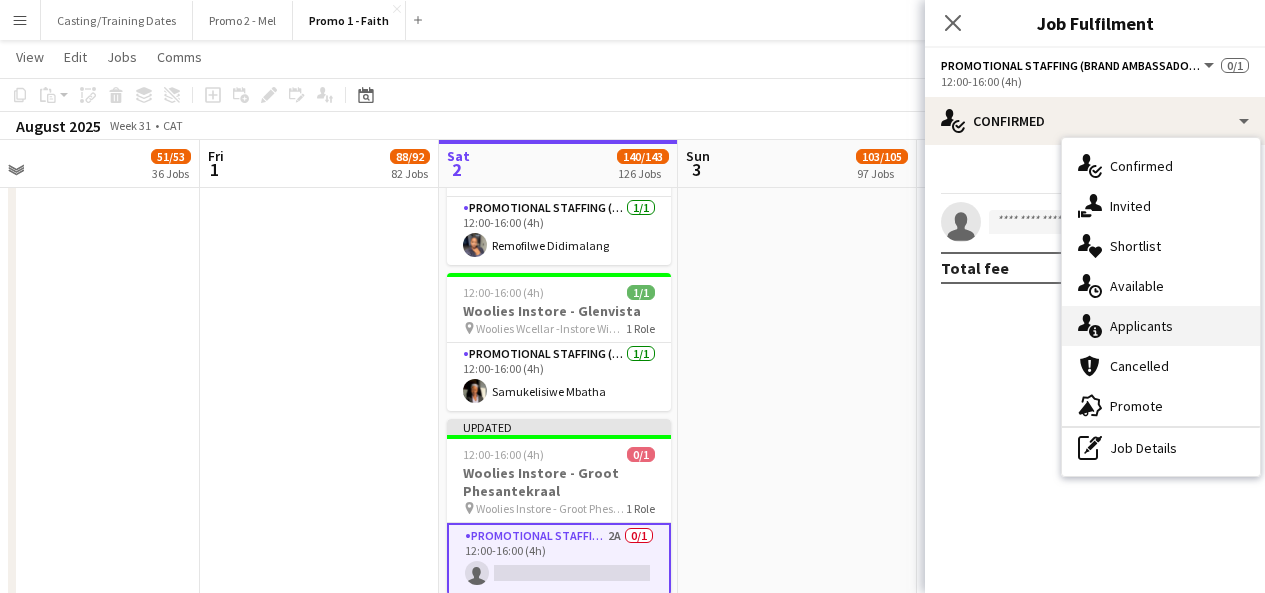 click on "single-neutral-actions-information
Applicants" at bounding box center [1161, 326] 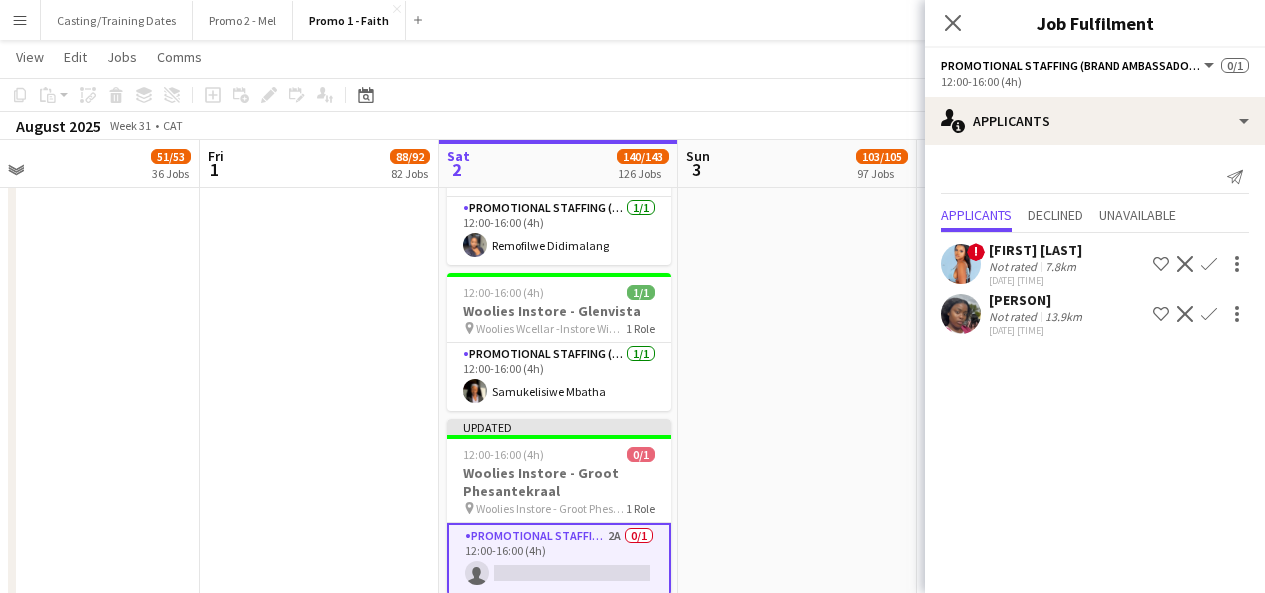 click at bounding box center (961, 314) 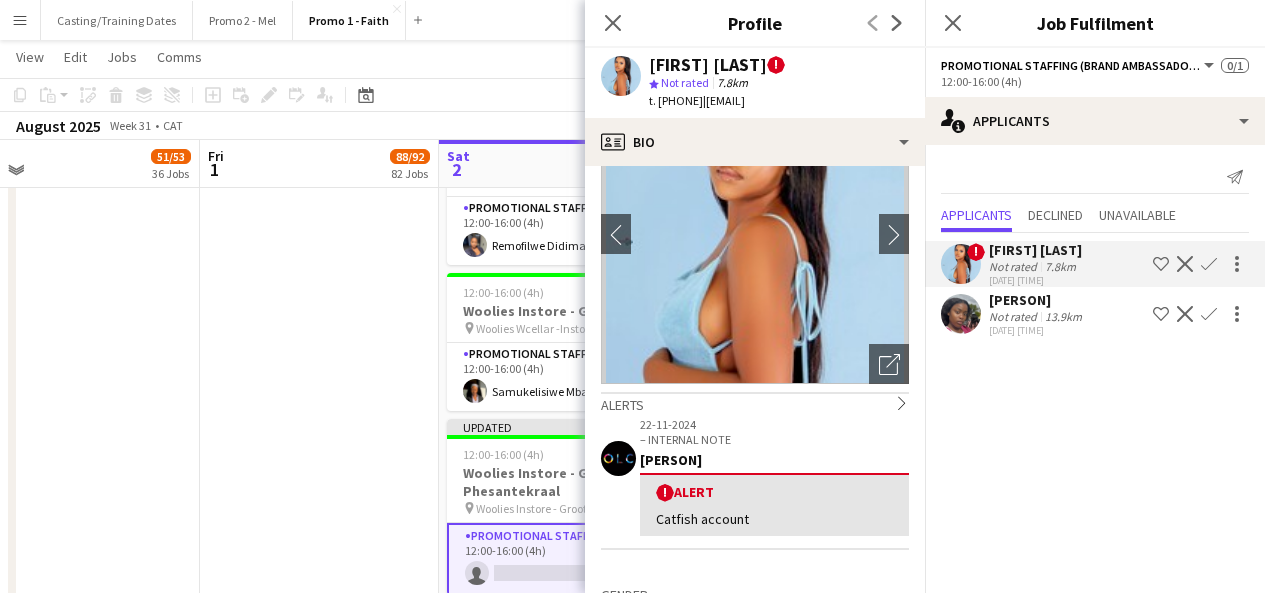 scroll, scrollTop: 97, scrollLeft: 0, axis: vertical 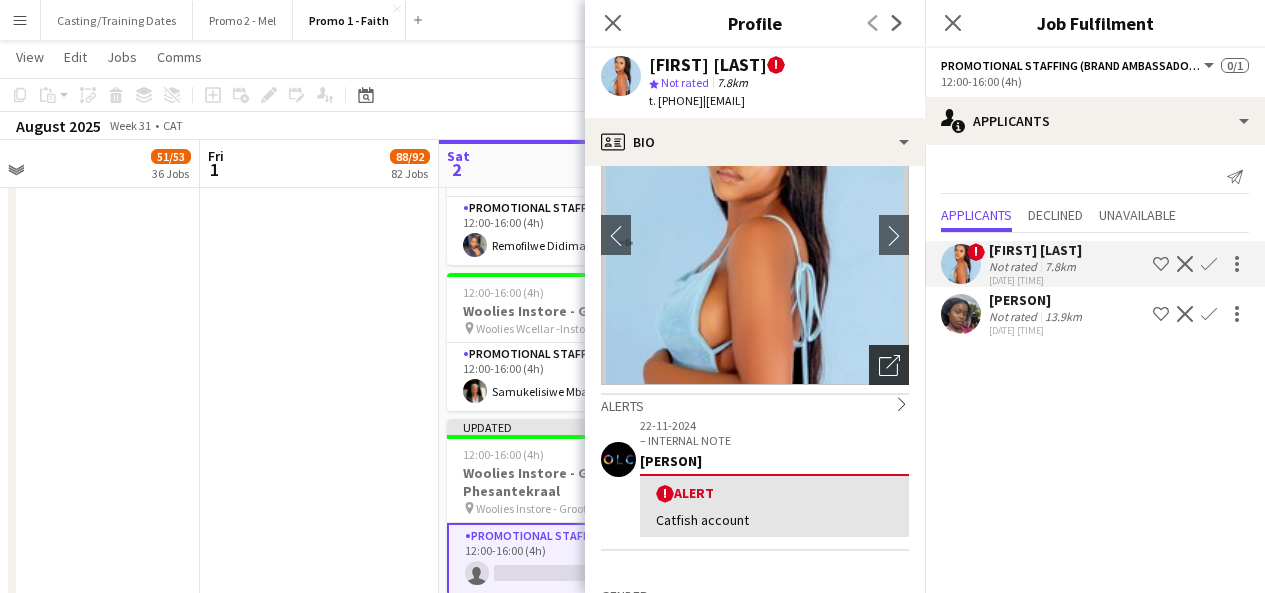 click on "Open photos pop-in" 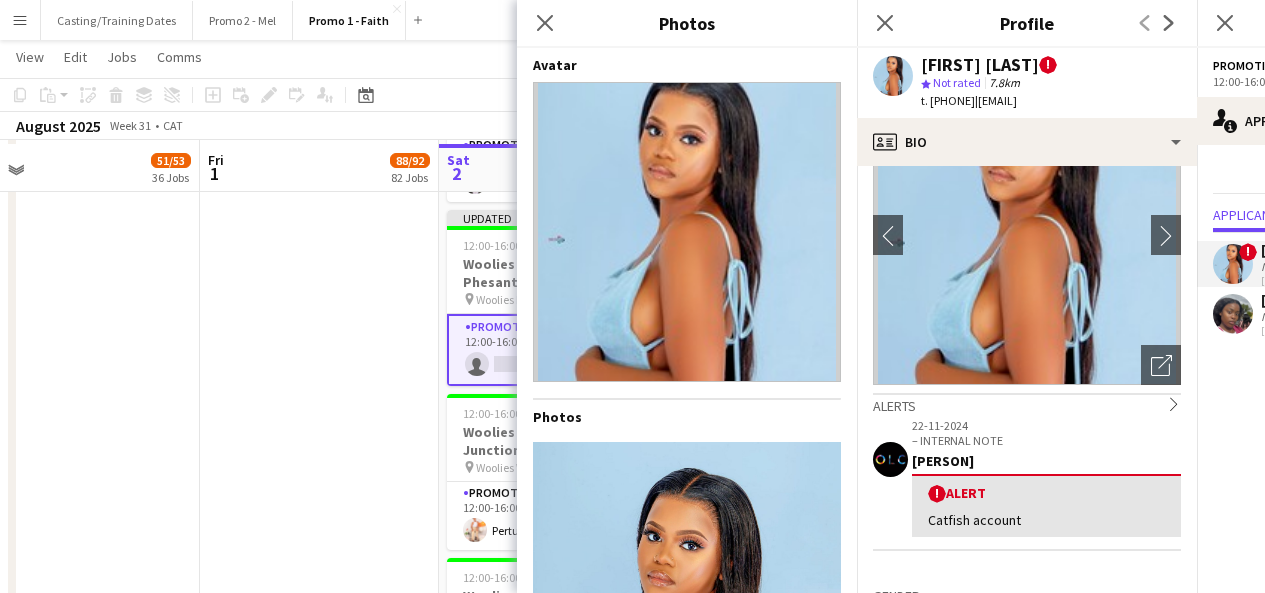 scroll, scrollTop: 23263, scrollLeft: 0, axis: vertical 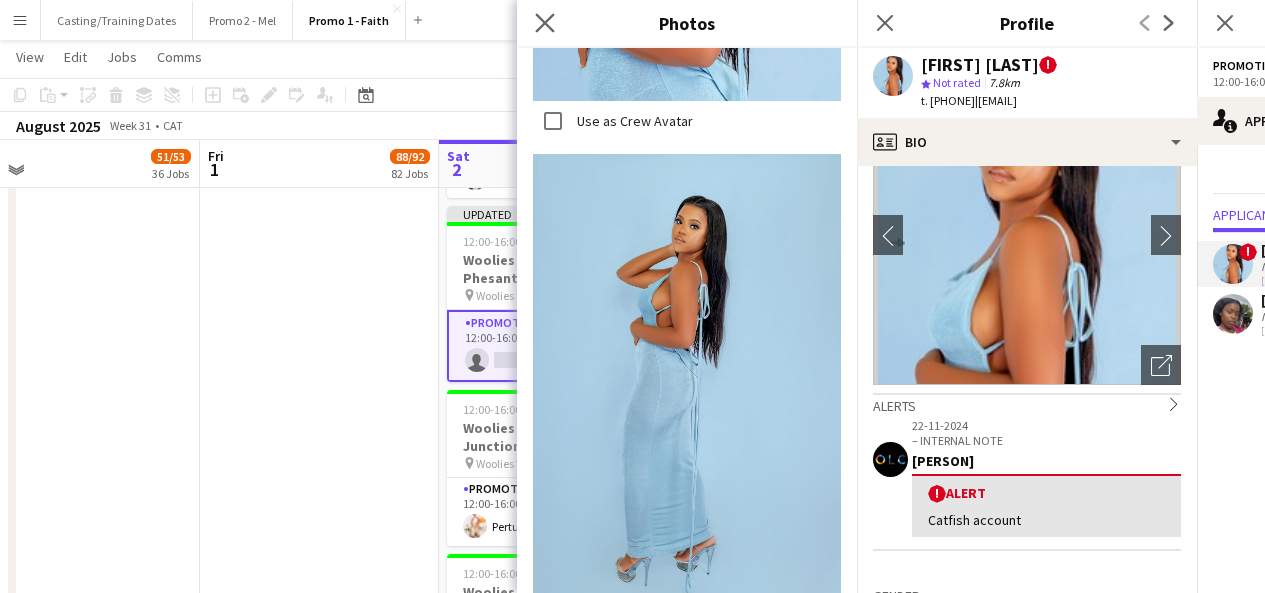 click on "Close pop-in" 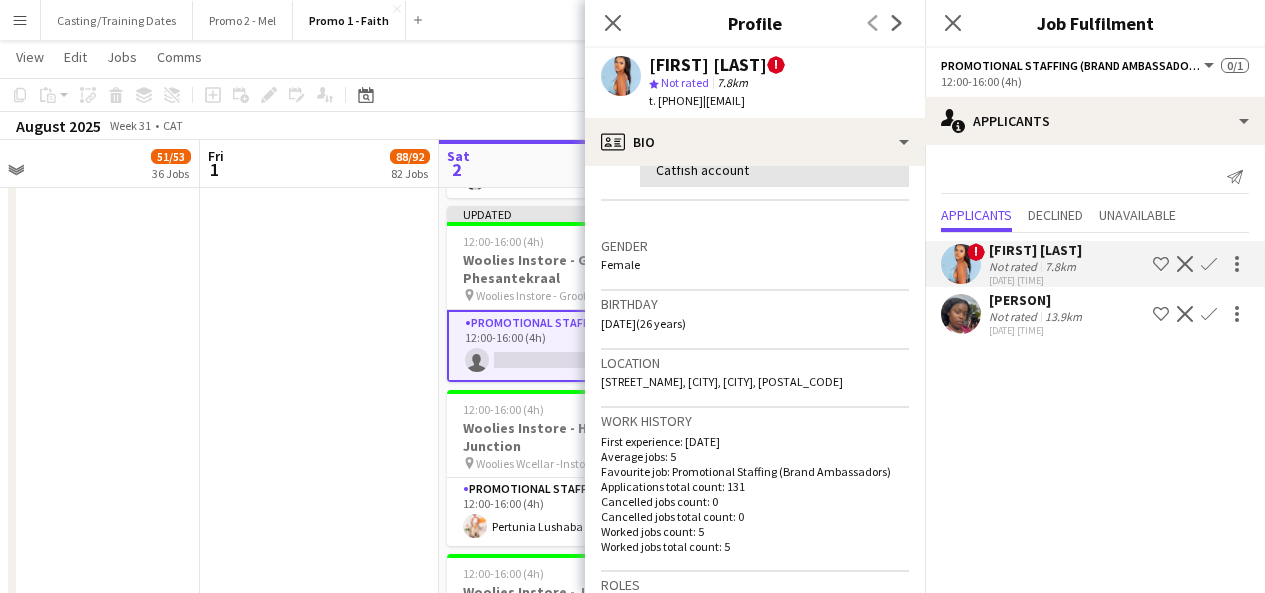 scroll, scrollTop: 448, scrollLeft: 0, axis: vertical 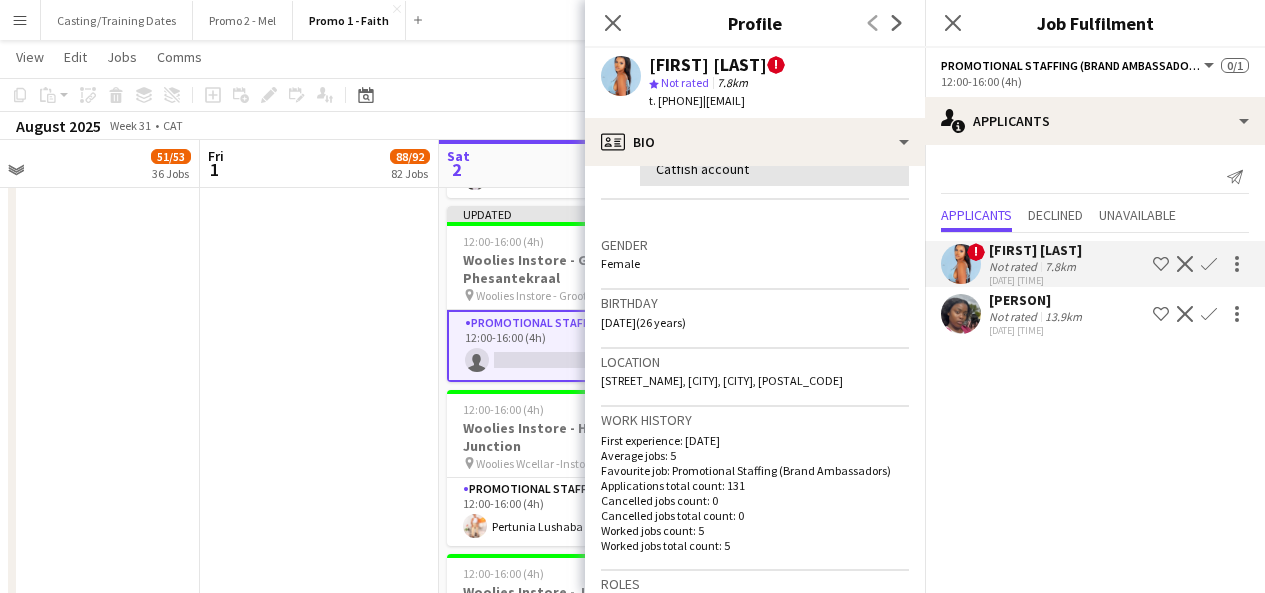 click 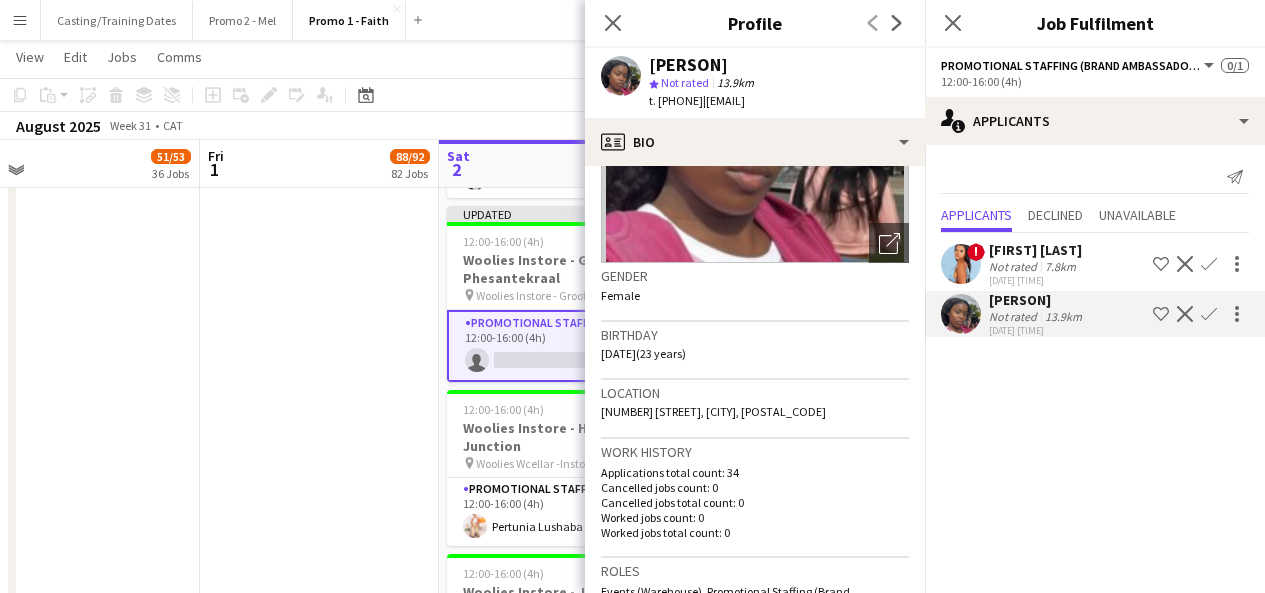 scroll, scrollTop: 135, scrollLeft: 0, axis: vertical 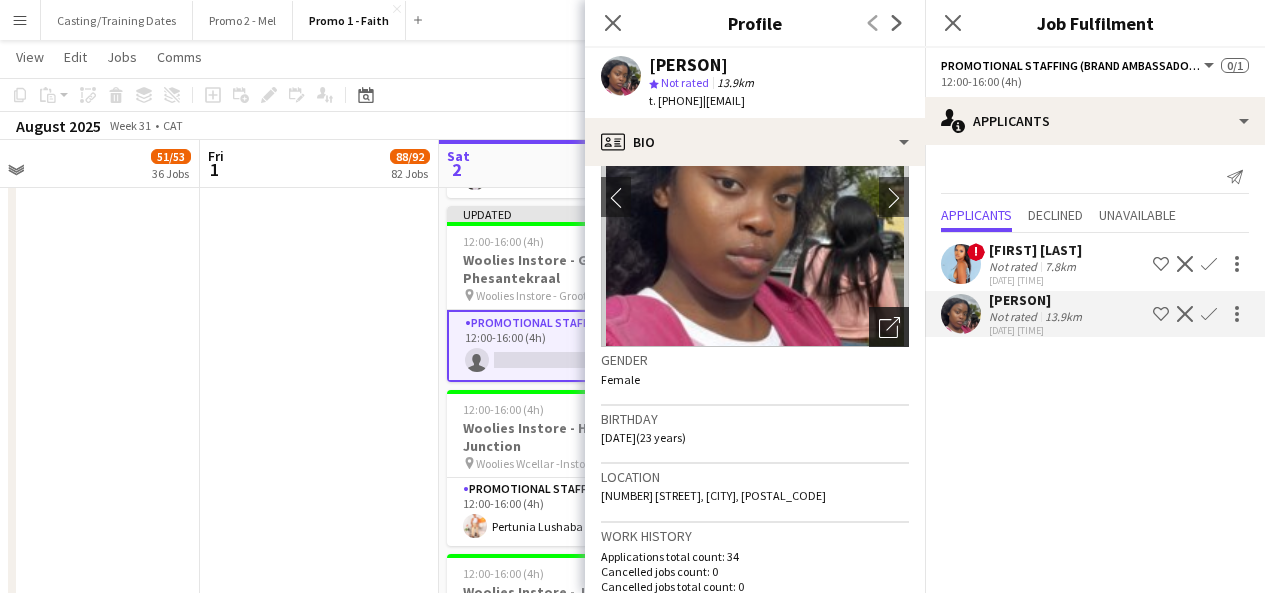 click 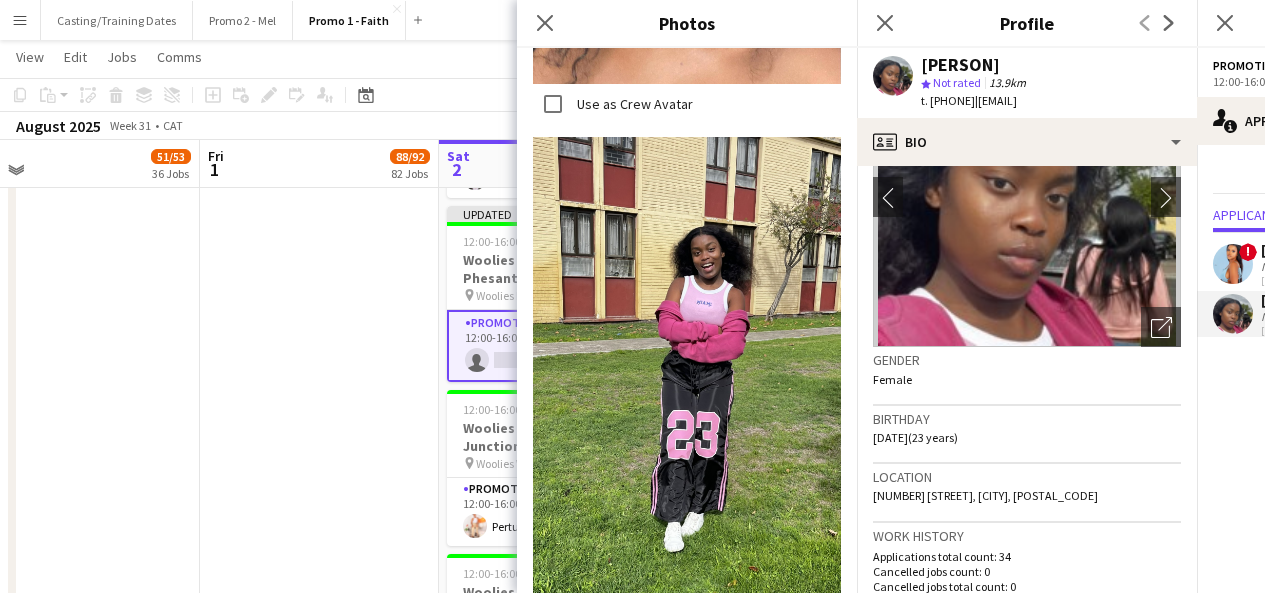 scroll, scrollTop: 696, scrollLeft: 0, axis: vertical 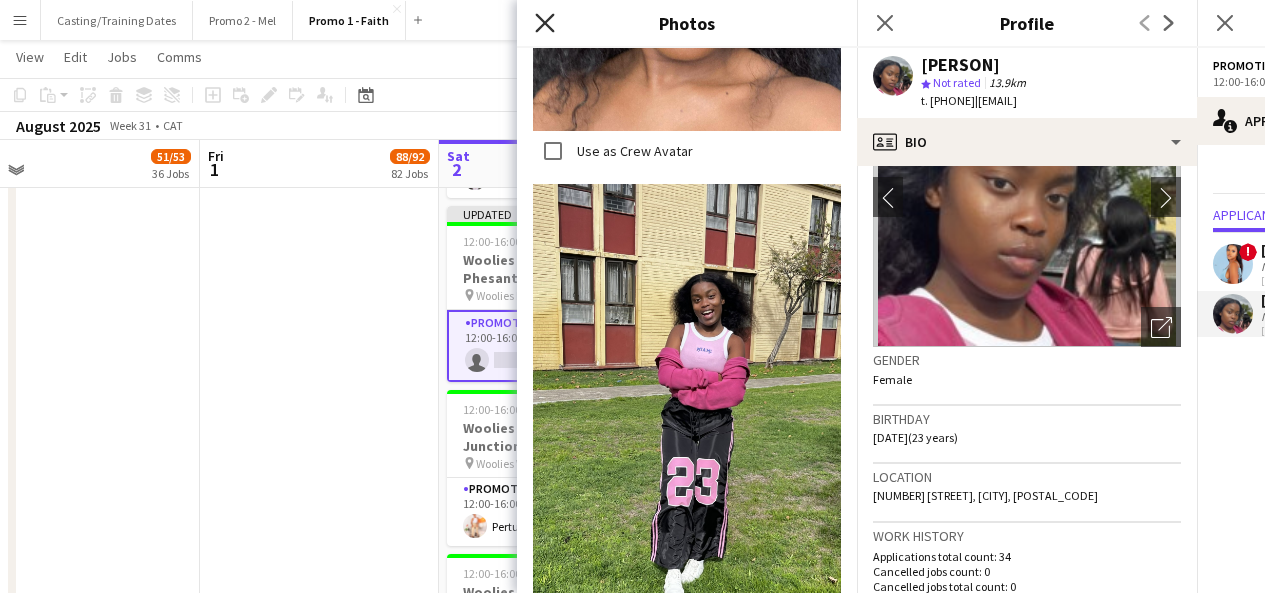 click on "Close pop-in" 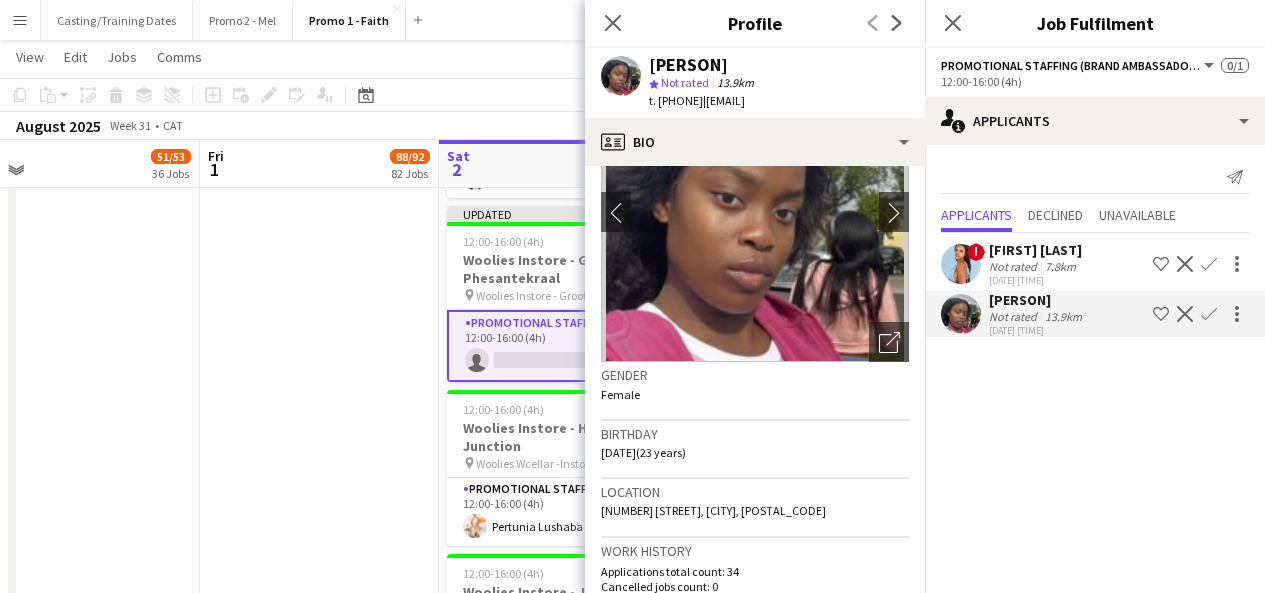 scroll, scrollTop: 117, scrollLeft: 0, axis: vertical 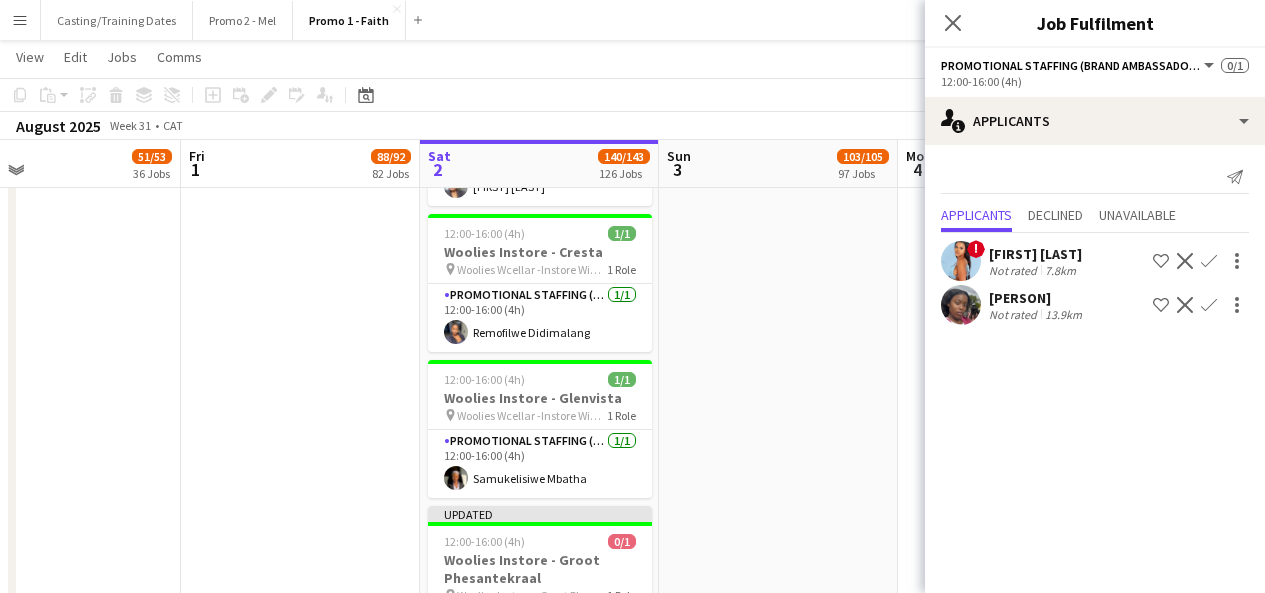 click 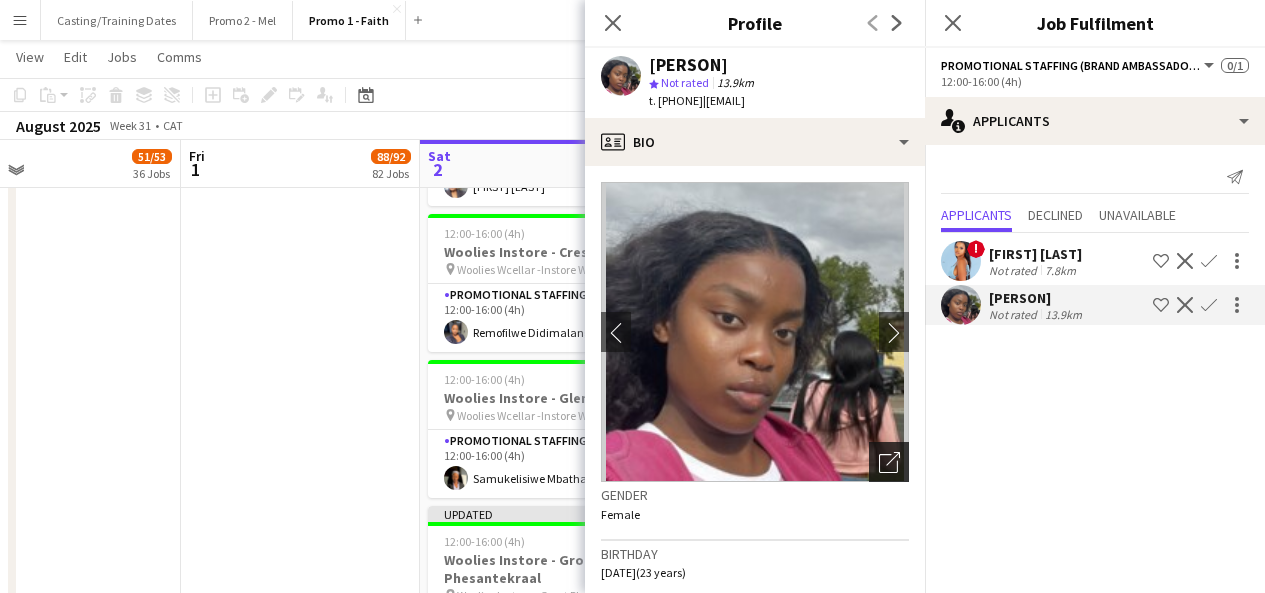 click on "Open photos pop-in" 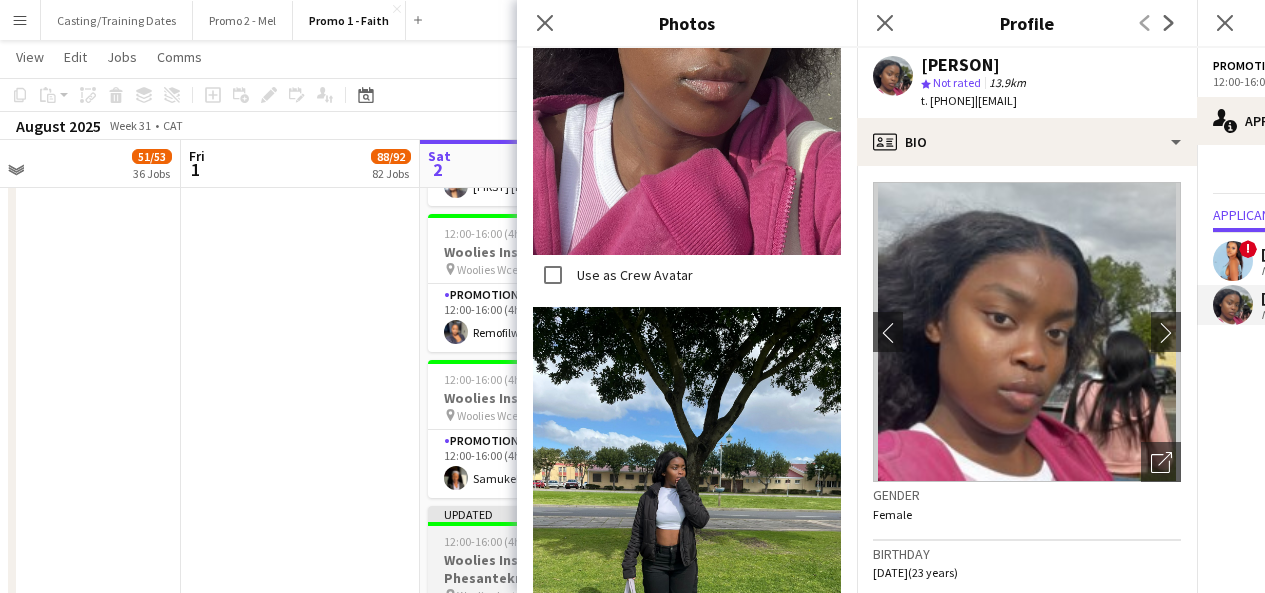 scroll, scrollTop: 2988, scrollLeft: 0, axis: vertical 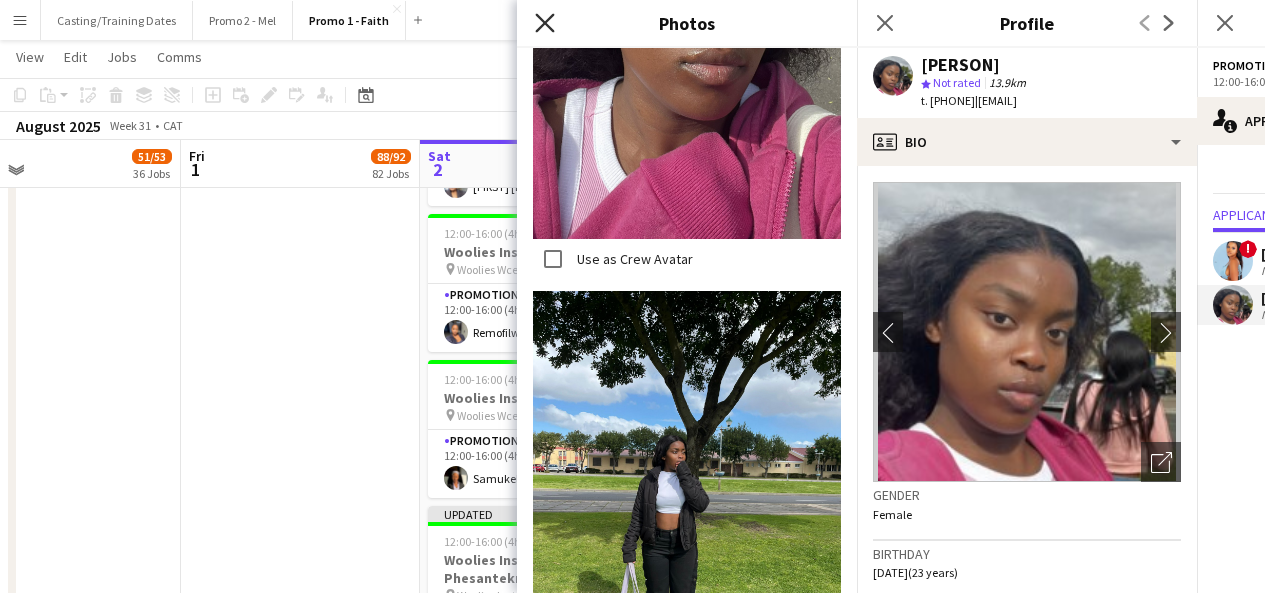 click on "Close pop-in" 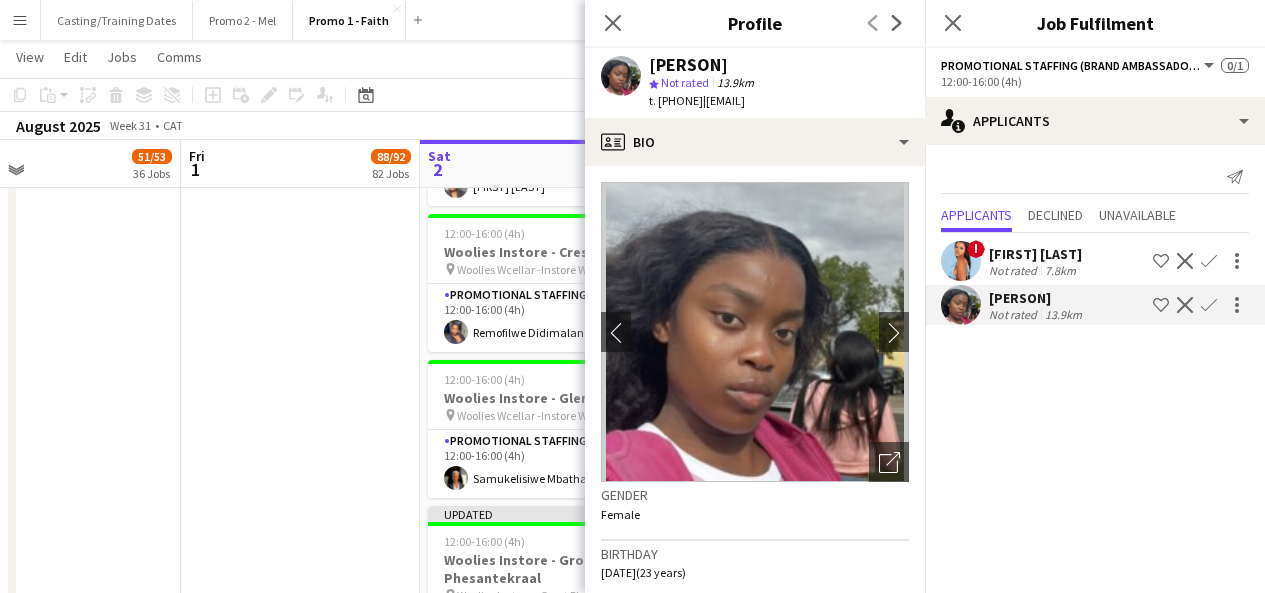click on "Confirm" 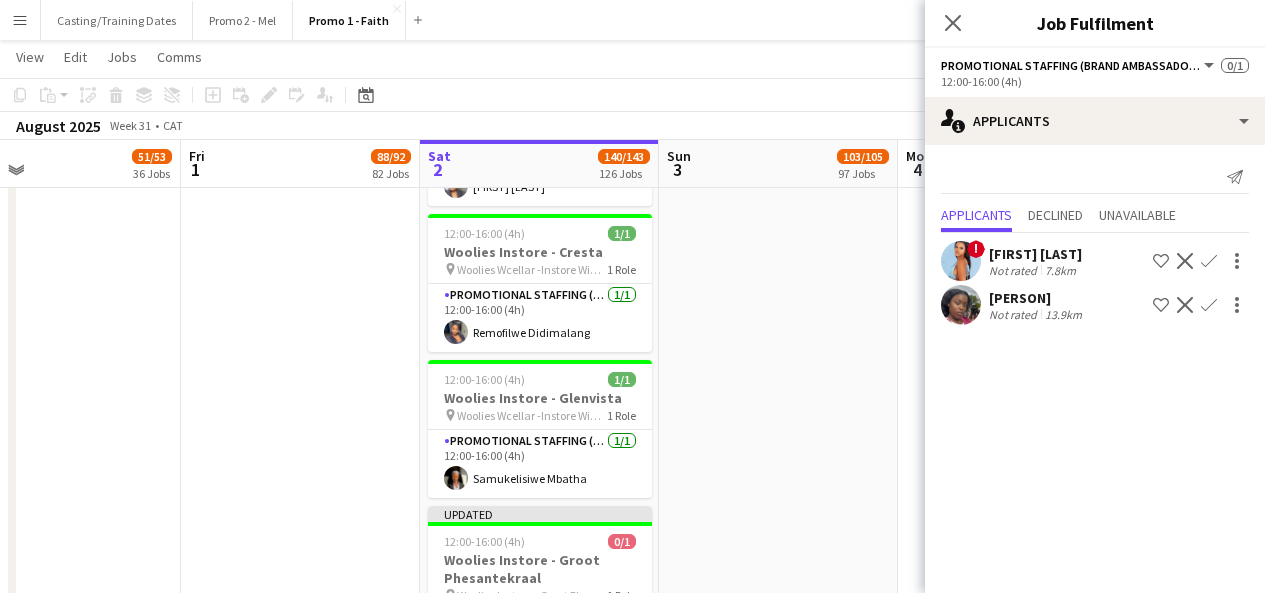 click on "Confirm" 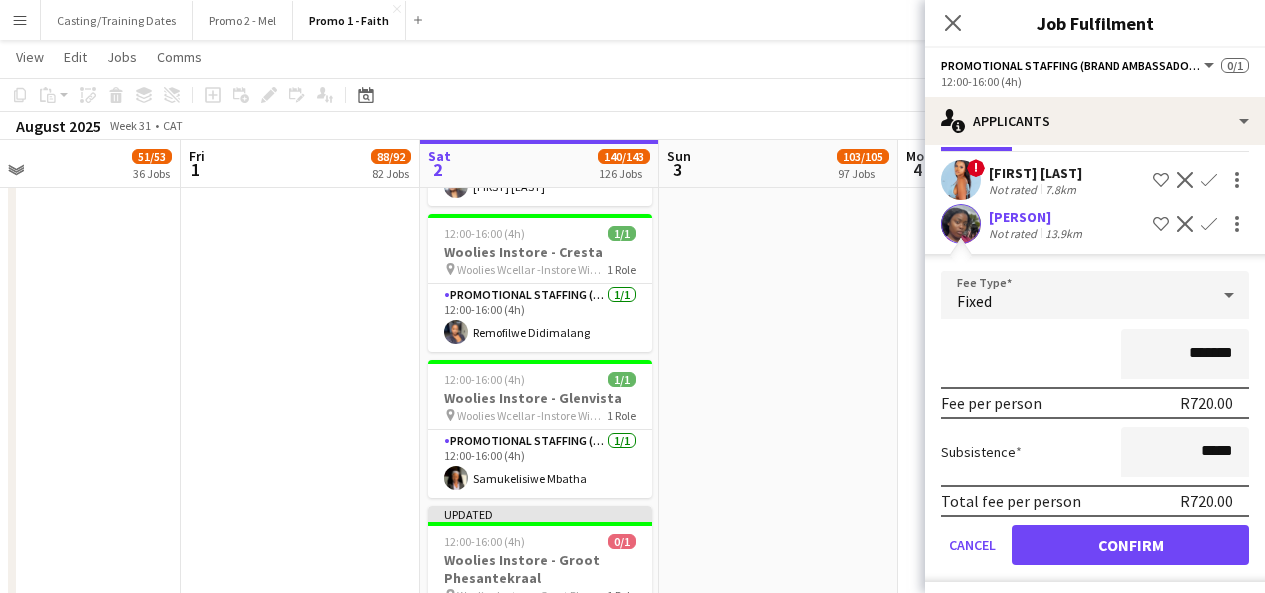 scroll, scrollTop: 90, scrollLeft: 0, axis: vertical 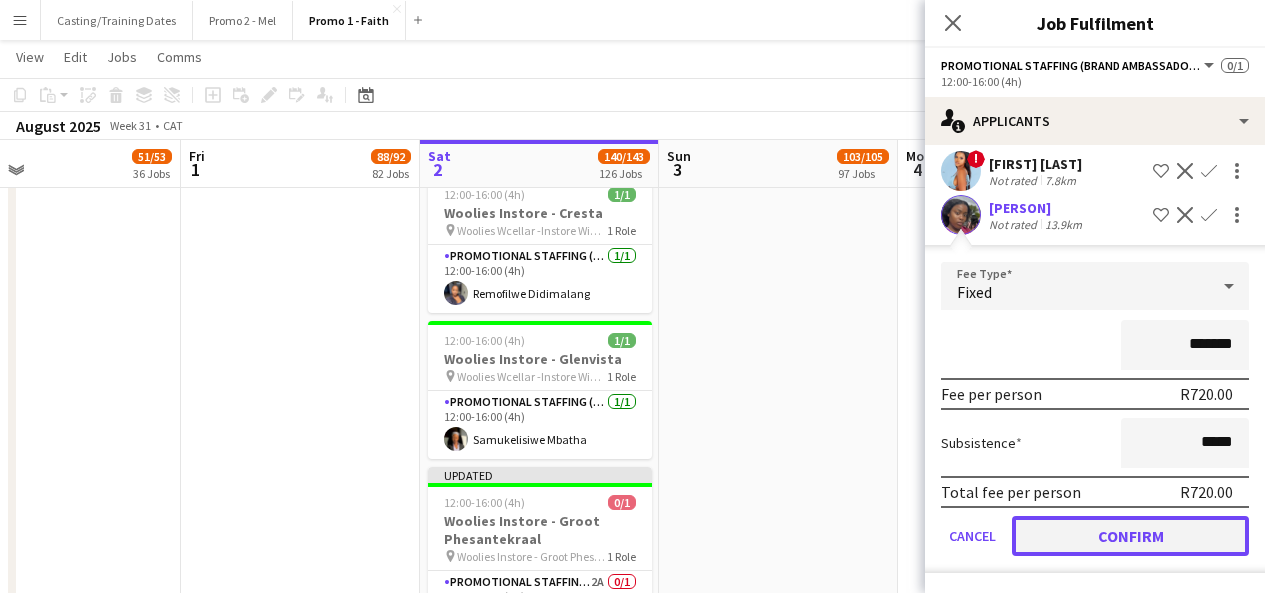 click on "Confirm" 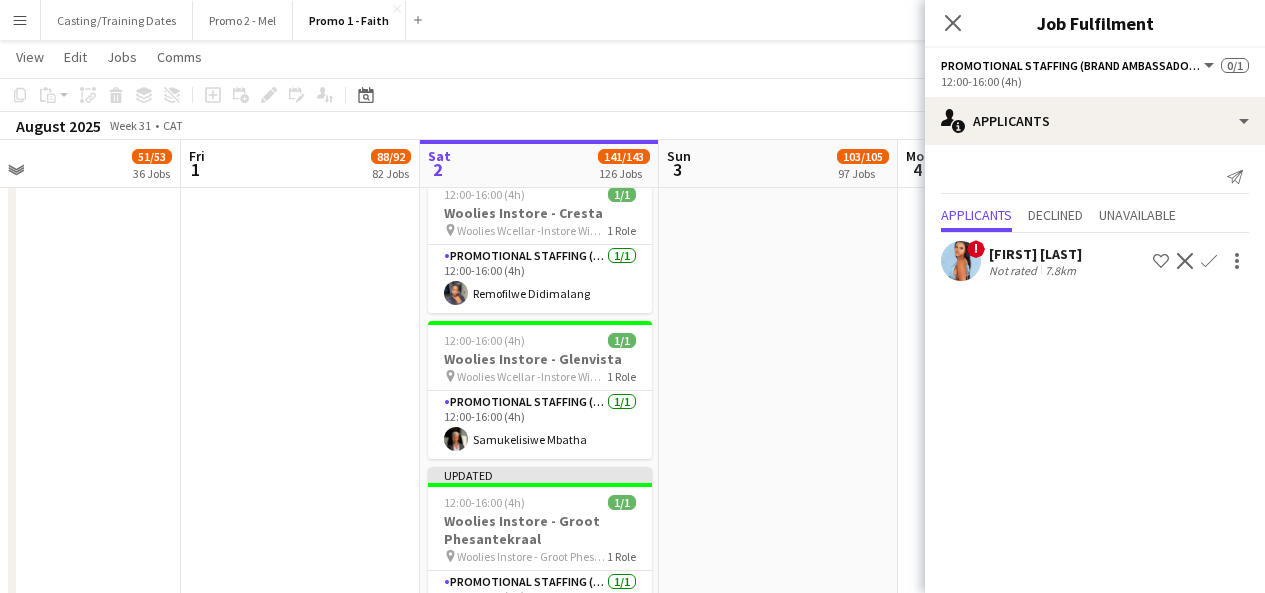 scroll, scrollTop: 0, scrollLeft: 0, axis: both 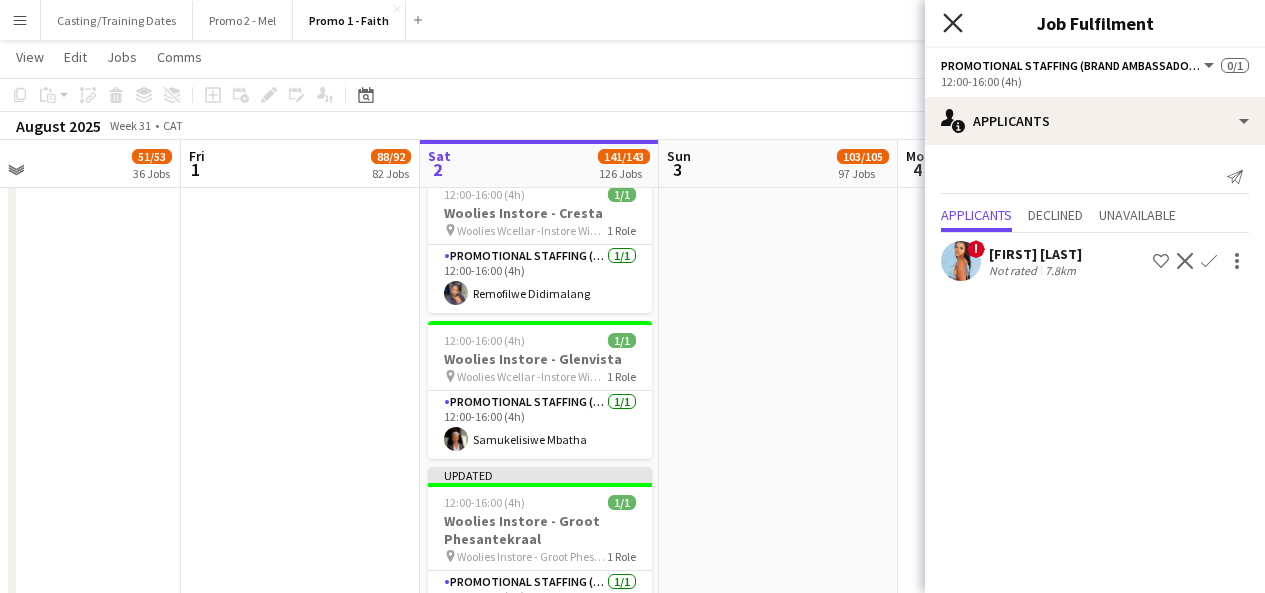 click on "Close pop-in" 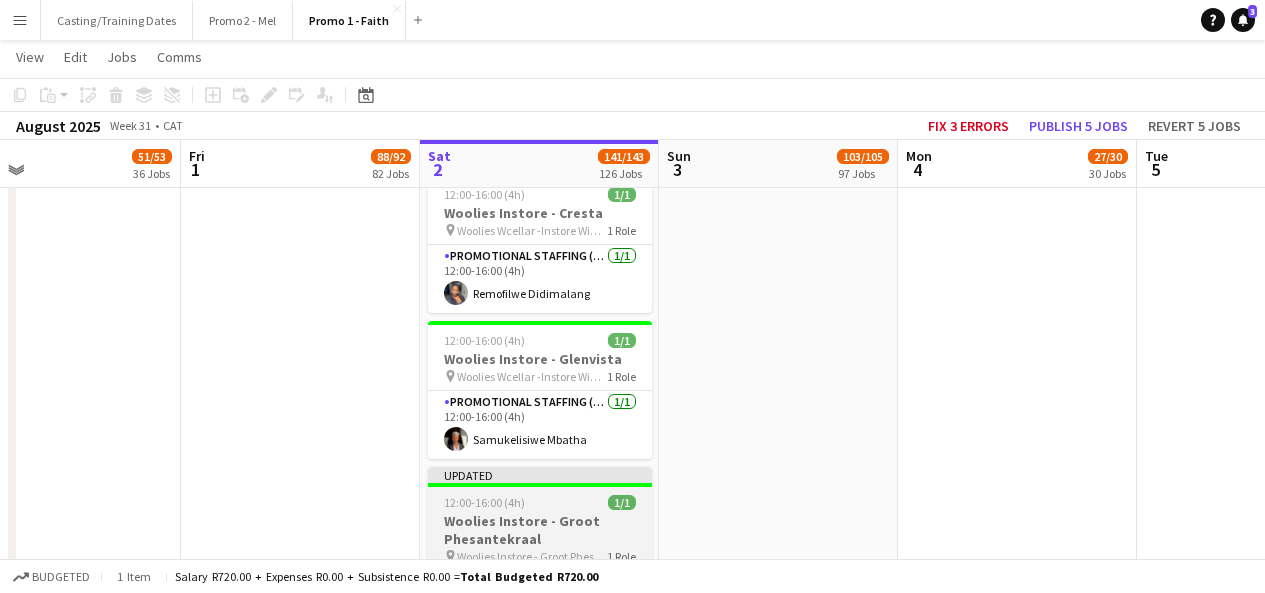 click on "Updated" at bounding box center (540, 475) 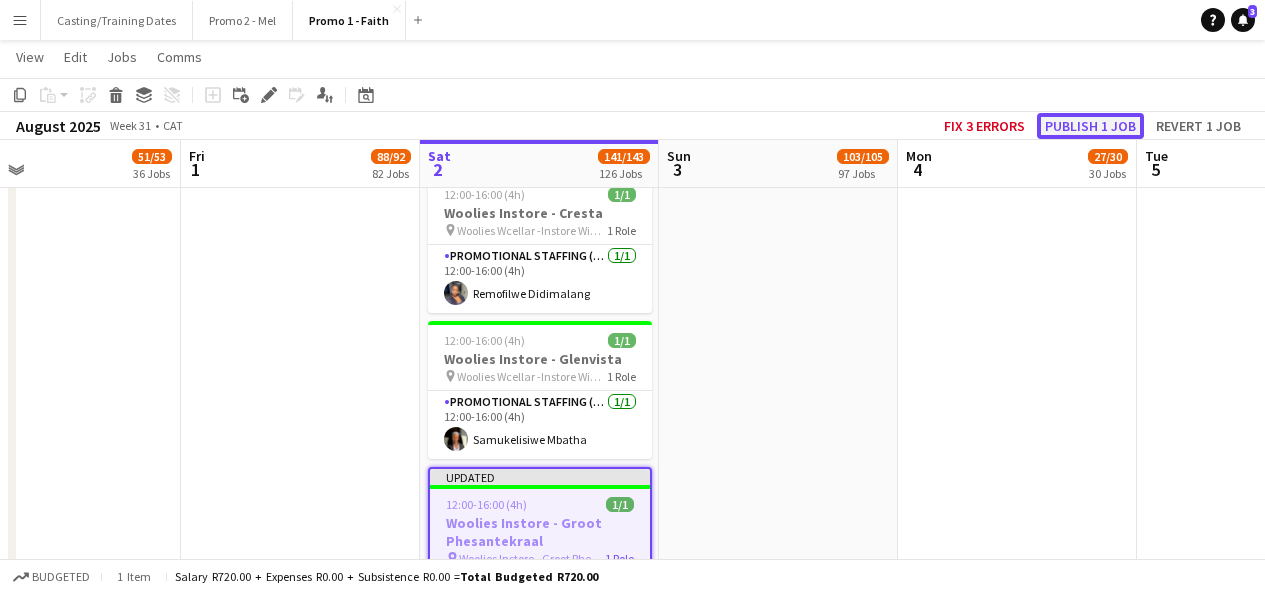 click on "Publish 1 job" 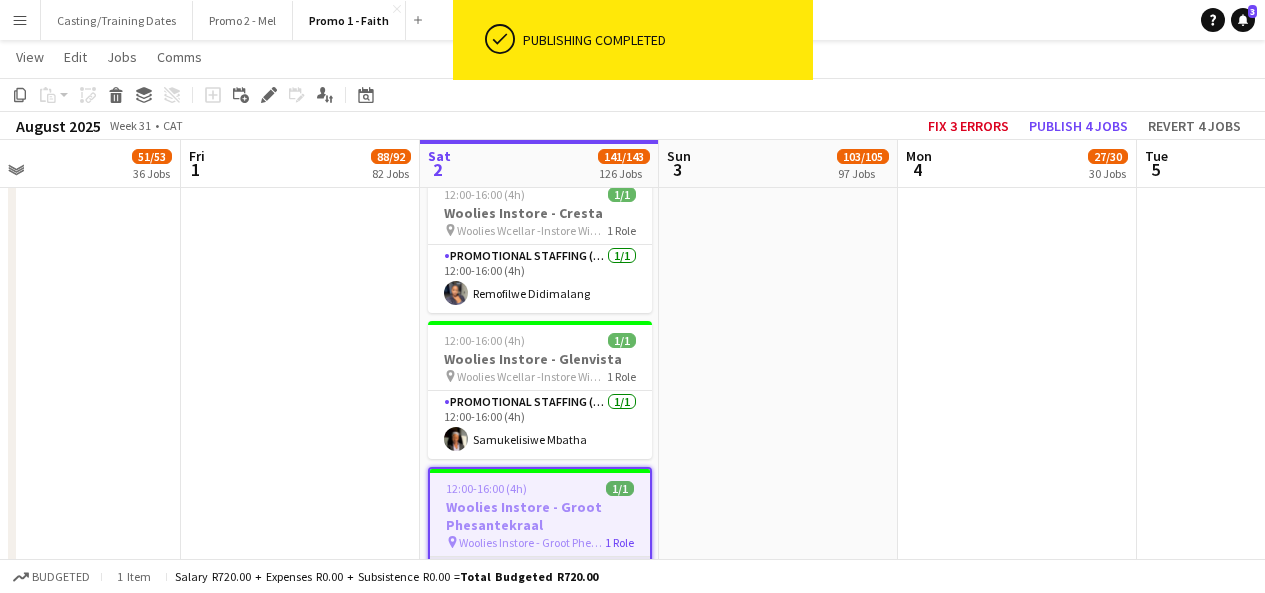 click on "Promotional Staffing (Brand Ambassadors)   1/1   12:00-16:00 (4h)
Nolwazi Khumalo" at bounding box center (540, 591) 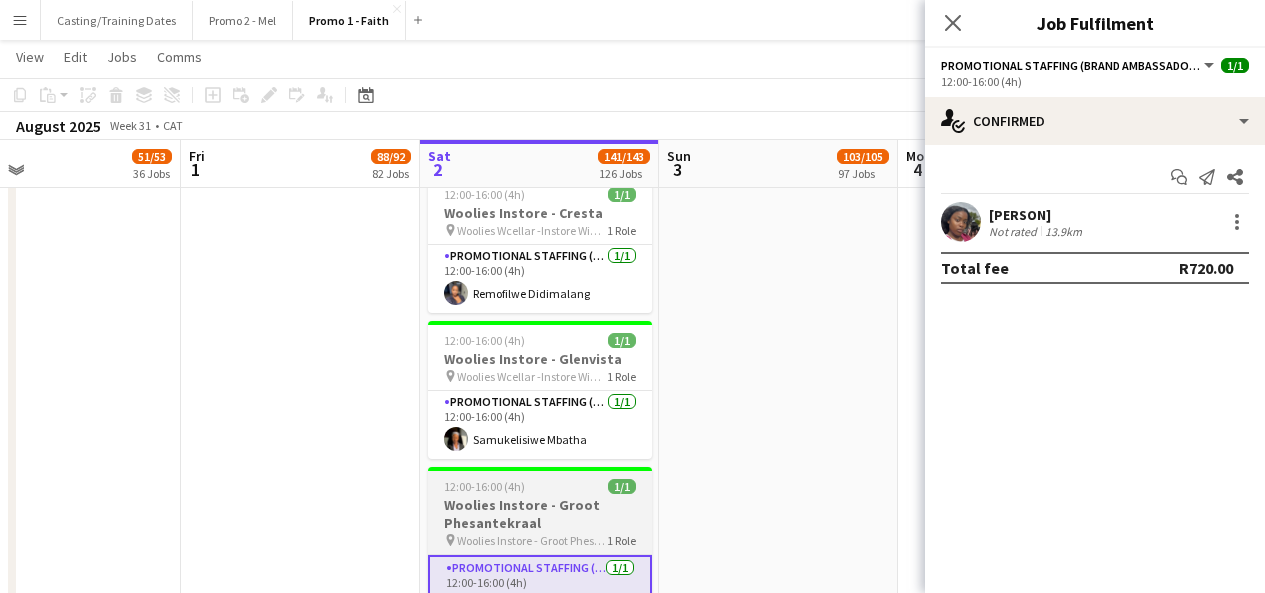 click on "12:00-16:00 (4h)    1/1" at bounding box center (540, 486) 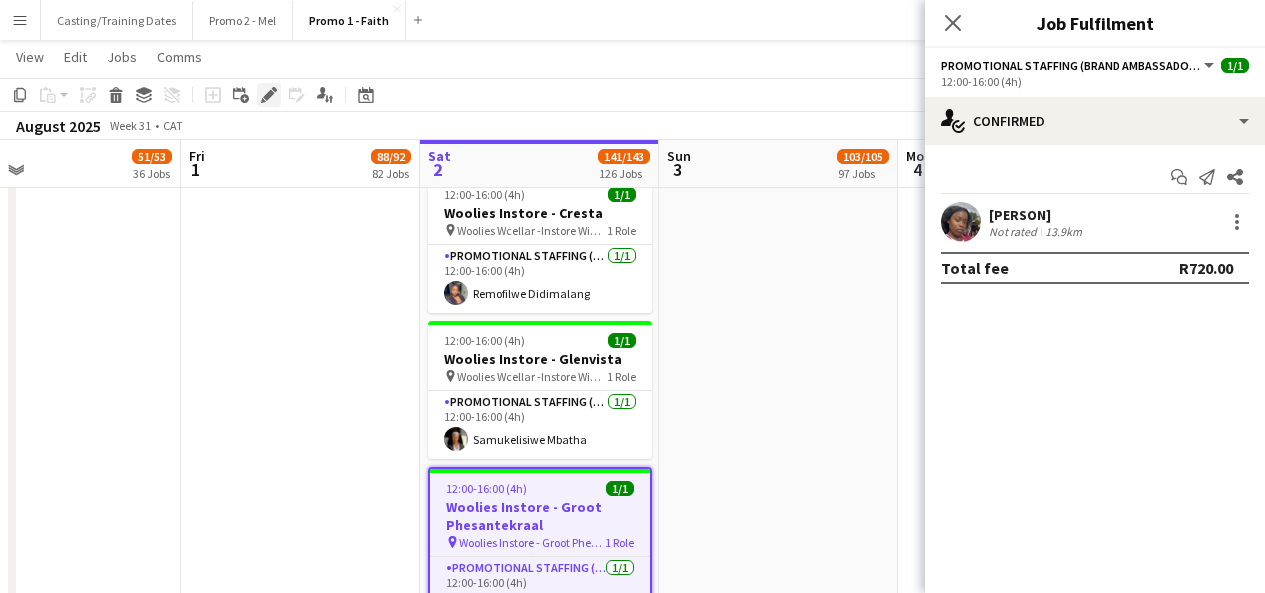 click on "Edit" 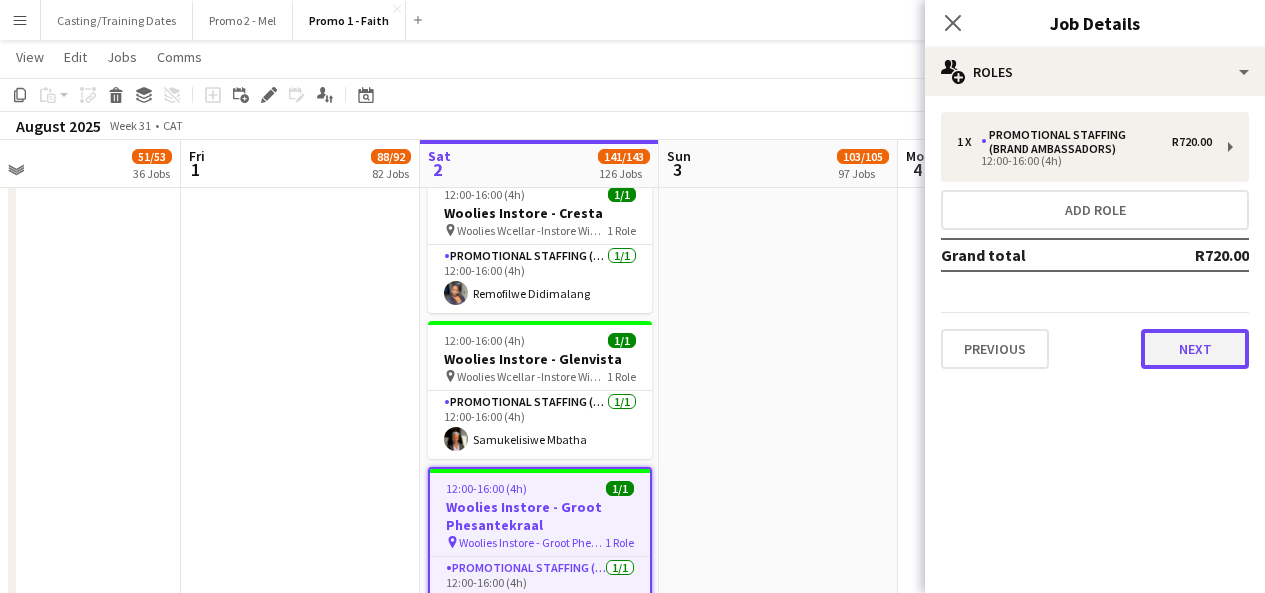click on "Next" at bounding box center (1195, 349) 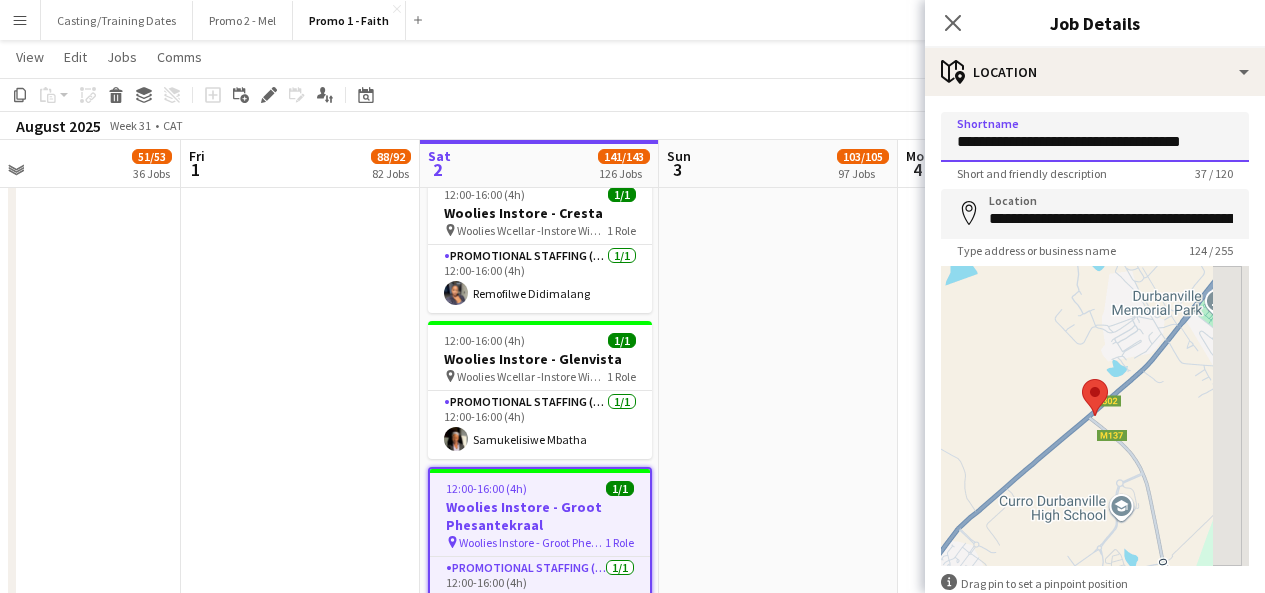 drag, startPoint x: 1072, startPoint y: 142, endPoint x: 1218, endPoint y: 144, distance: 146.0137 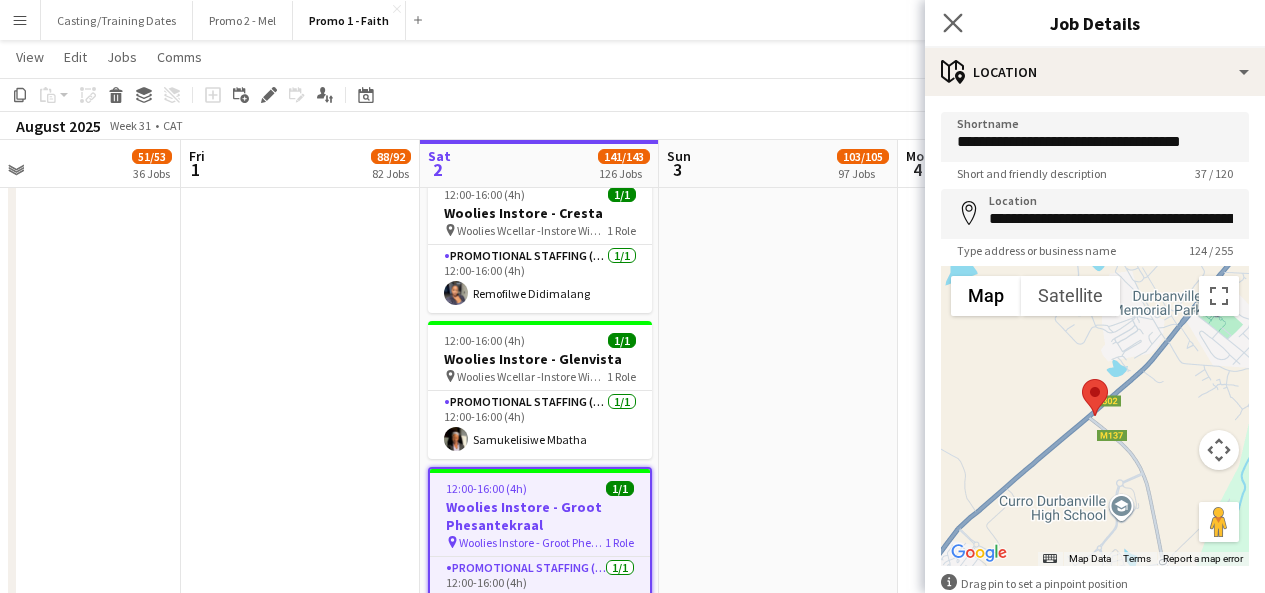click on "Close pop-in" 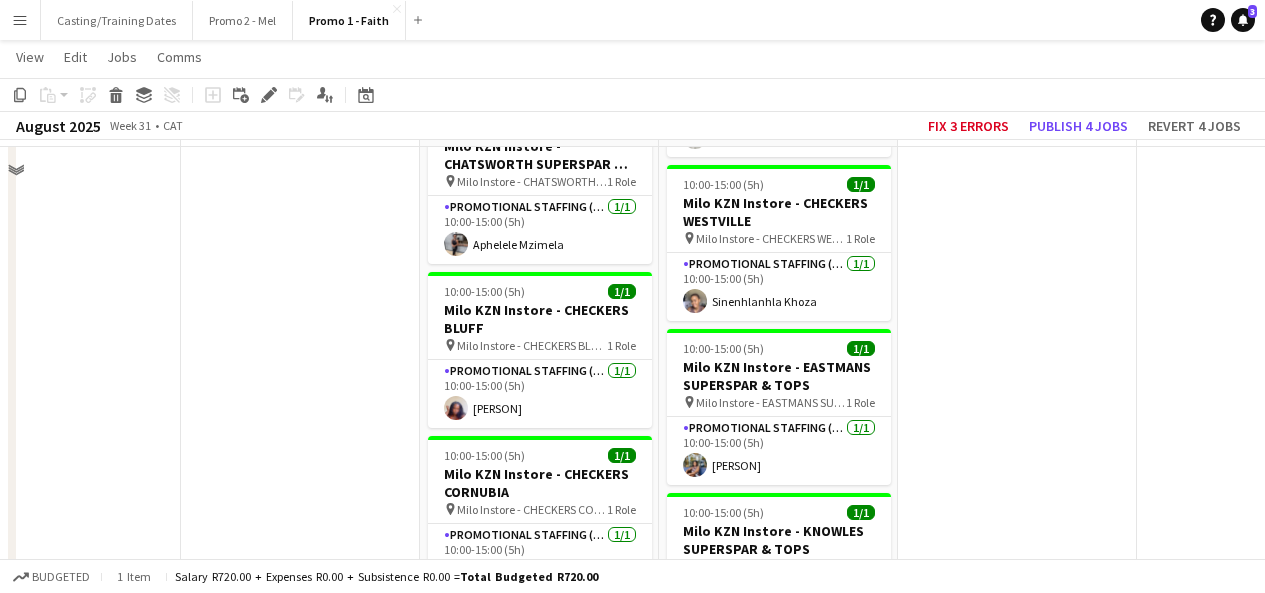 scroll, scrollTop: 18195, scrollLeft: 0, axis: vertical 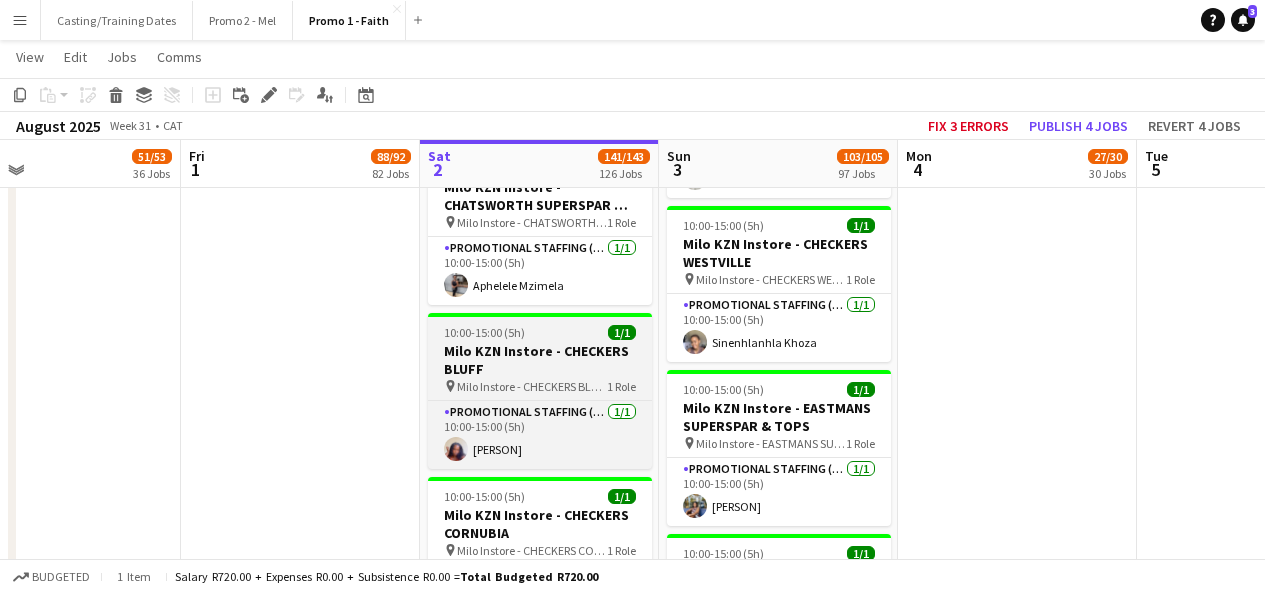 click on "Milo KZN Instore - CHECKERS BLUFF" at bounding box center (540, 360) 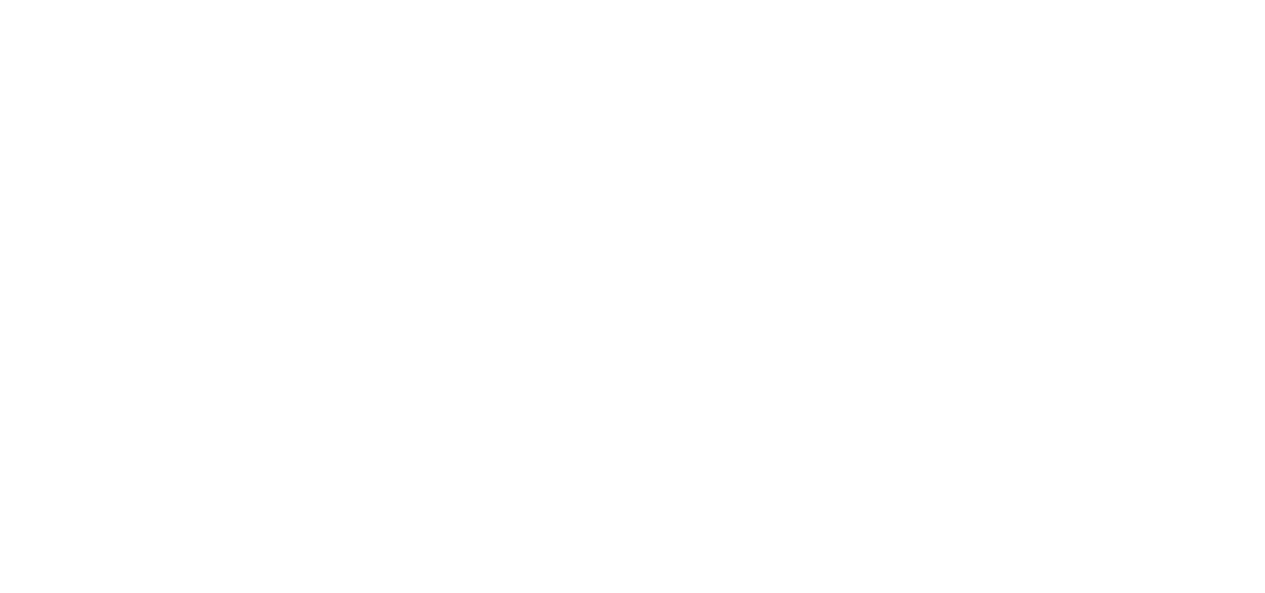 scroll, scrollTop: 0, scrollLeft: 0, axis: both 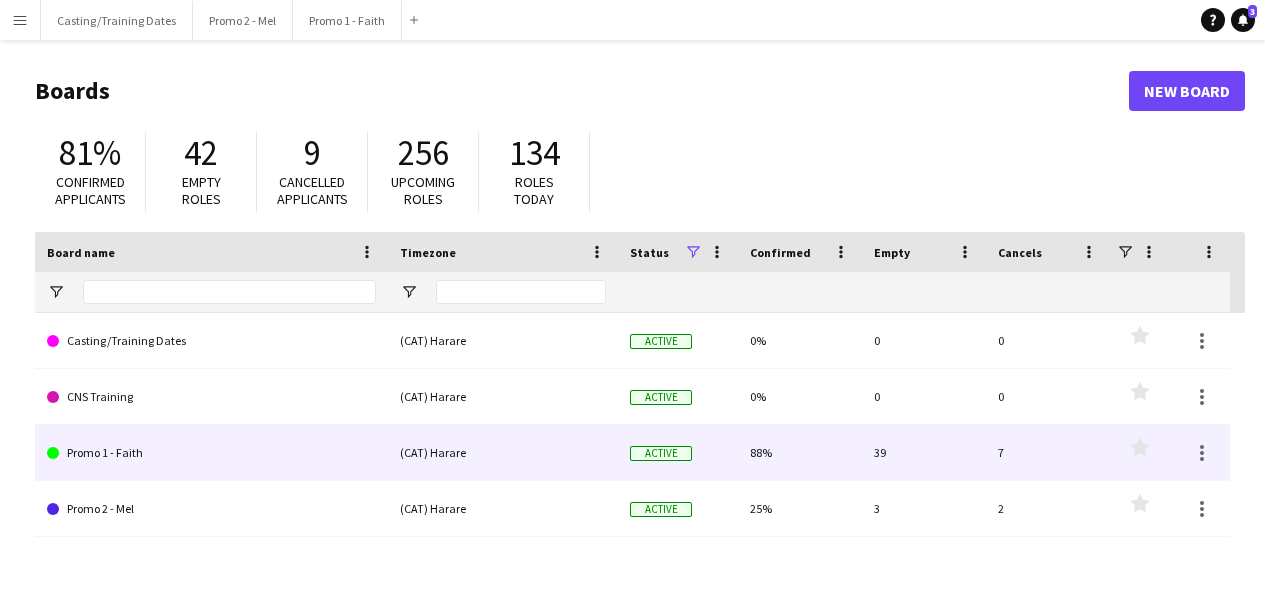 click on "Promo 1 - Faith" 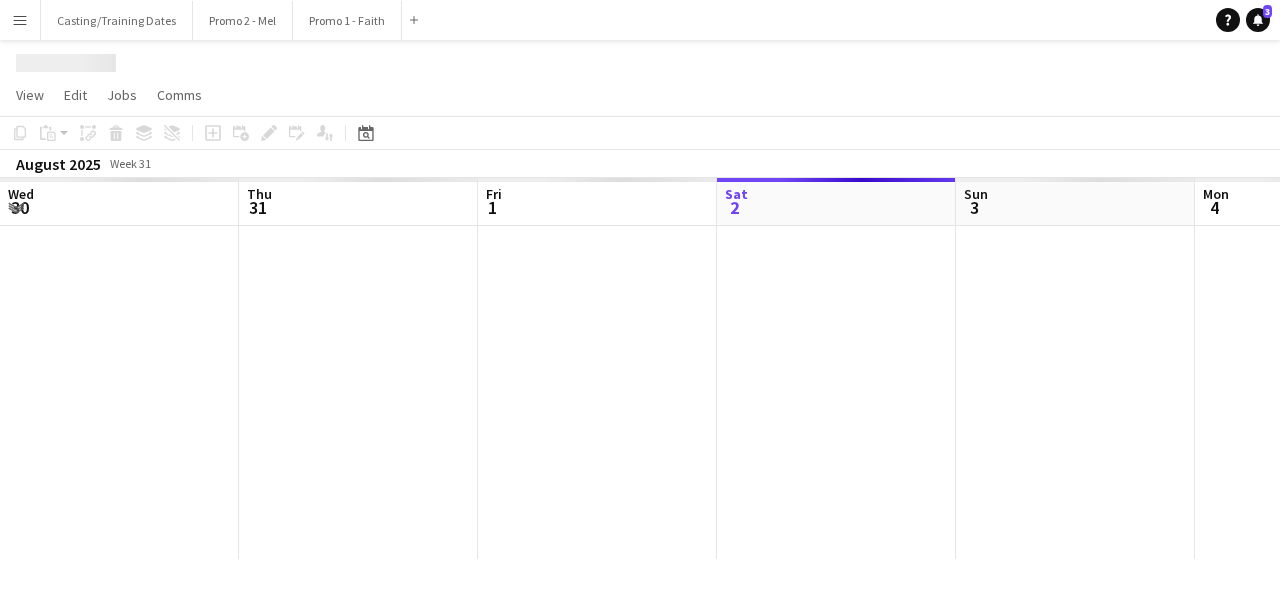 scroll, scrollTop: 0, scrollLeft: 478, axis: horizontal 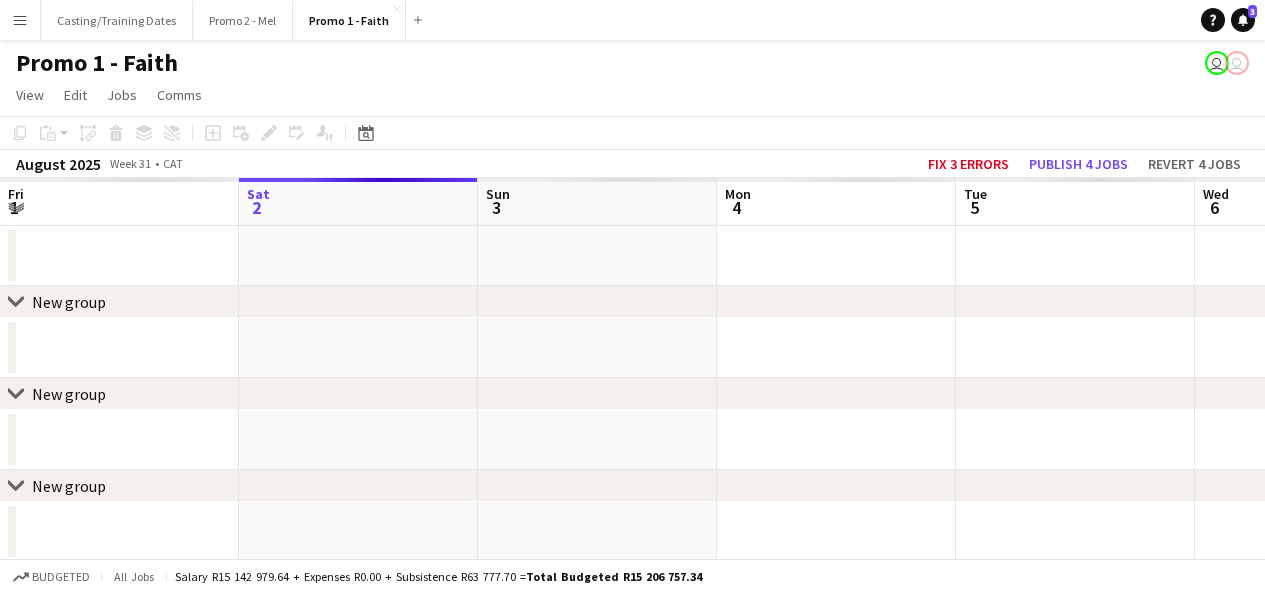 click on "Menu" at bounding box center [20, 20] 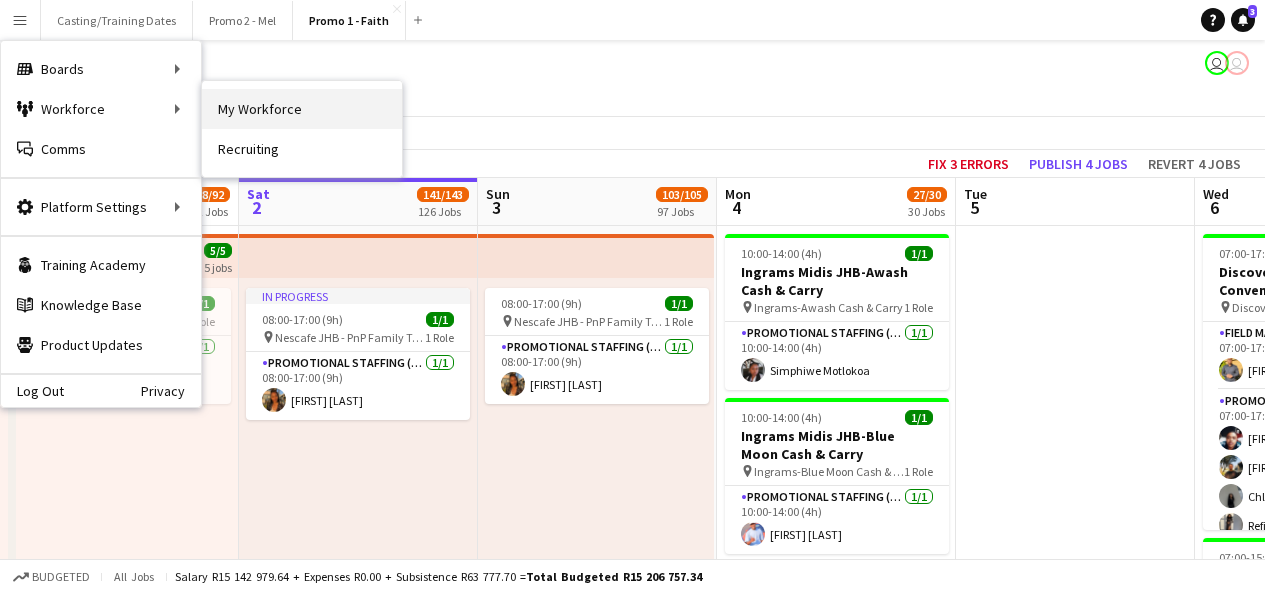 click on "My Workforce" at bounding box center (302, 109) 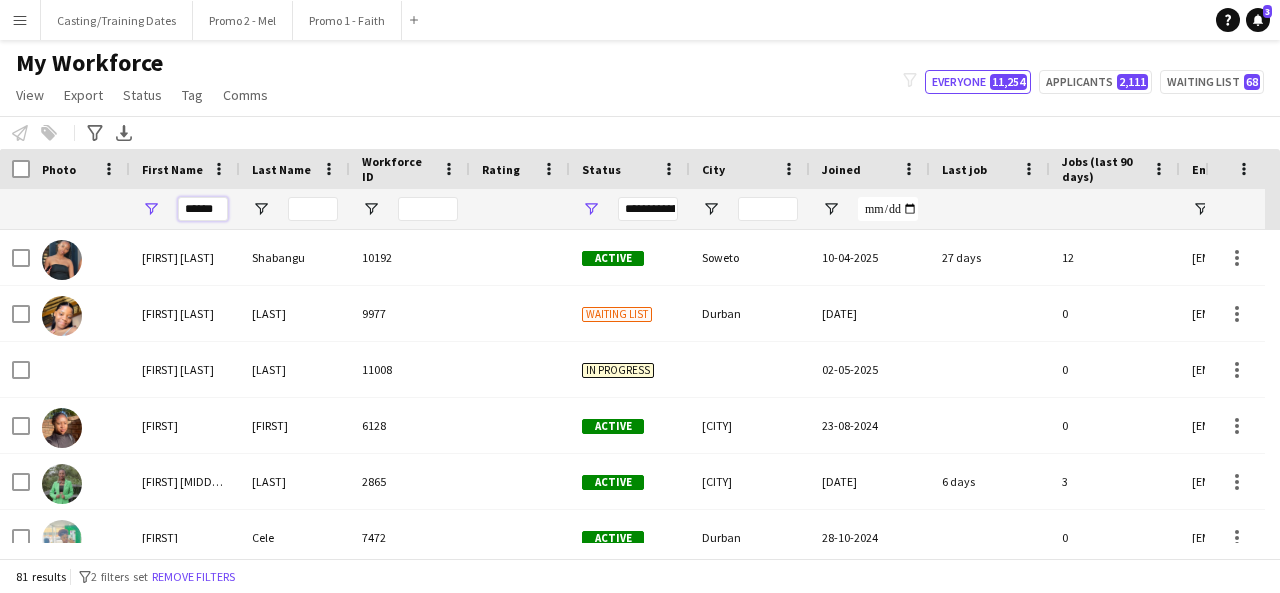 drag, startPoint x: 225, startPoint y: 206, endPoint x: 182, endPoint y: 202, distance: 43.185646 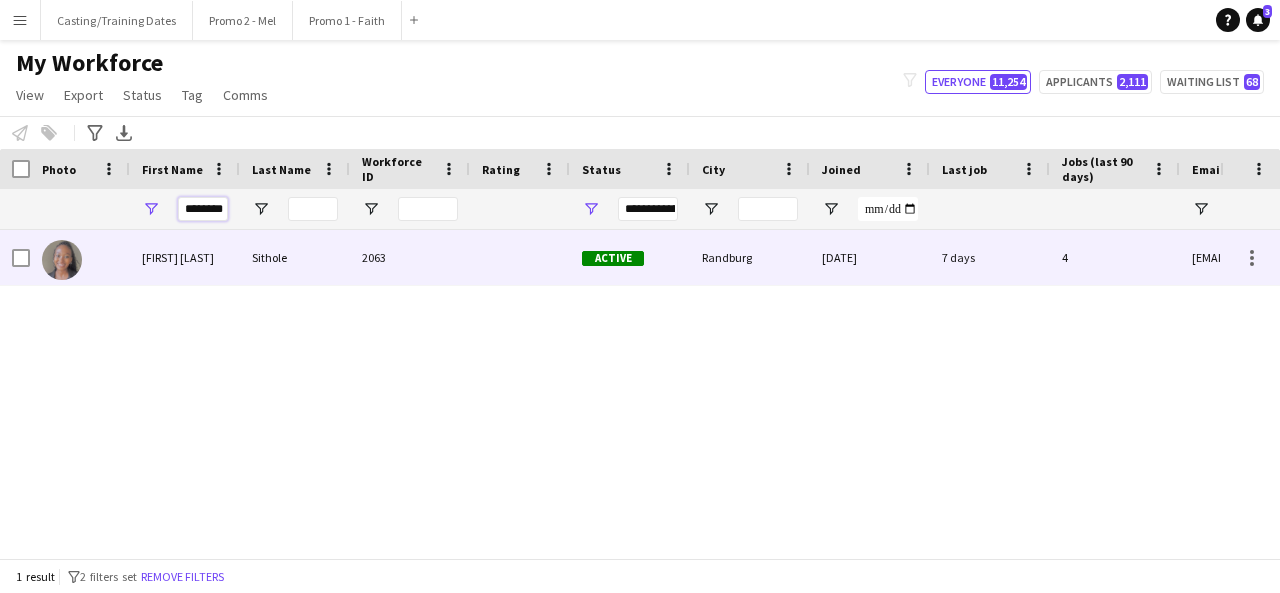 type on "********" 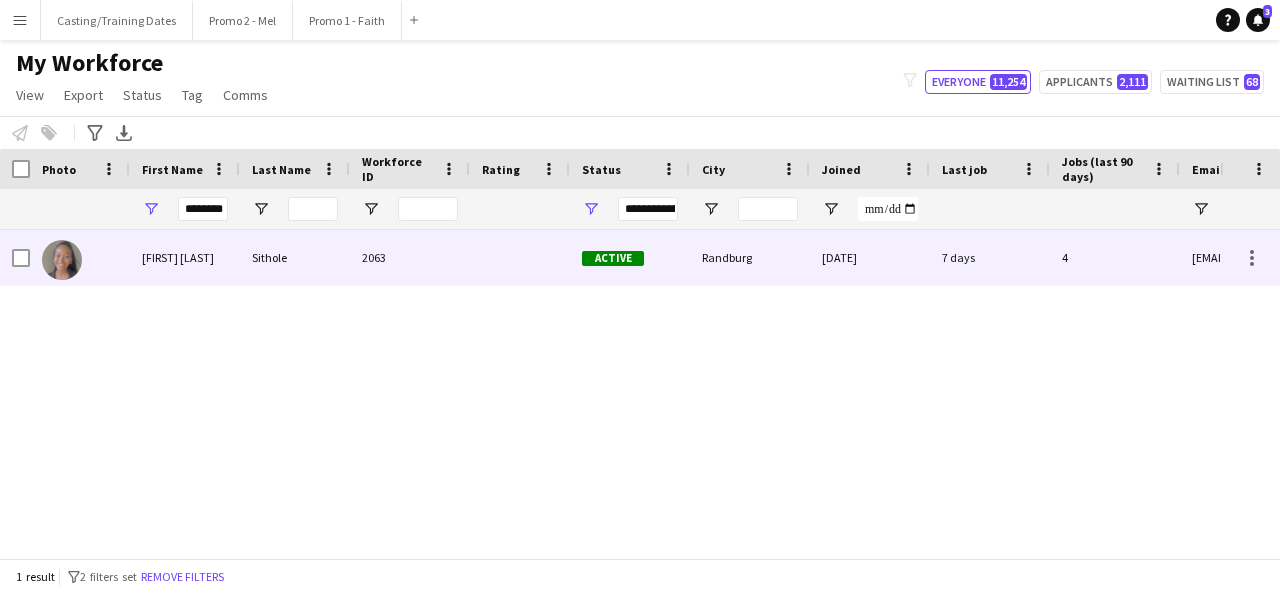 click on "[FIRST] [LAST]" at bounding box center [185, 257] 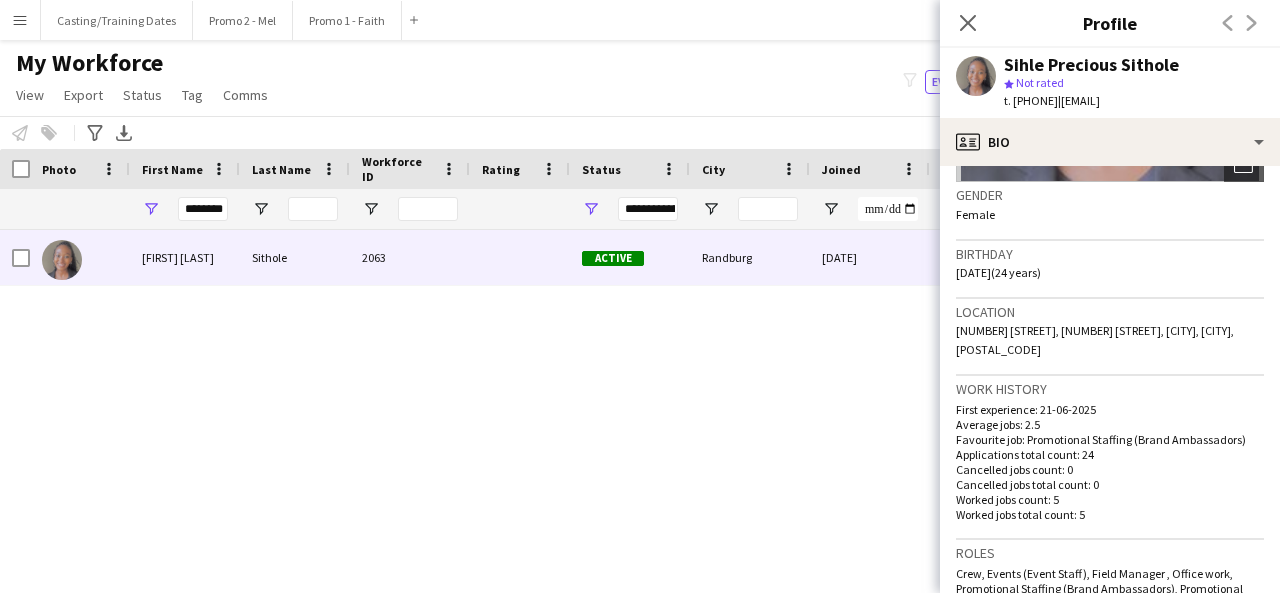 scroll, scrollTop: 301, scrollLeft: 0, axis: vertical 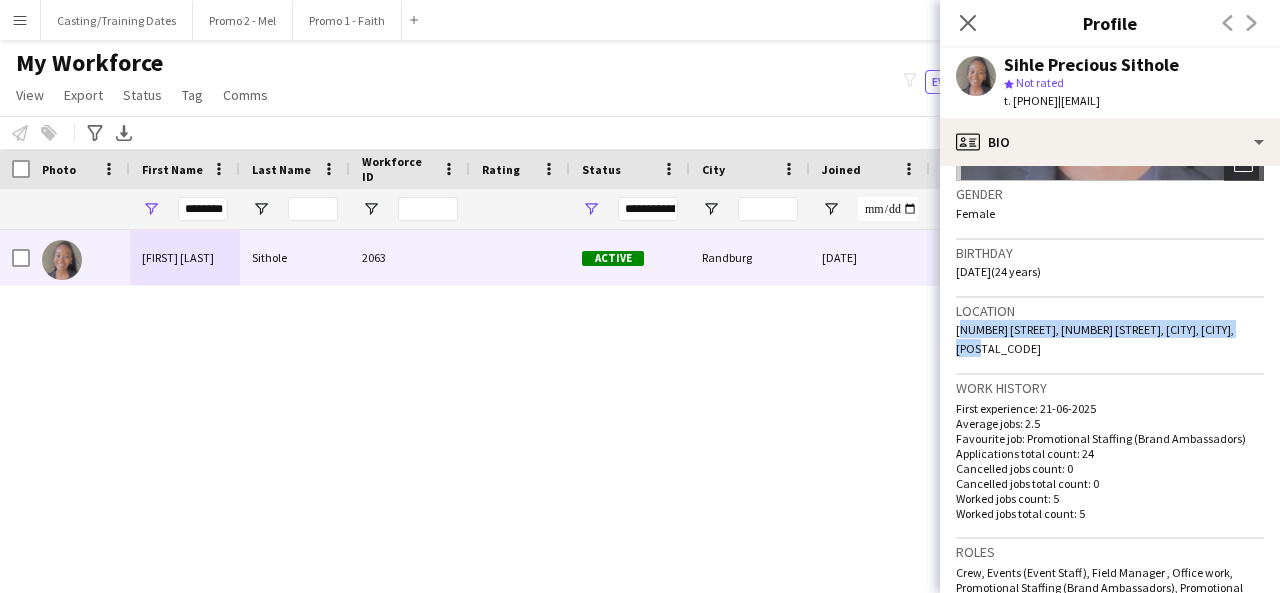 drag, startPoint x: 958, startPoint y: 336, endPoint x: 1006, endPoint y: 353, distance: 50.92151 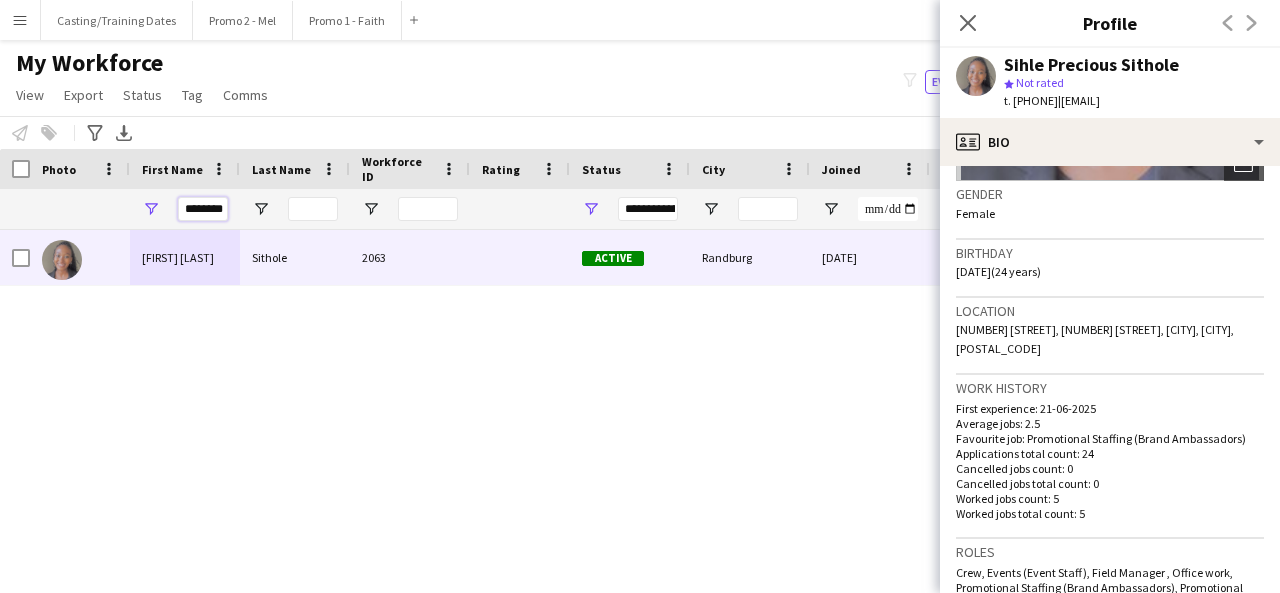 drag, startPoint x: 186, startPoint y: 213, endPoint x: 293, endPoint y: 208, distance: 107.11676 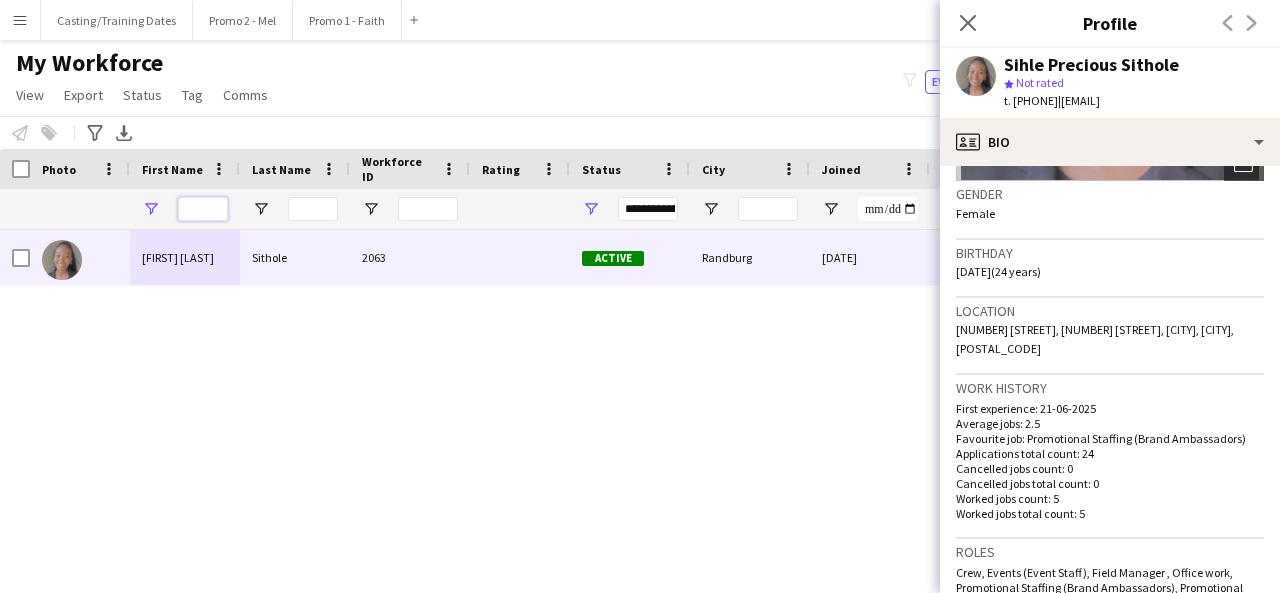 paste on "**********" 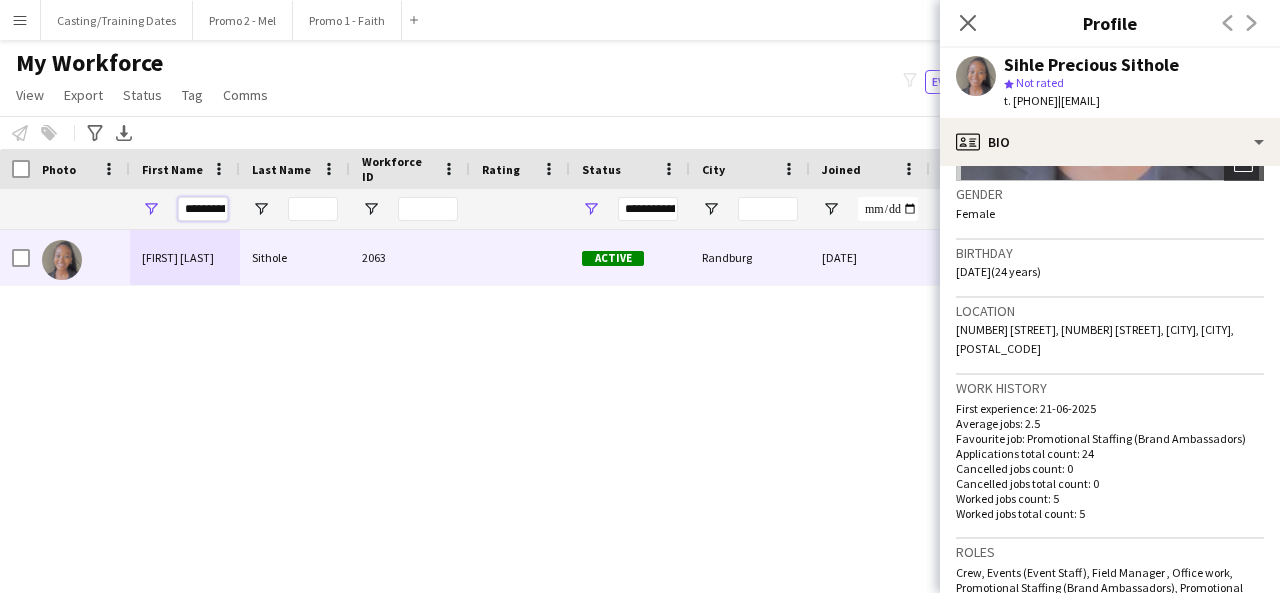 scroll, scrollTop: 0, scrollLeft: 250, axis: horizontal 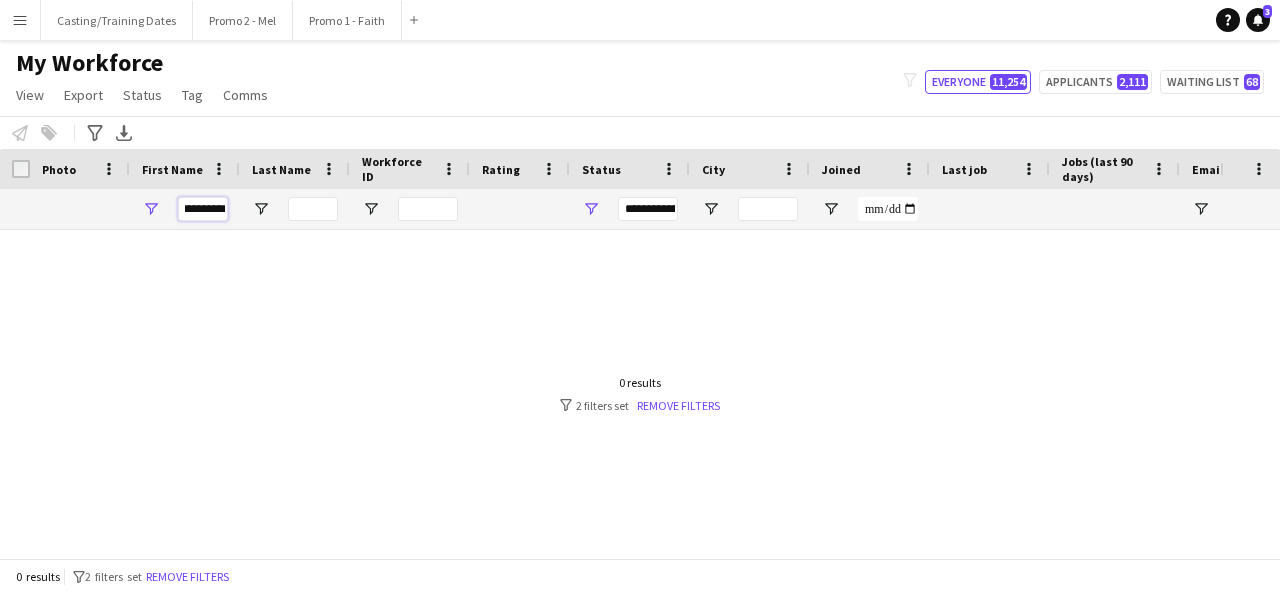 type on "**********" 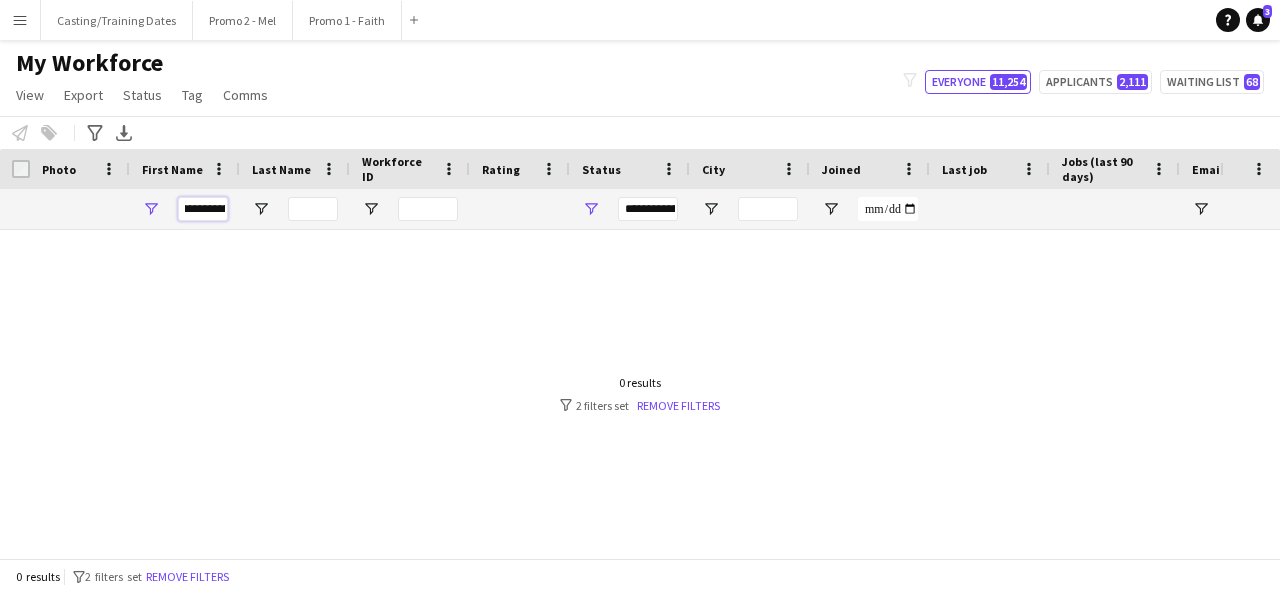 scroll, scrollTop: 0, scrollLeft: 251, axis: horizontal 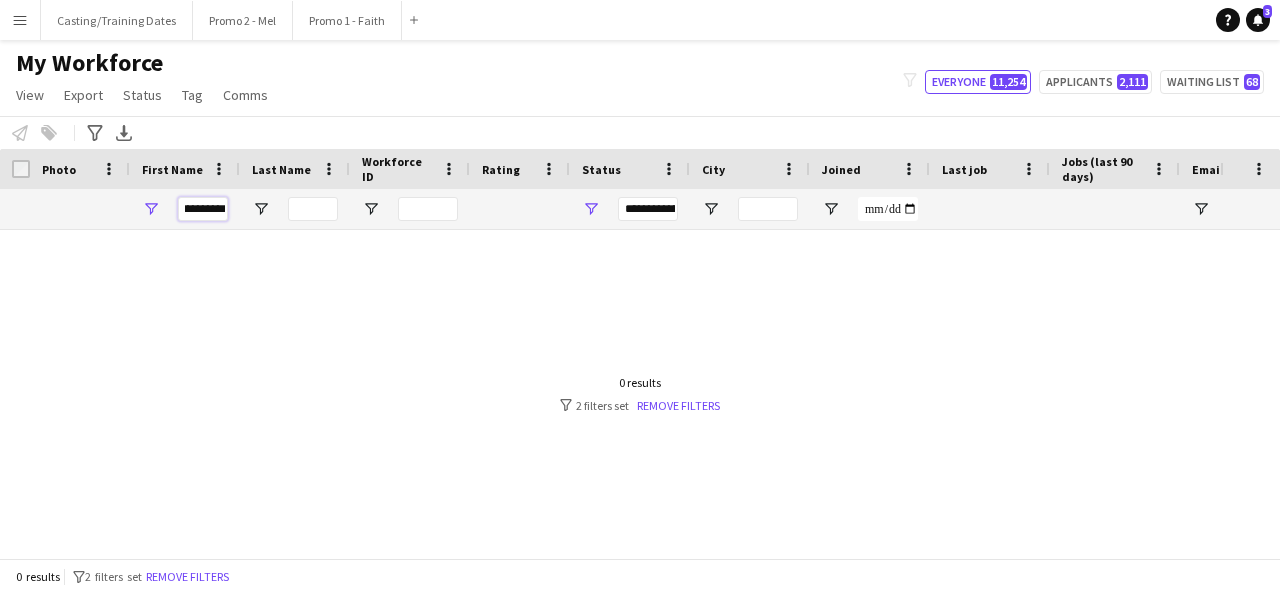 drag, startPoint x: 186, startPoint y: 213, endPoint x: 311, endPoint y: 198, distance: 125.89678 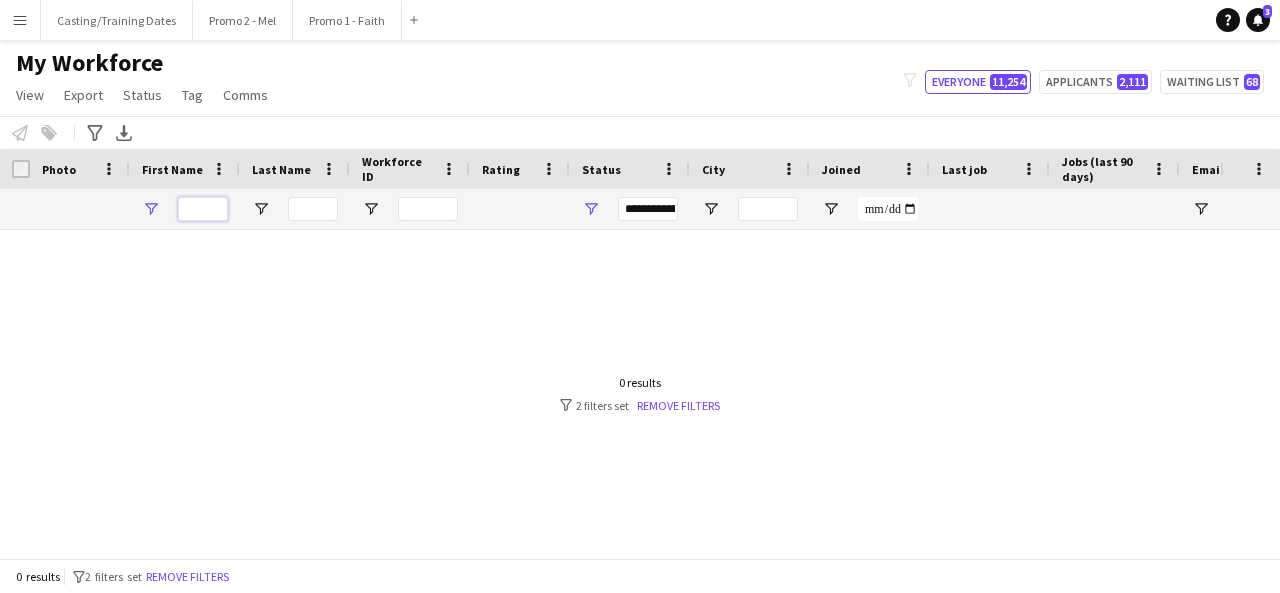 scroll, scrollTop: 0, scrollLeft: 0, axis: both 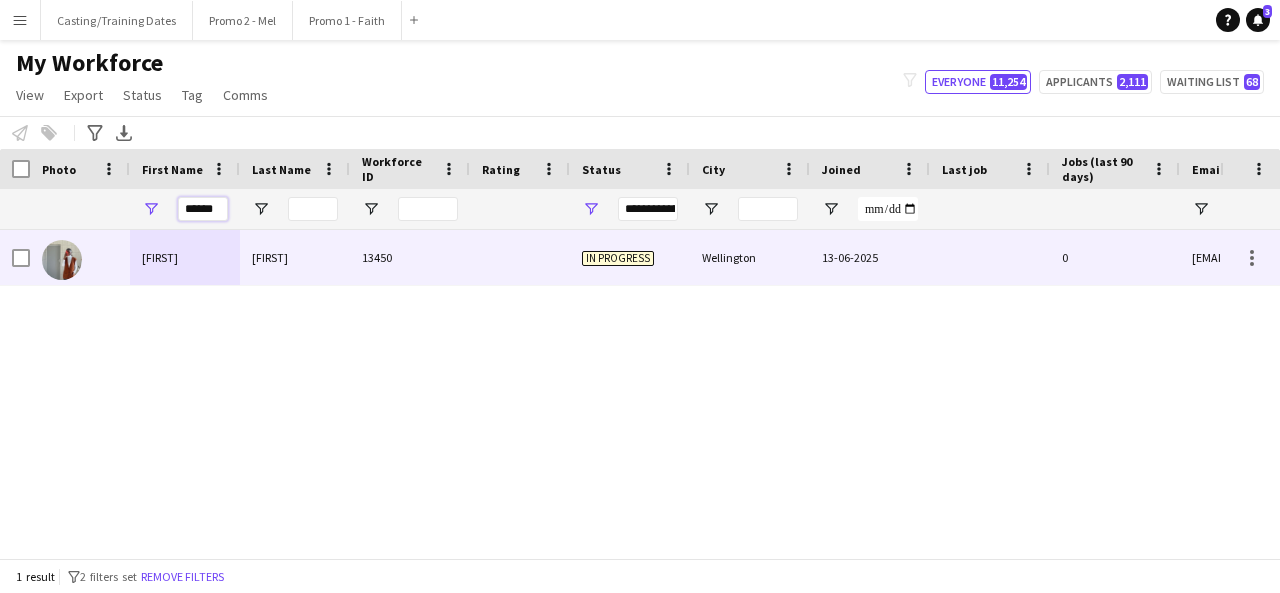 type on "*****" 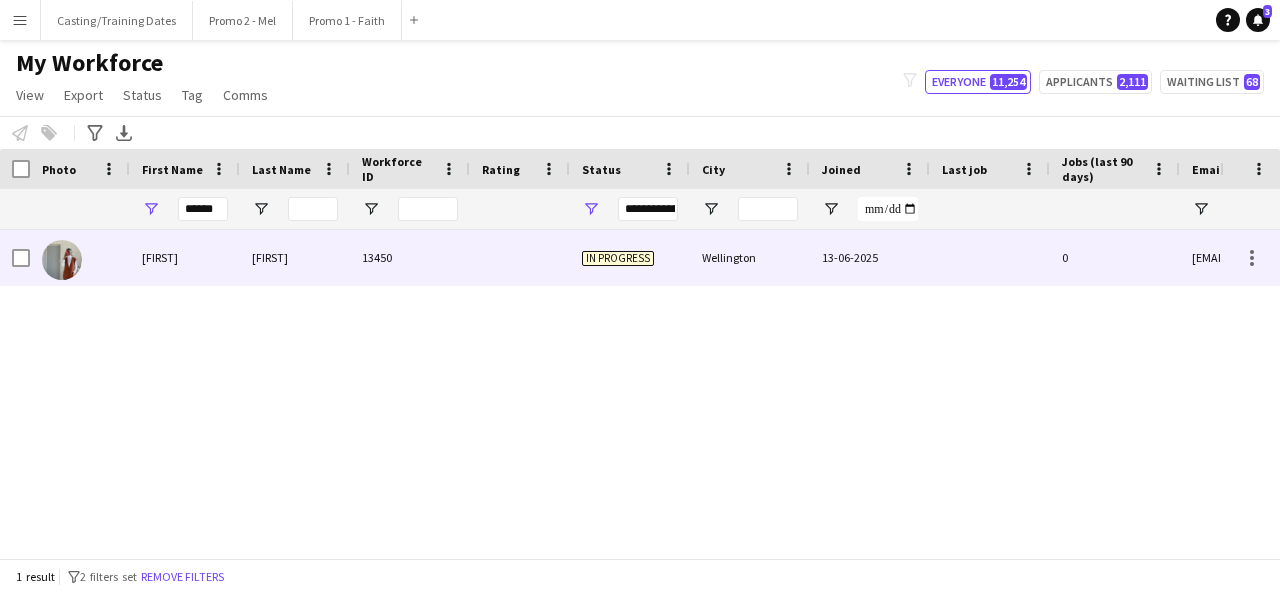 click on "[FIRST]" at bounding box center (295, 257) 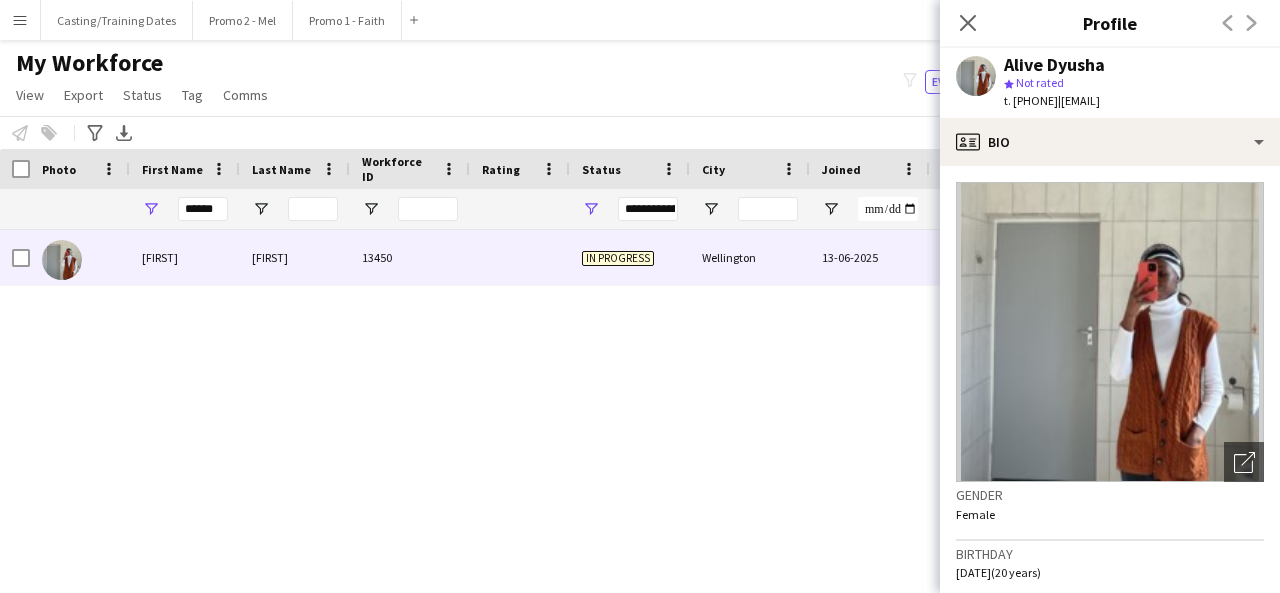 drag, startPoint x: 970, startPoint y: 23, endPoint x: 808, endPoint y: 201, distance: 240.68236 